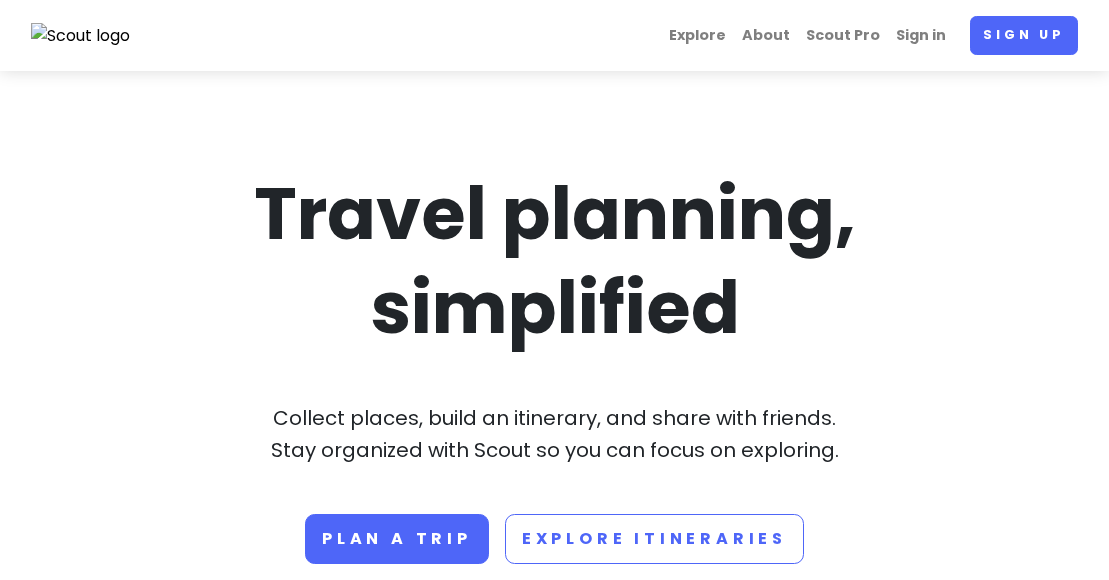 scroll, scrollTop: 0, scrollLeft: 0, axis: both 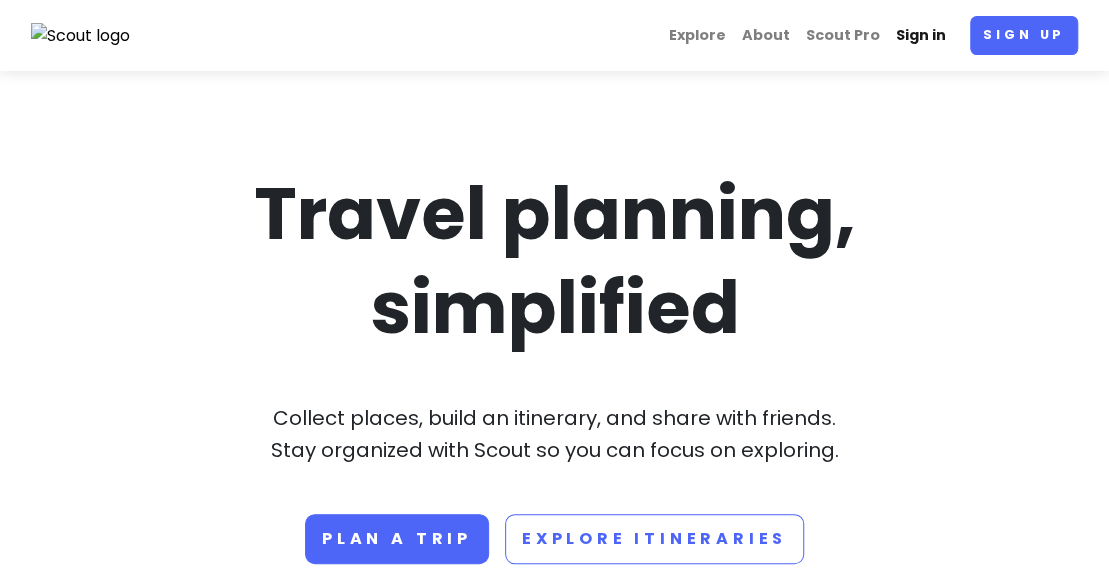 click on "Sign in" at bounding box center [921, 35] 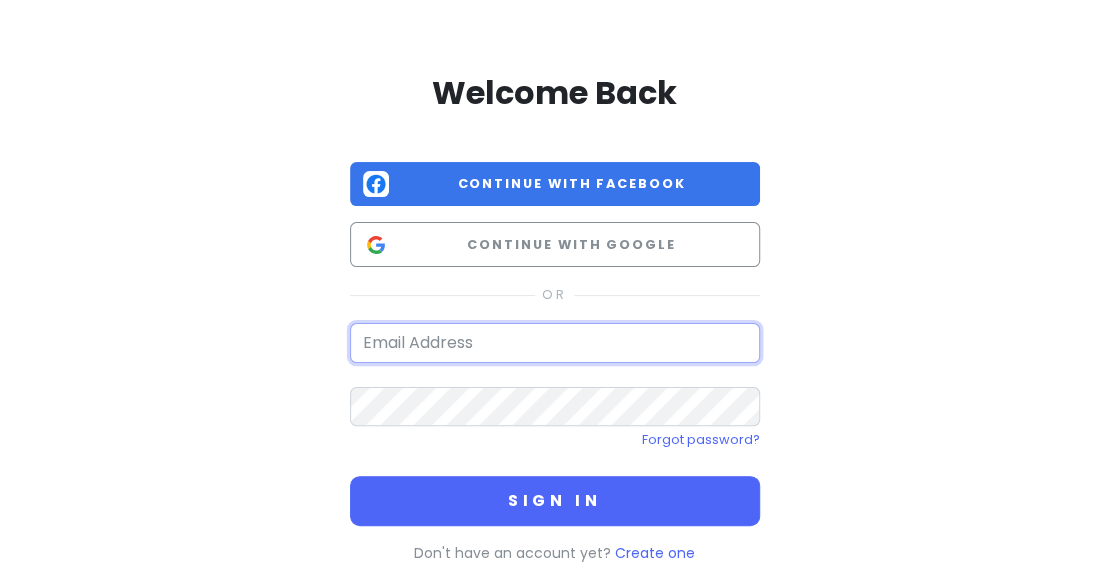 click at bounding box center [555, 343] 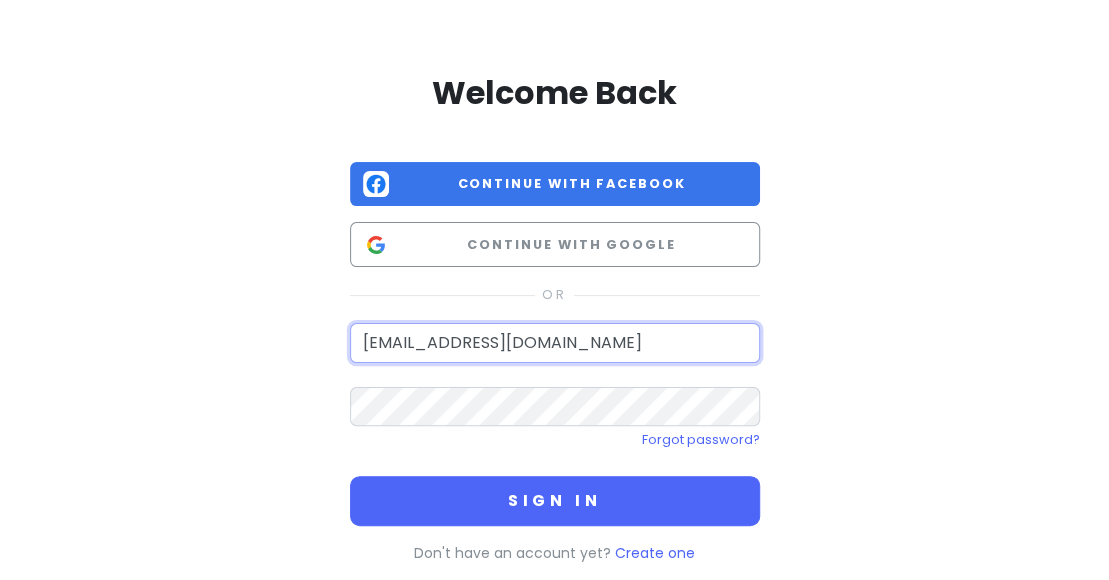 type on "[EMAIL_ADDRESS][DOMAIN_NAME]" 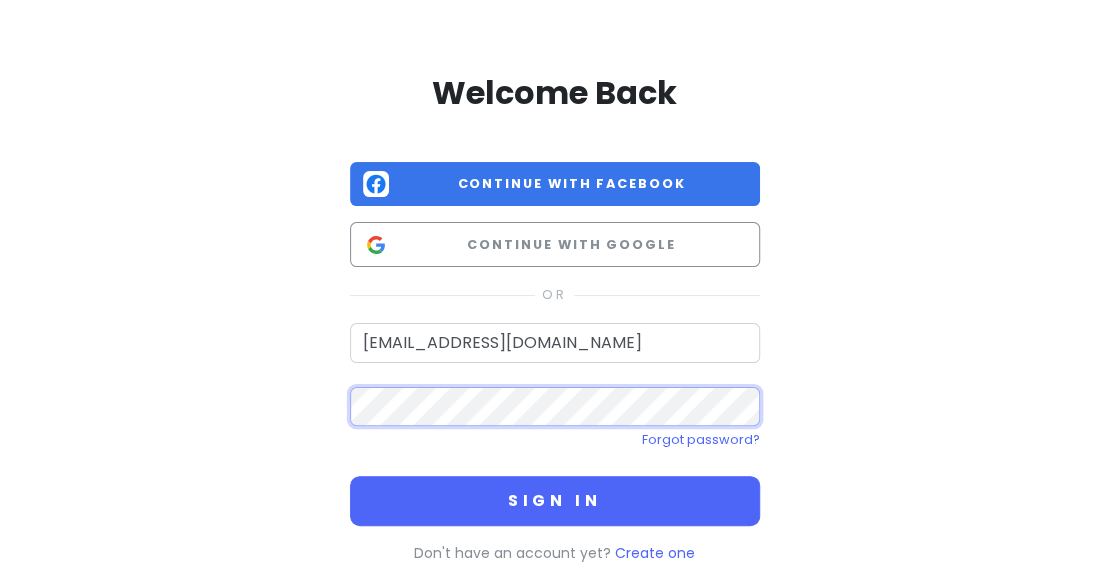 click on "Sign in" at bounding box center [555, 501] 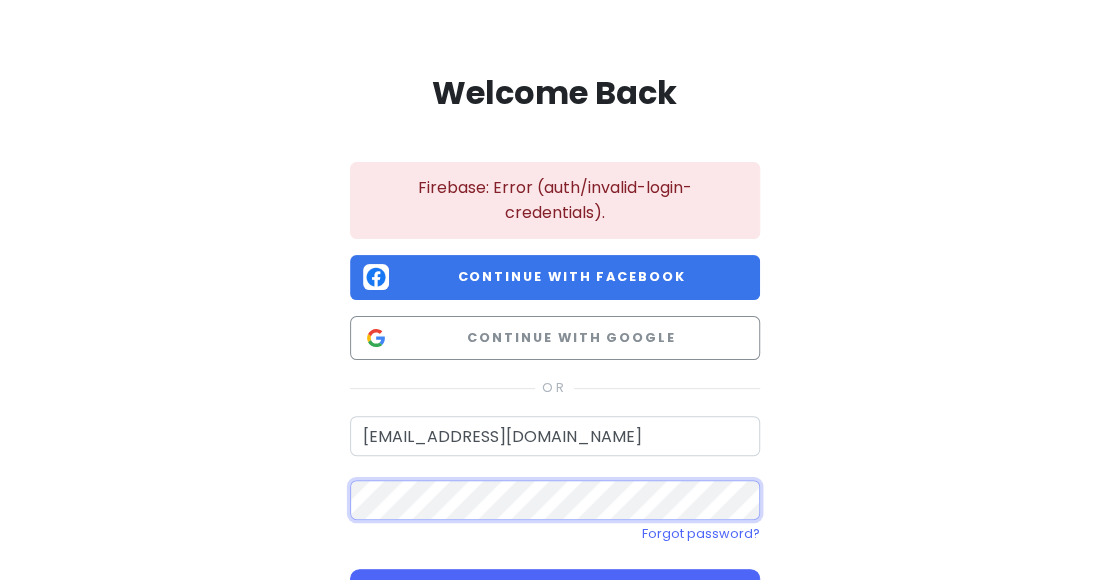click on "Welcome Back Firebase: Error (auth/invalid-login-credentials). Continue with Facebook Continue with Google [EMAIL_ADDRESS][DOMAIN_NAME] Forgot password? Sign in Don't have an account yet?   Create one" at bounding box center (555, 373) 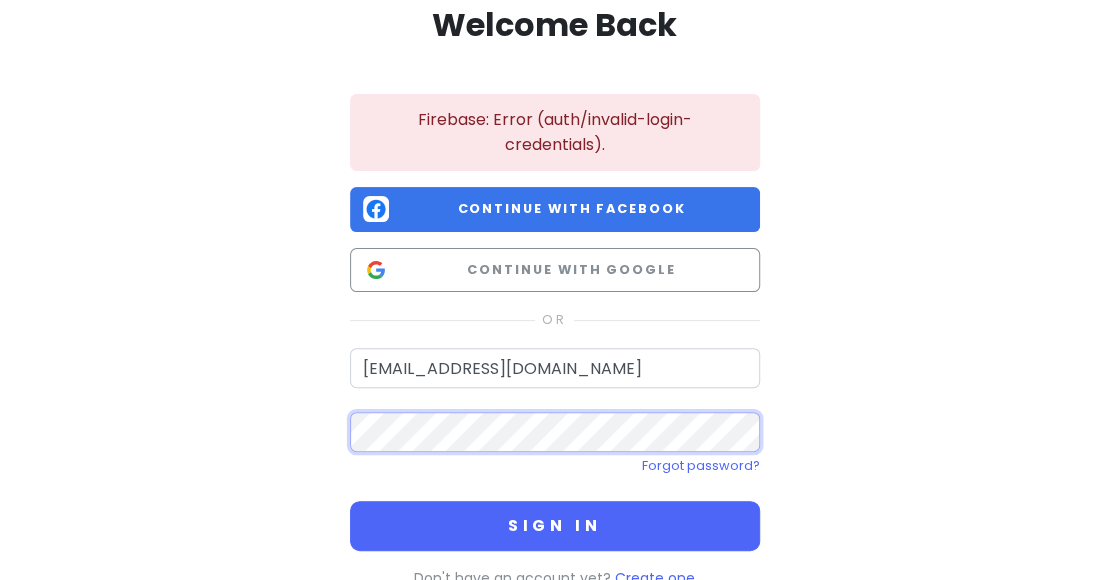scroll, scrollTop: 100, scrollLeft: 0, axis: vertical 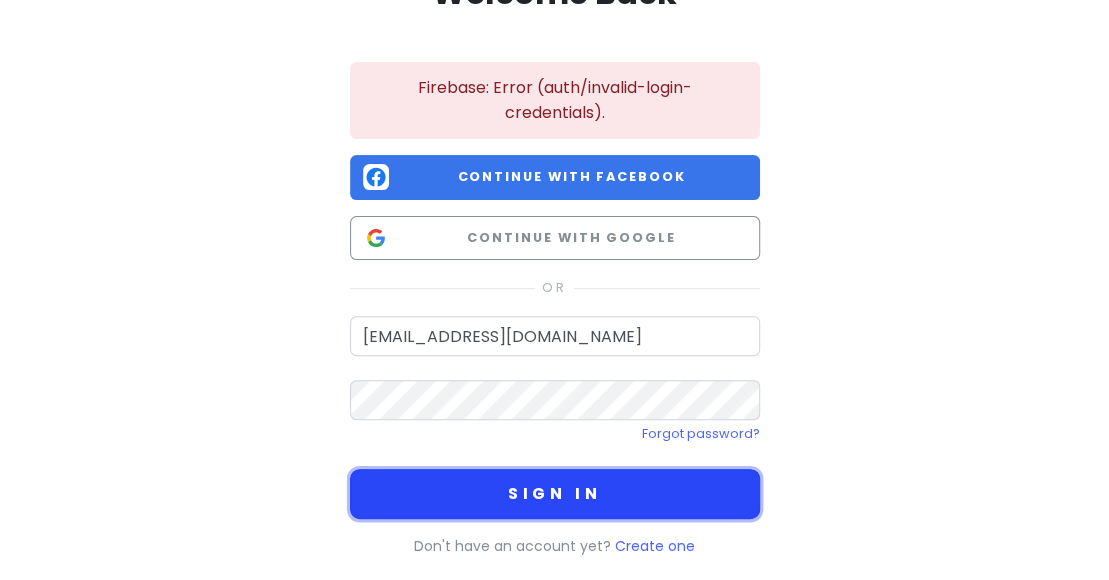 click on "Sign in" at bounding box center (555, 494) 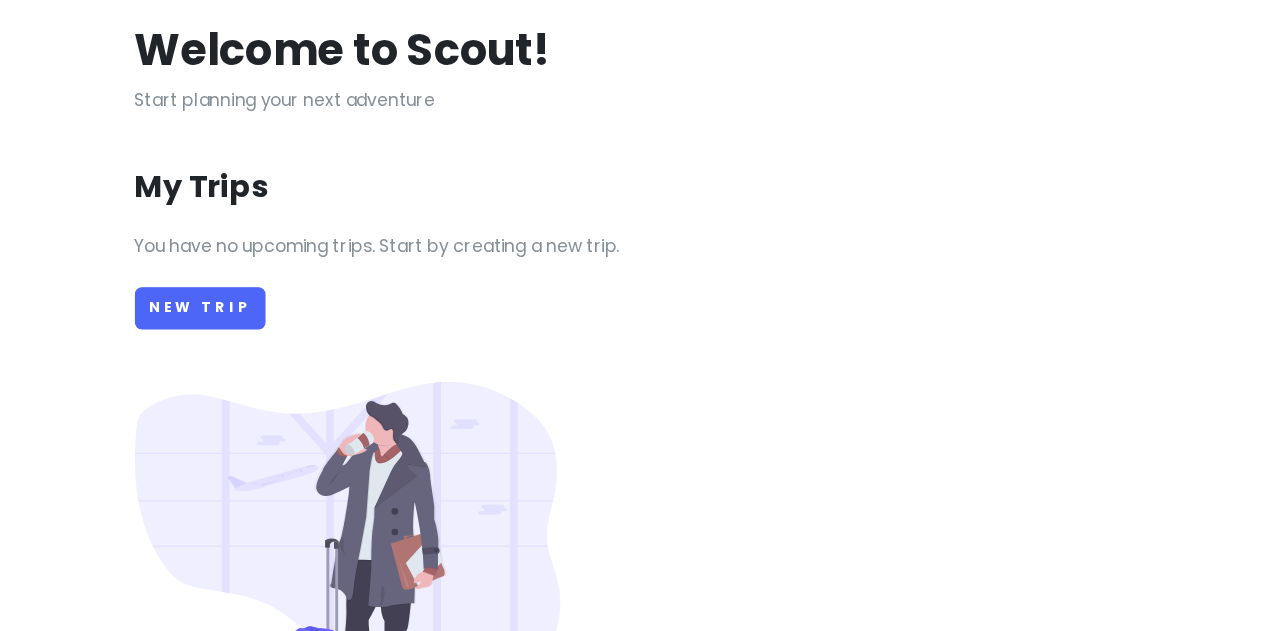 scroll, scrollTop: 0, scrollLeft: 0, axis: both 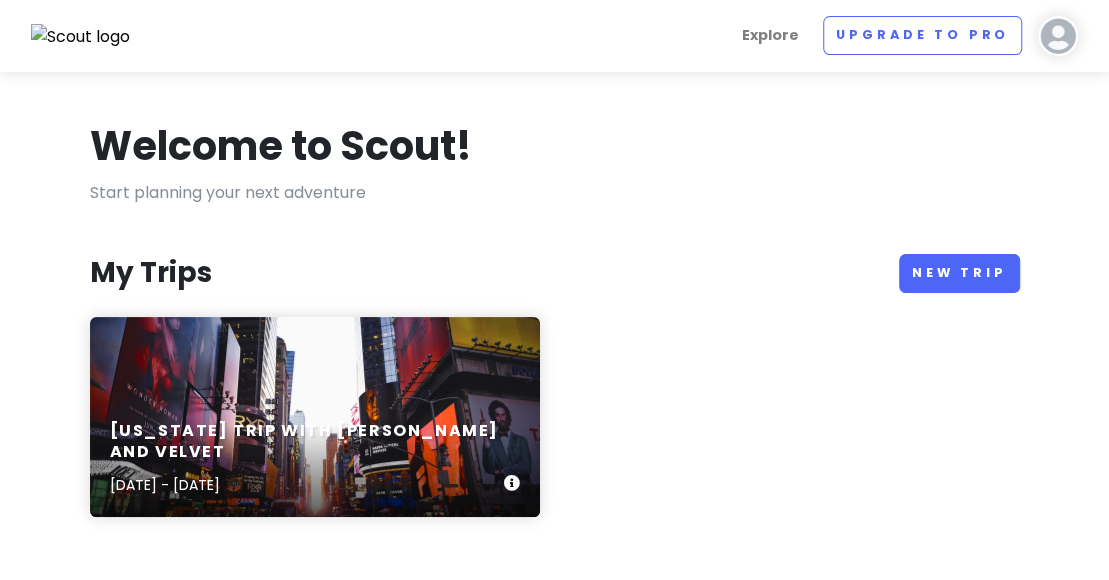 click on "[US_STATE] Trip with [PERSON_NAME] and Velvet [DATE] - [DATE]" at bounding box center [315, 459] 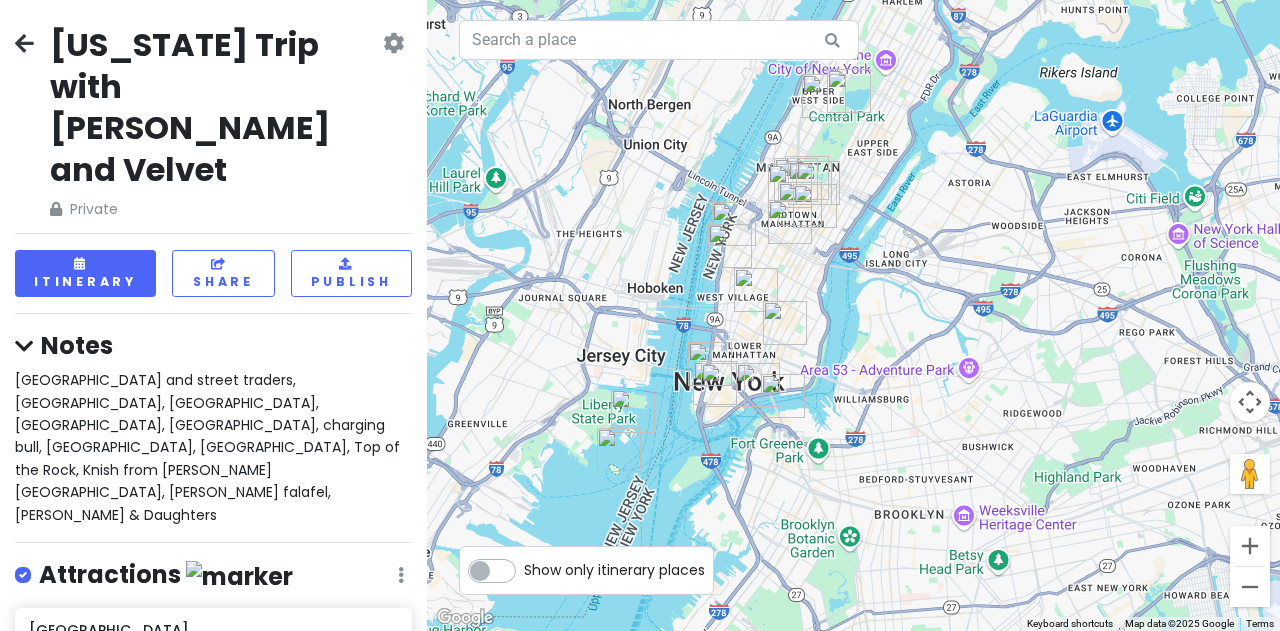 drag, startPoint x: 808, startPoint y: 172, endPoint x: 889, endPoint y: 247, distance: 110.39022 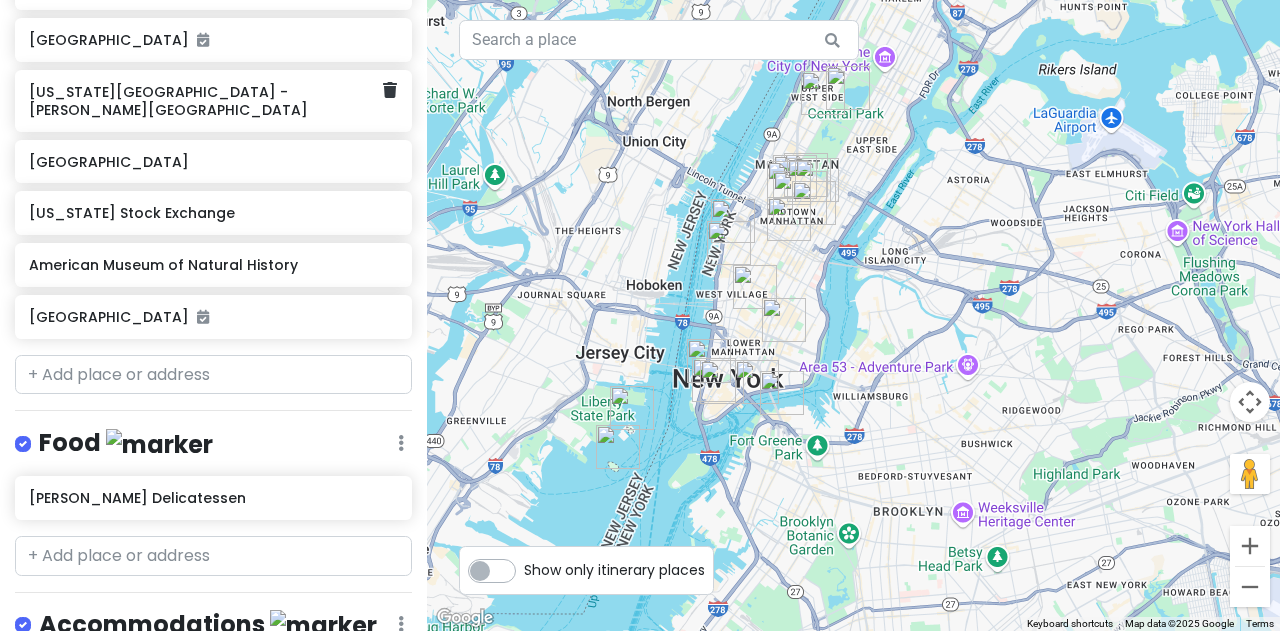 scroll, scrollTop: 1368, scrollLeft: 0, axis: vertical 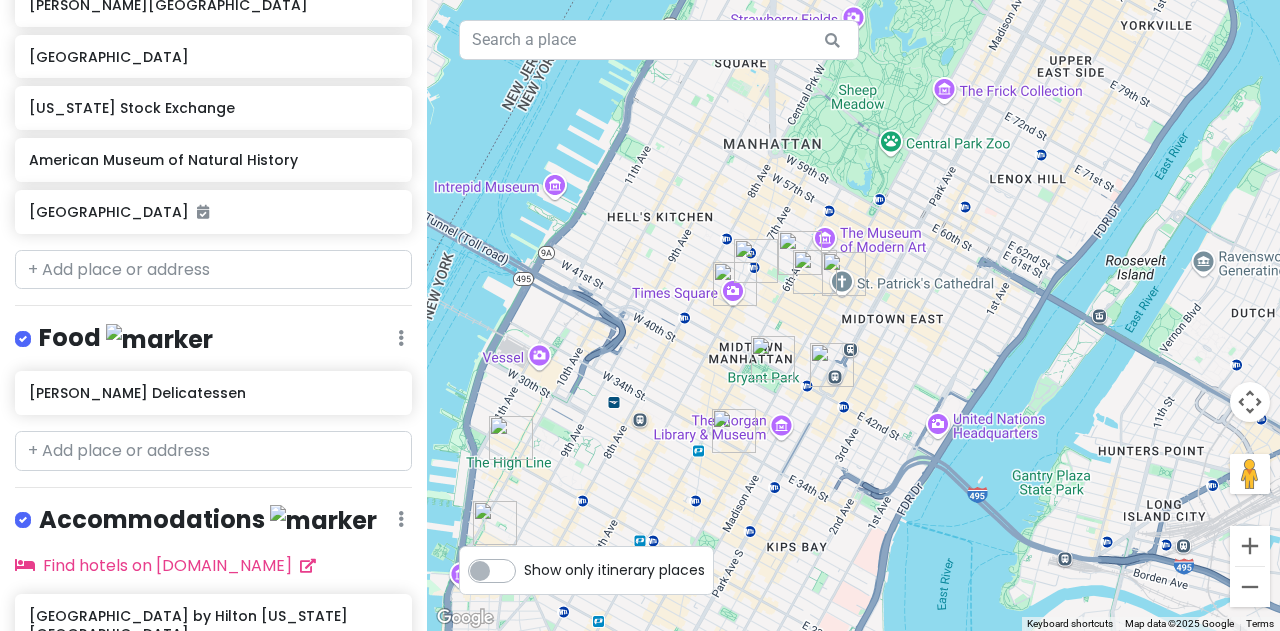 drag, startPoint x: 569, startPoint y: 302, endPoint x: 834, endPoint y: 266, distance: 267.4341 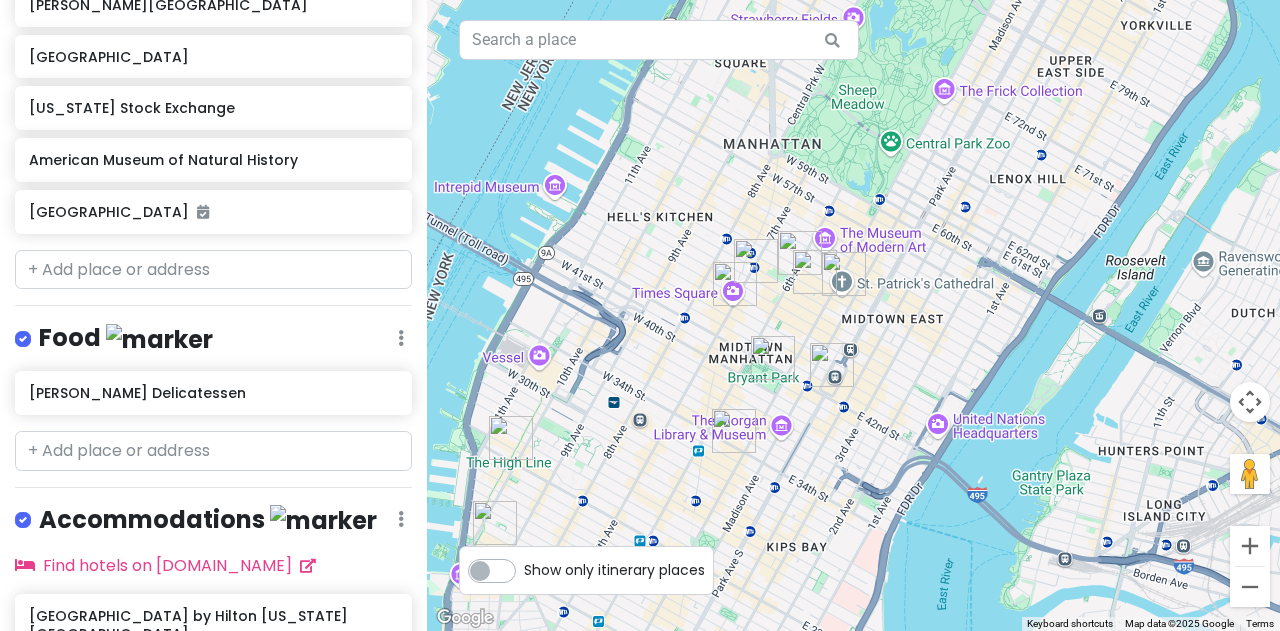 click at bounding box center [756, 261] 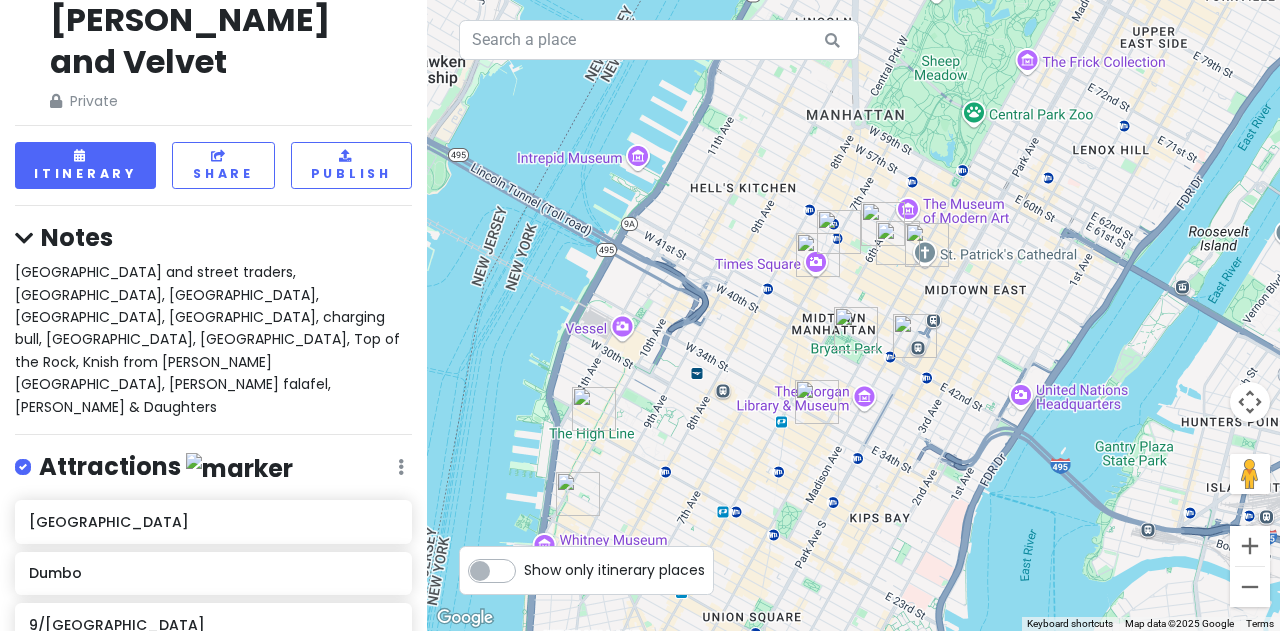 scroll, scrollTop: 0, scrollLeft: 0, axis: both 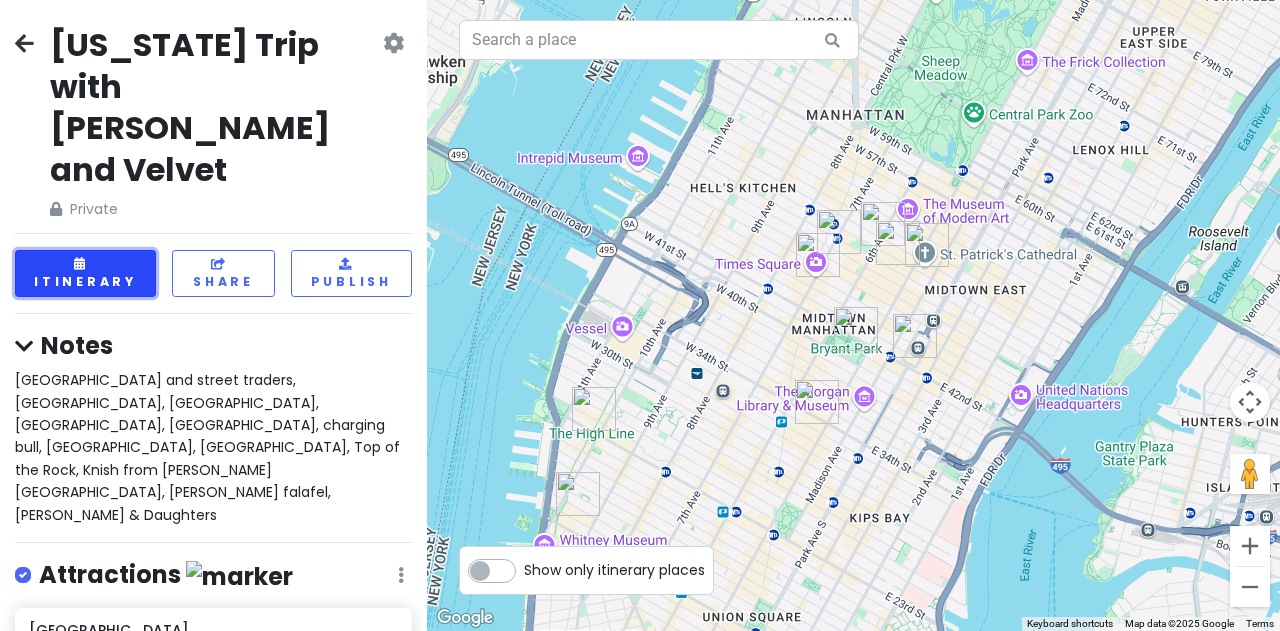 click on "Itinerary" at bounding box center [85, 273] 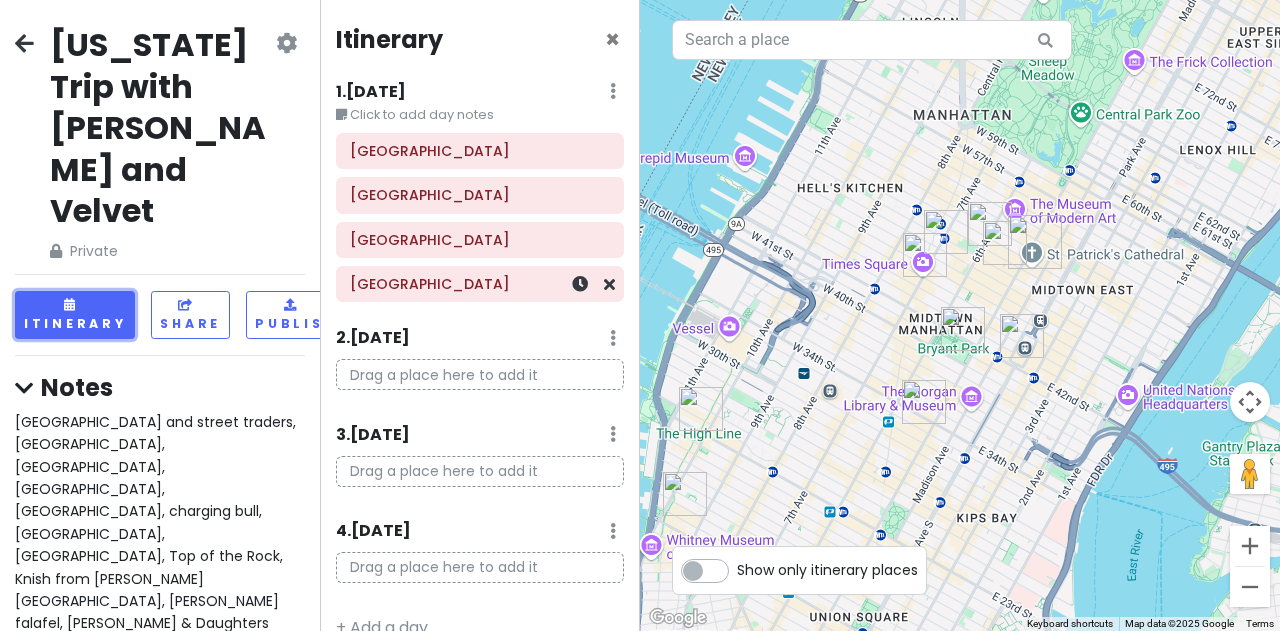 scroll, scrollTop: 28, scrollLeft: 0, axis: vertical 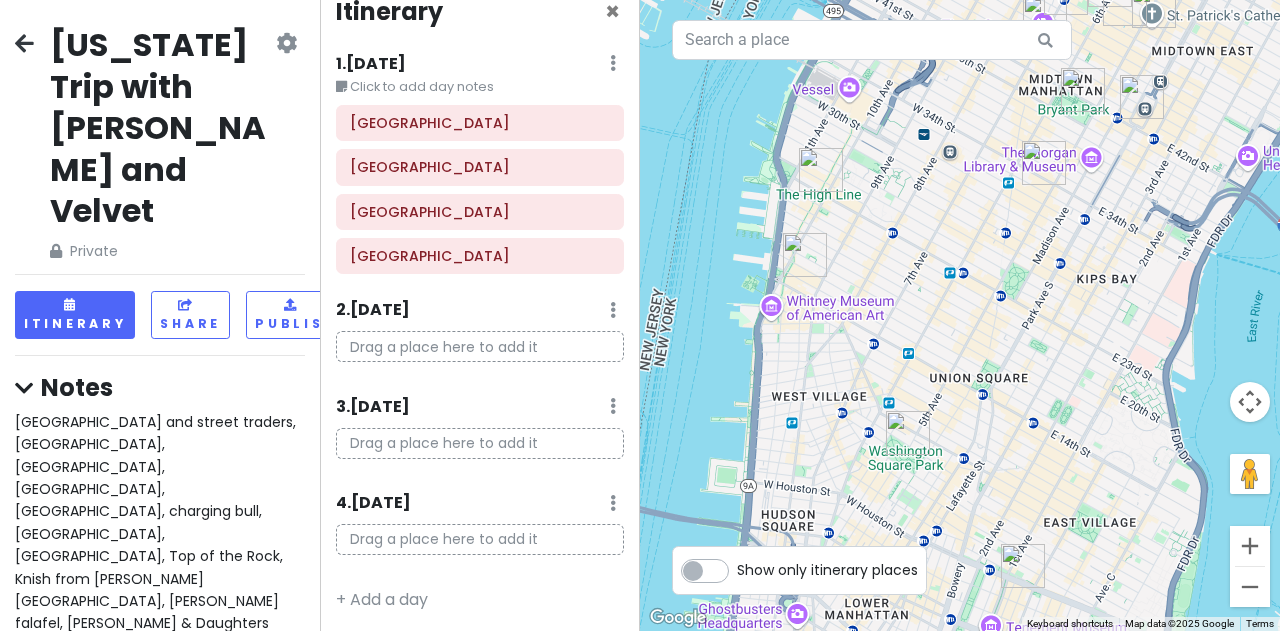 drag, startPoint x: 971, startPoint y: 430, endPoint x: 1075, endPoint y: 147, distance: 301.50455 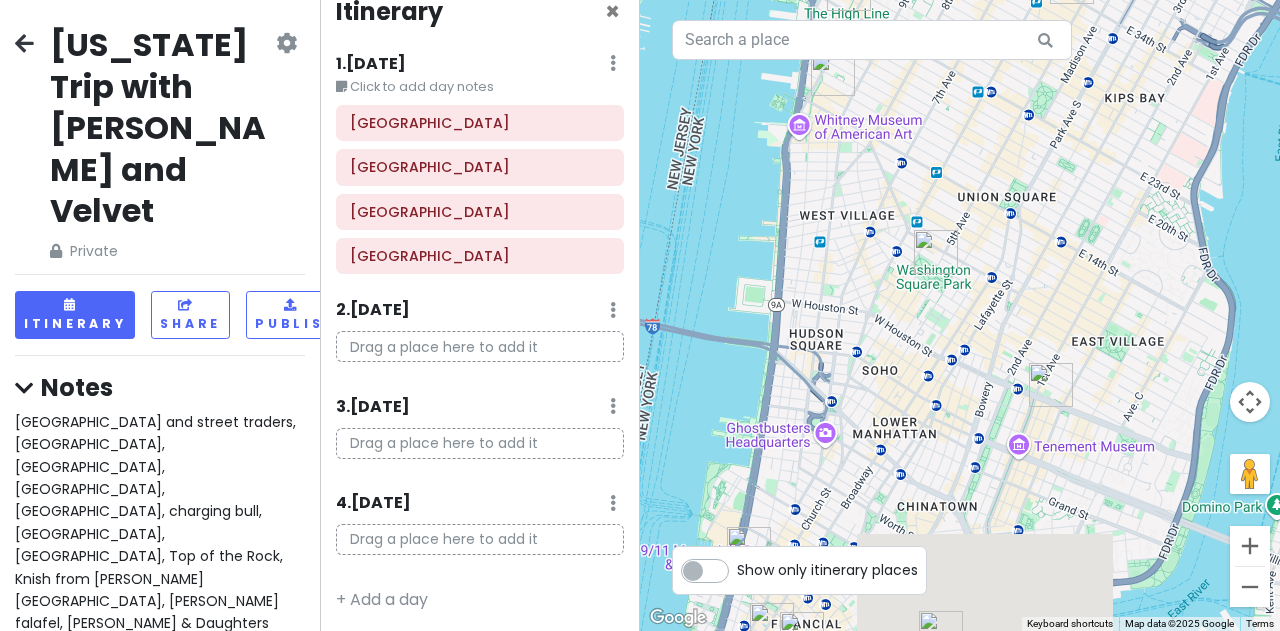 drag, startPoint x: 984, startPoint y: 410, endPoint x: 1022, endPoint y: 297, distance: 119.218285 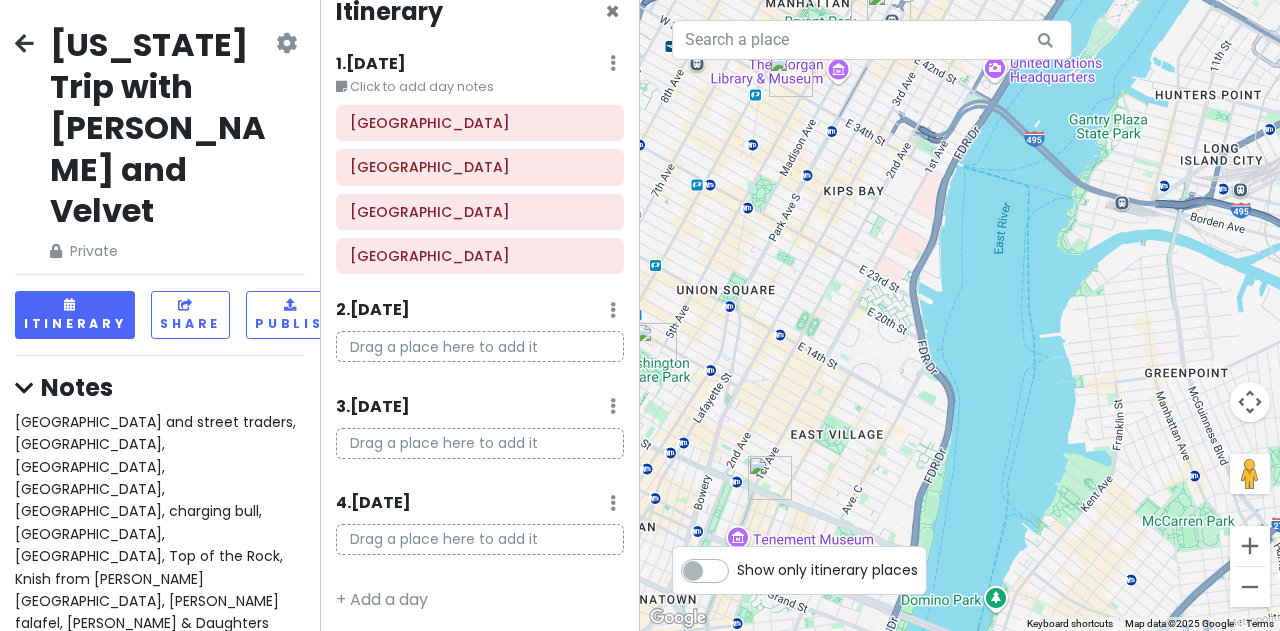 drag, startPoint x: 1083, startPoint y: 435, endPoint x: 800, endPoint y: 536, distance: 300.48294 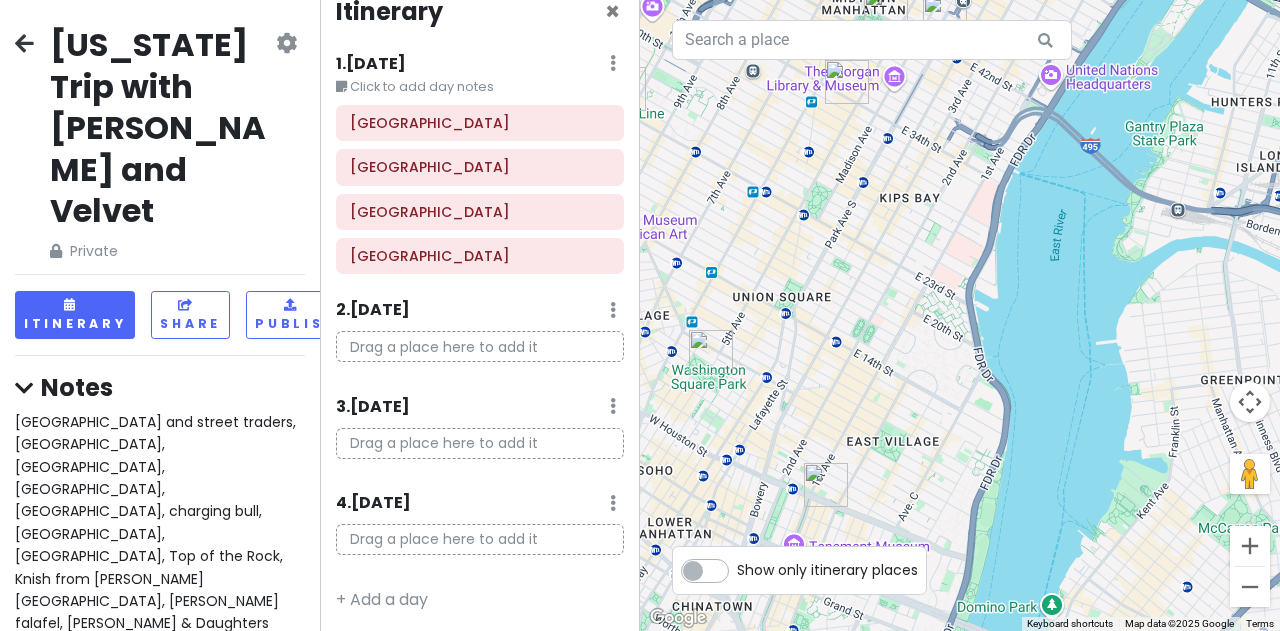 drag, startPoint x: 904, startPoint y: 236, endPoint x: 965, endPoint y: 250, distance: 62.58594 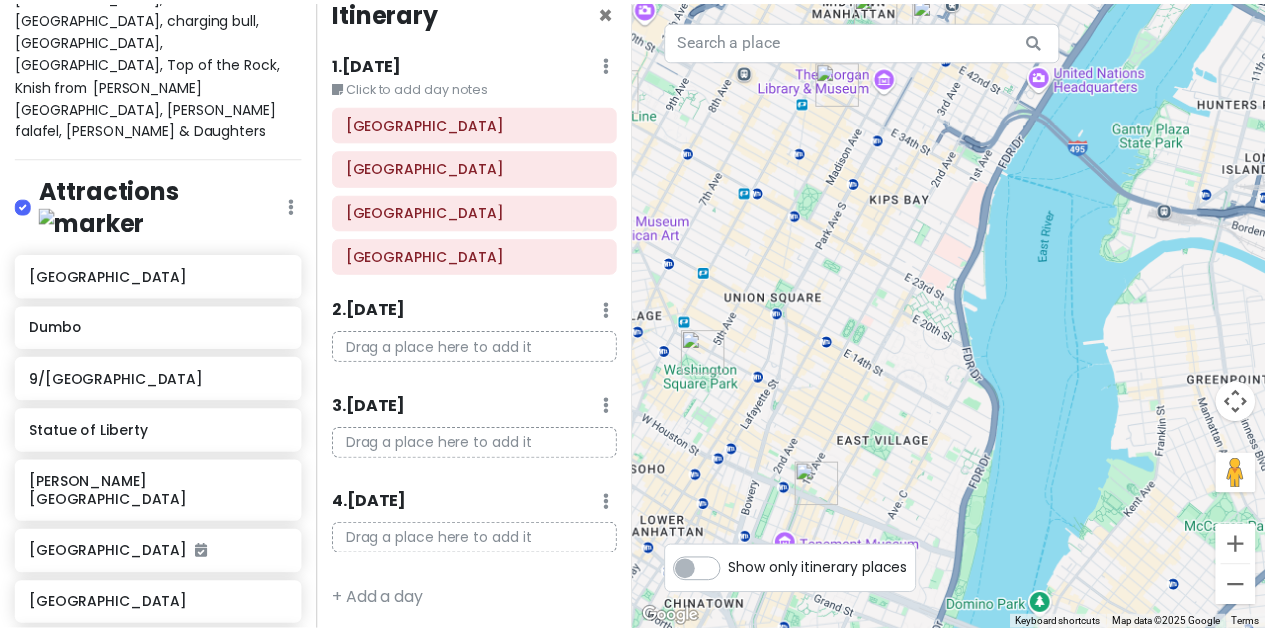 scroll, scrollTop: 0, scrollLeft: 0, axis: both 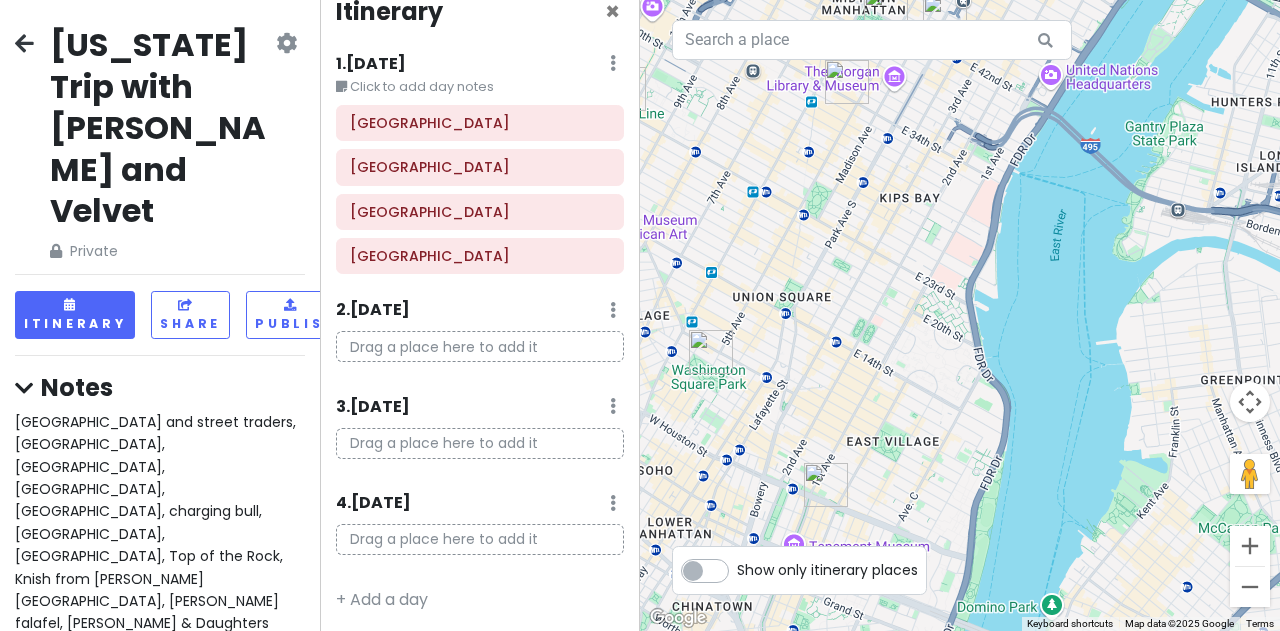click at bounding box center [24, 43] 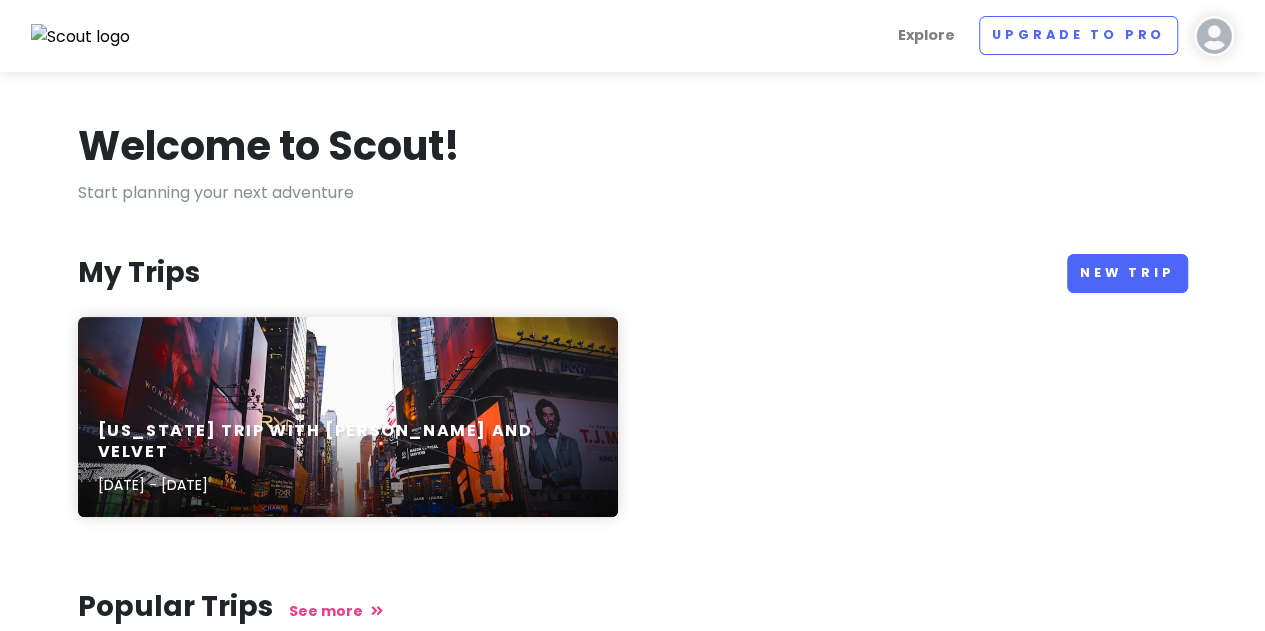 scroll, scrollTop: 0, scrollLeft: 0, axis: both 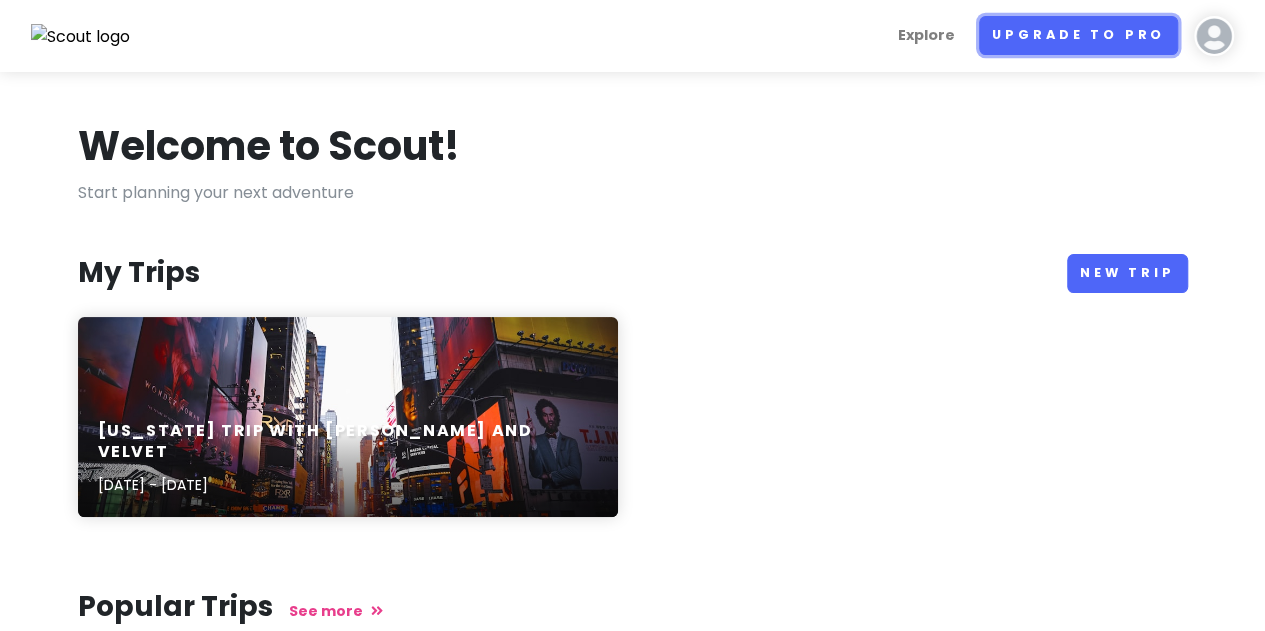 click on "Upgrade to Pro" at bounding box center [1078, 35] 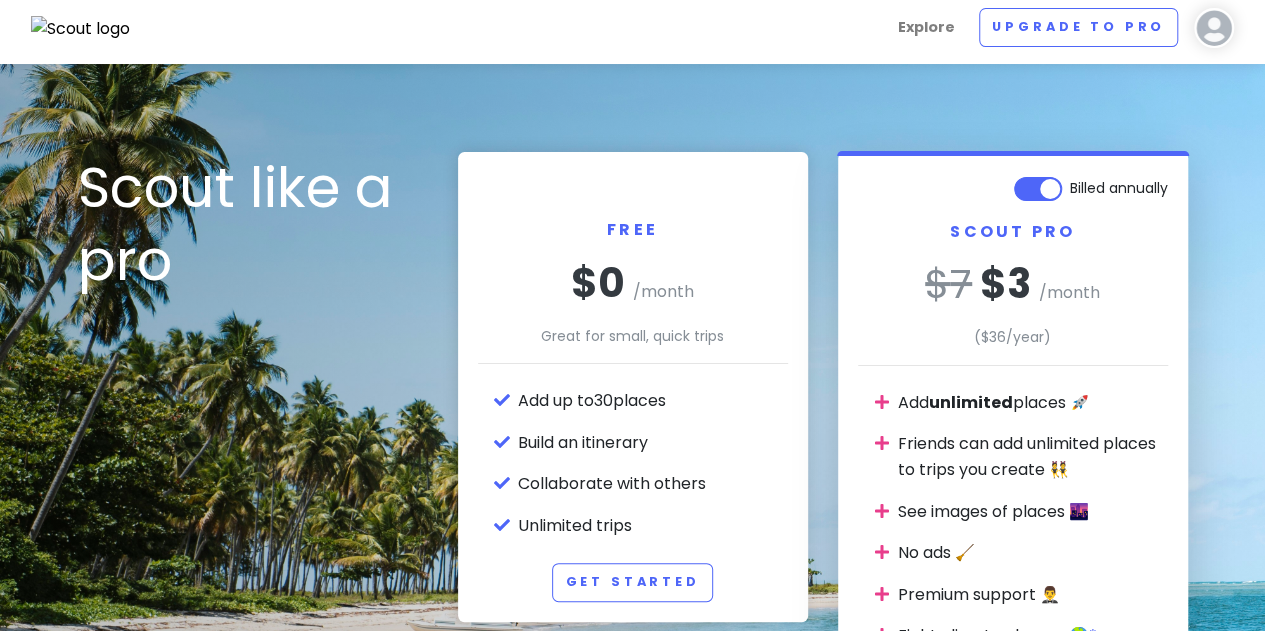 scroll, scrollTop: 0, scrollLeft: 0, axis: both 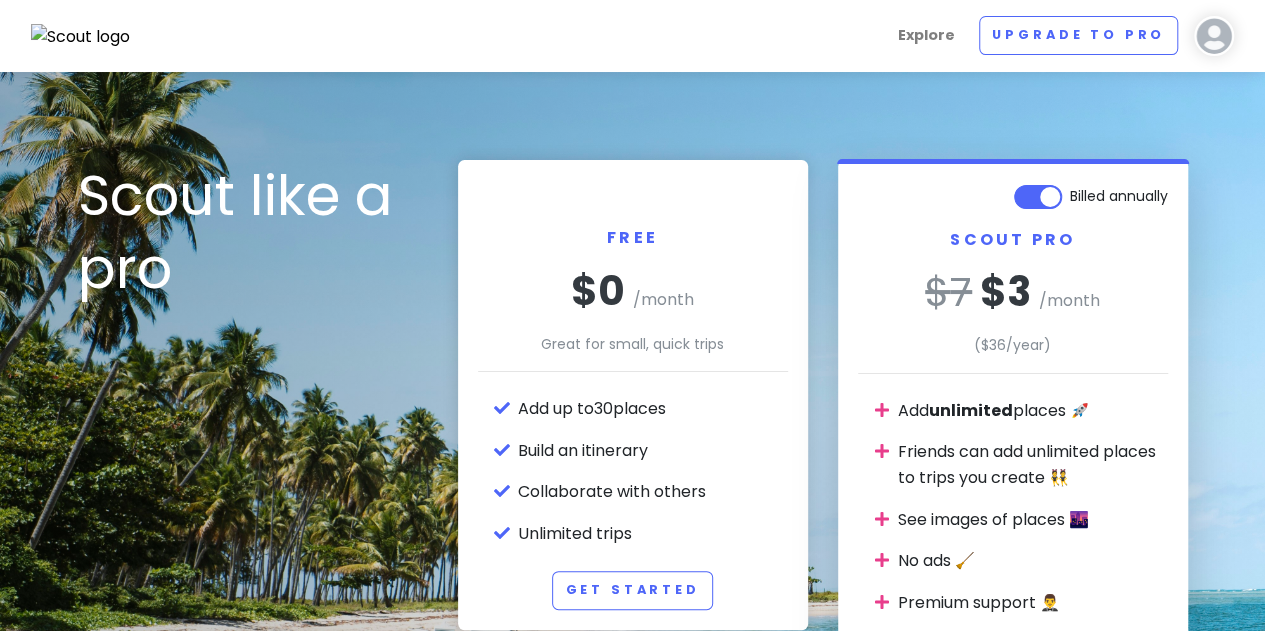 click at bounding box center (1214, 36) 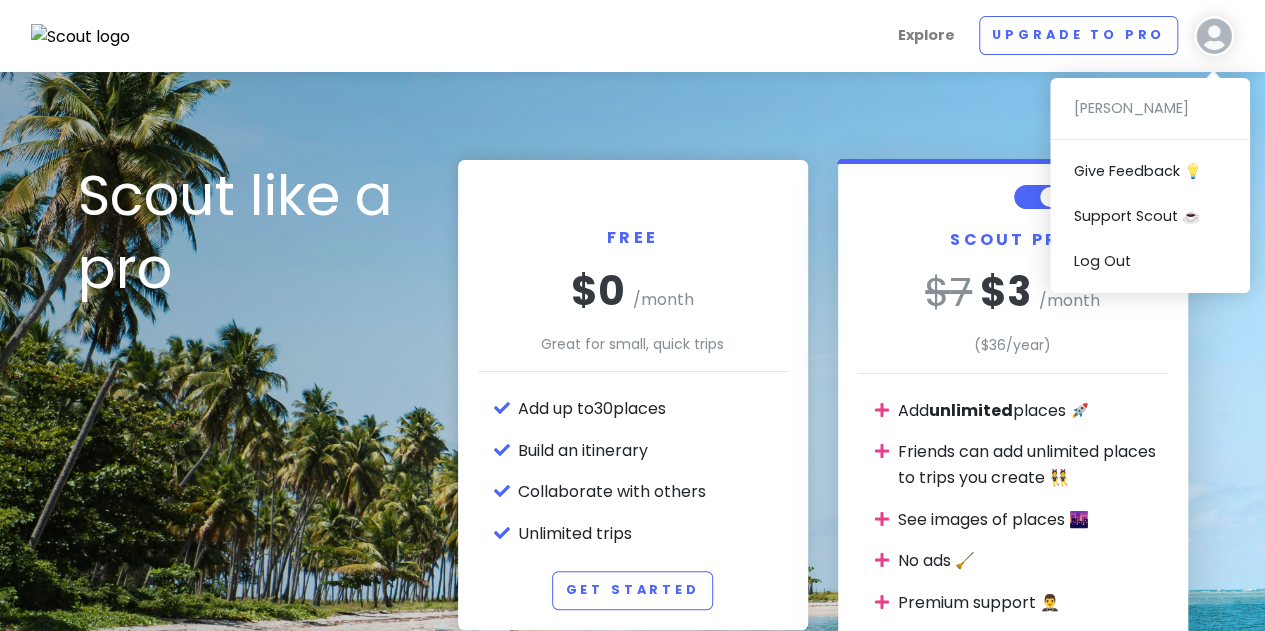 drag, startPoint x: 783, startPoint y: 88, endPoint x: 753, endPoint y: 89, distance: 30.016663 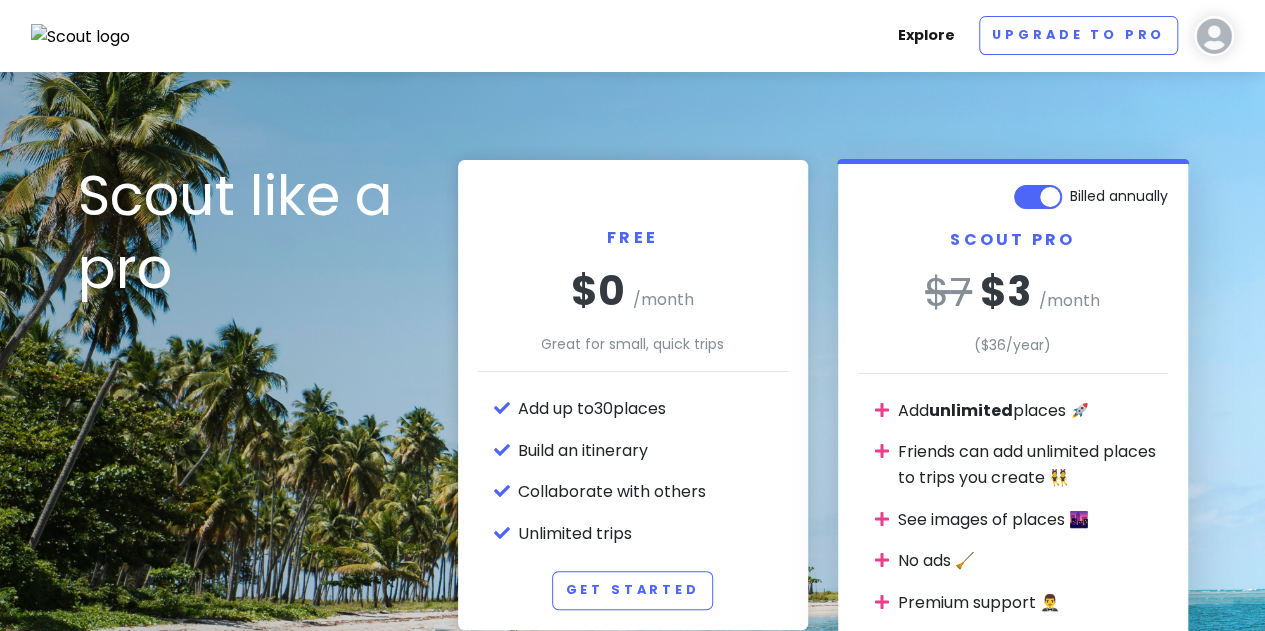 click on "Explore" at bounding box center [926, 35] 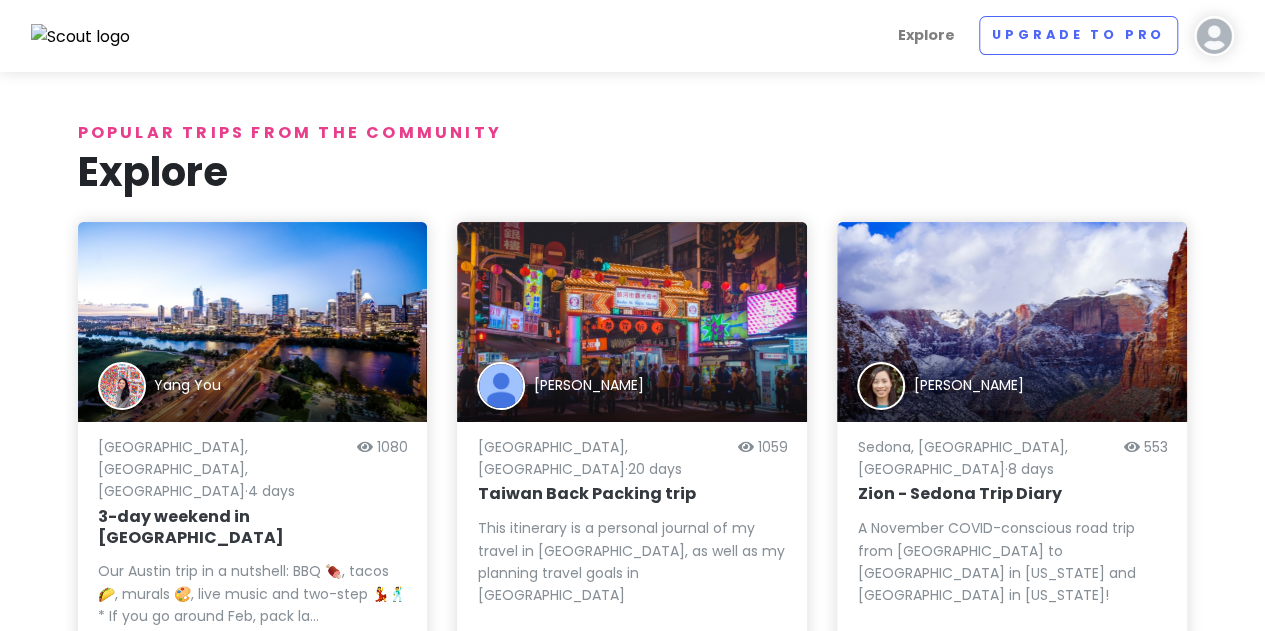 click at bounding box center [1214, 36] 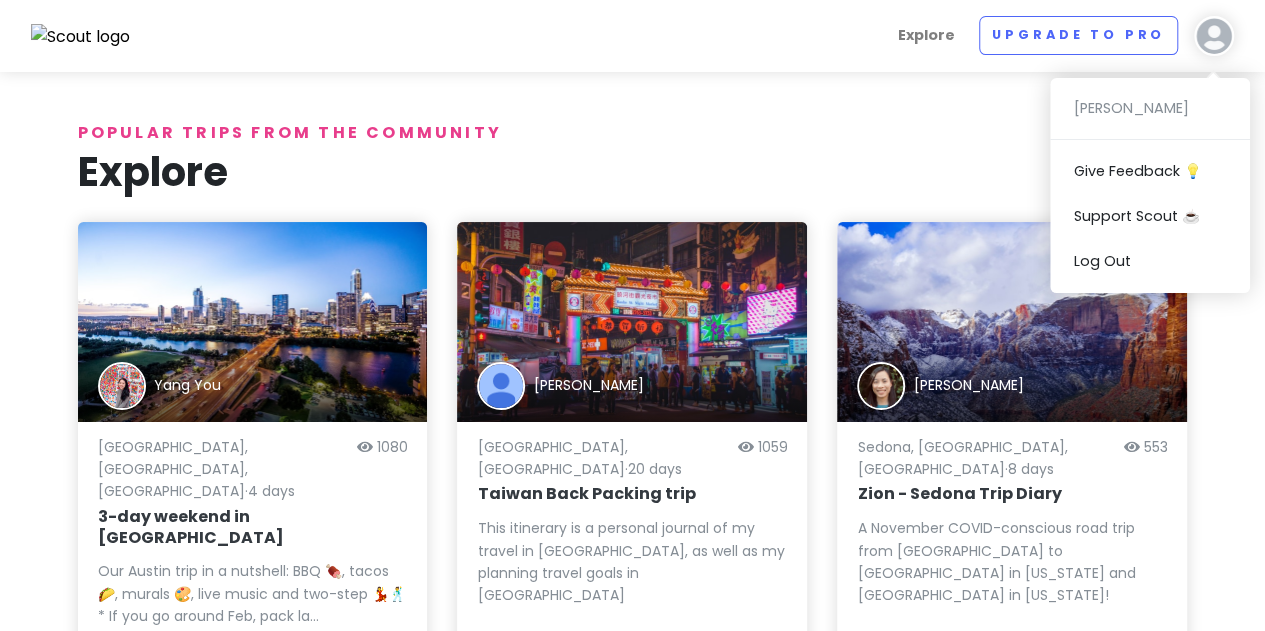 click on "[PERSON_NAME] Give Feedback 💡 Support Scout ☕️ Log Out" at bounding box center (1150, 185) 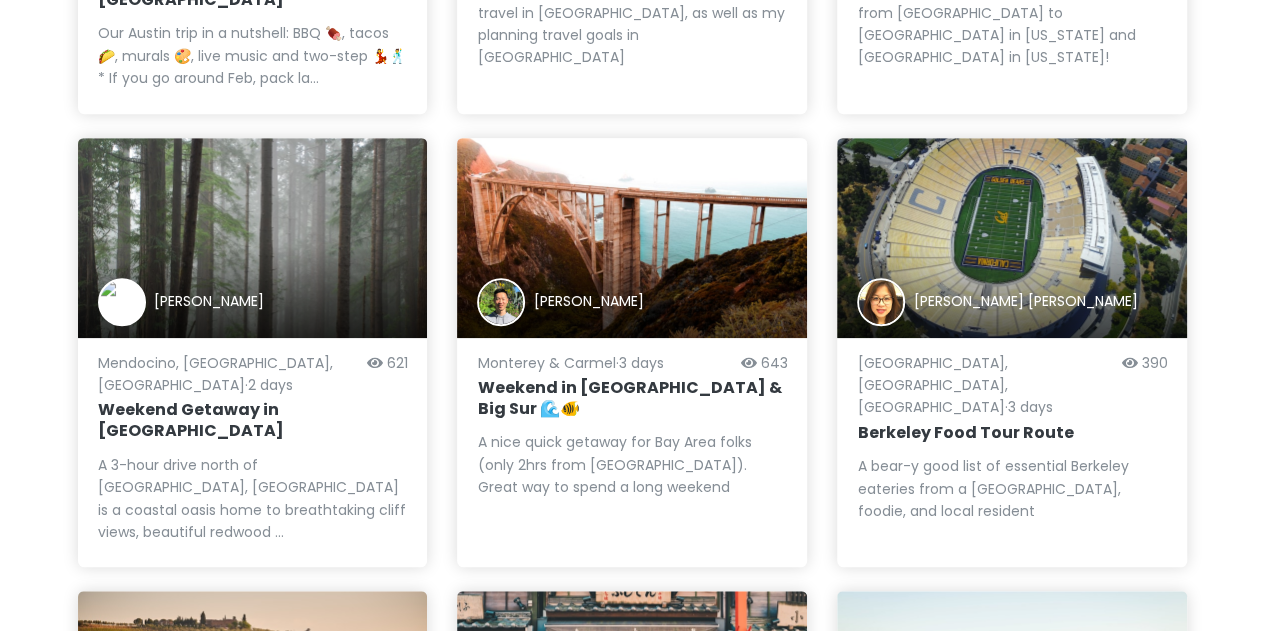 scroll, scrollTop: 0, scrollLeft: 0, axis: both 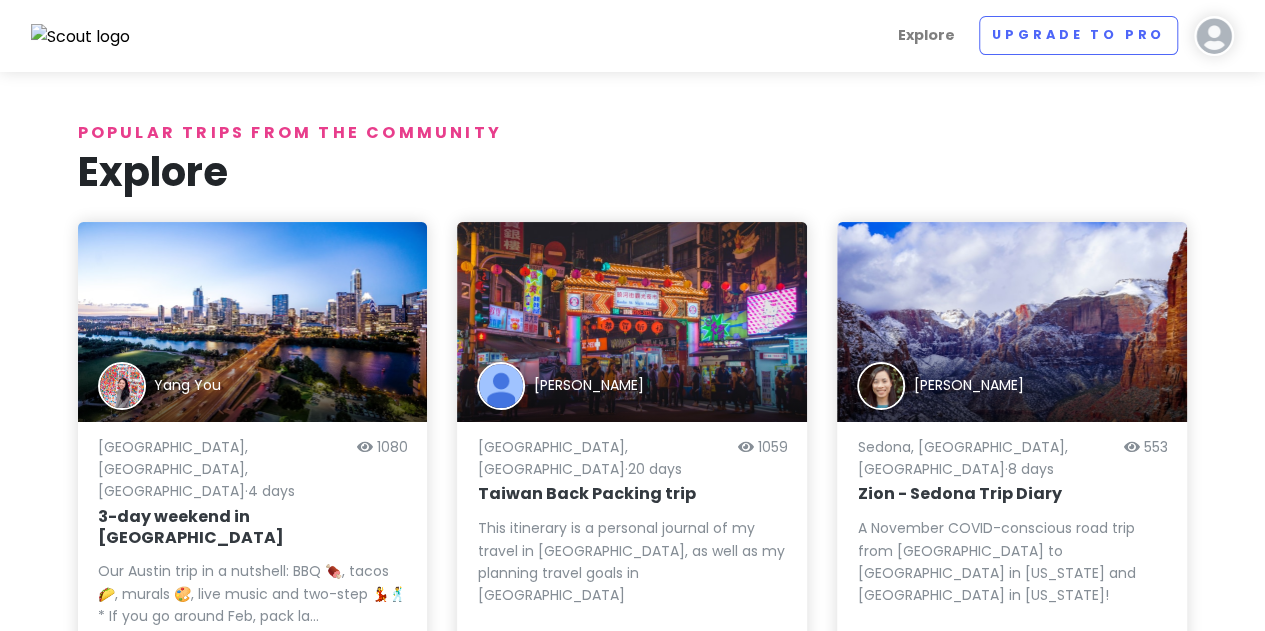 click at bounding box center (81, 37) 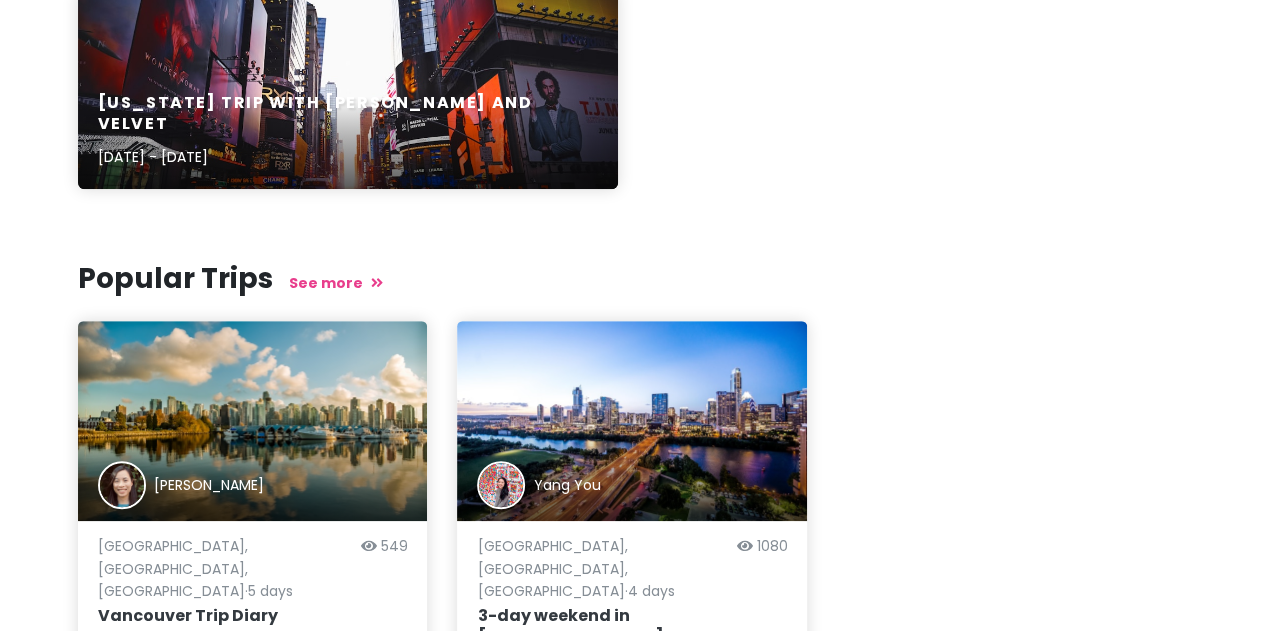 scroll, scrollTop: 300, scrollLeft: 0, axis: vertical 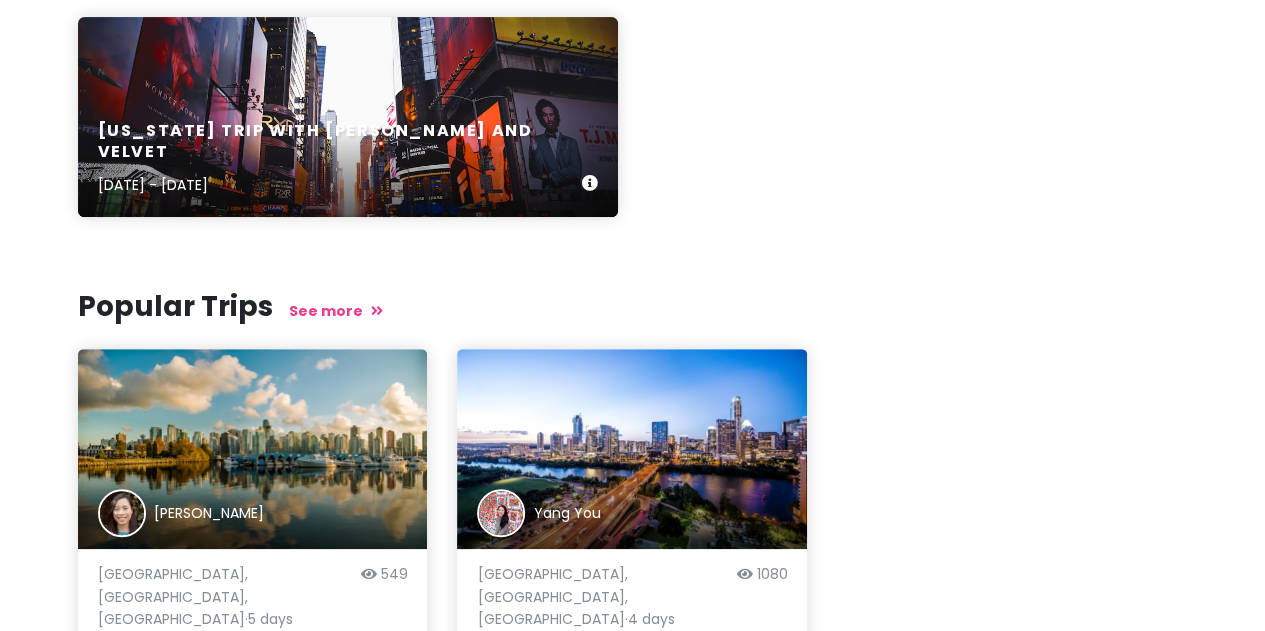 click on "[US_STATE] Trip with [PERSON_NAME] and Velvet [DATE] - [DATE]" at bounding box center (348, 159) 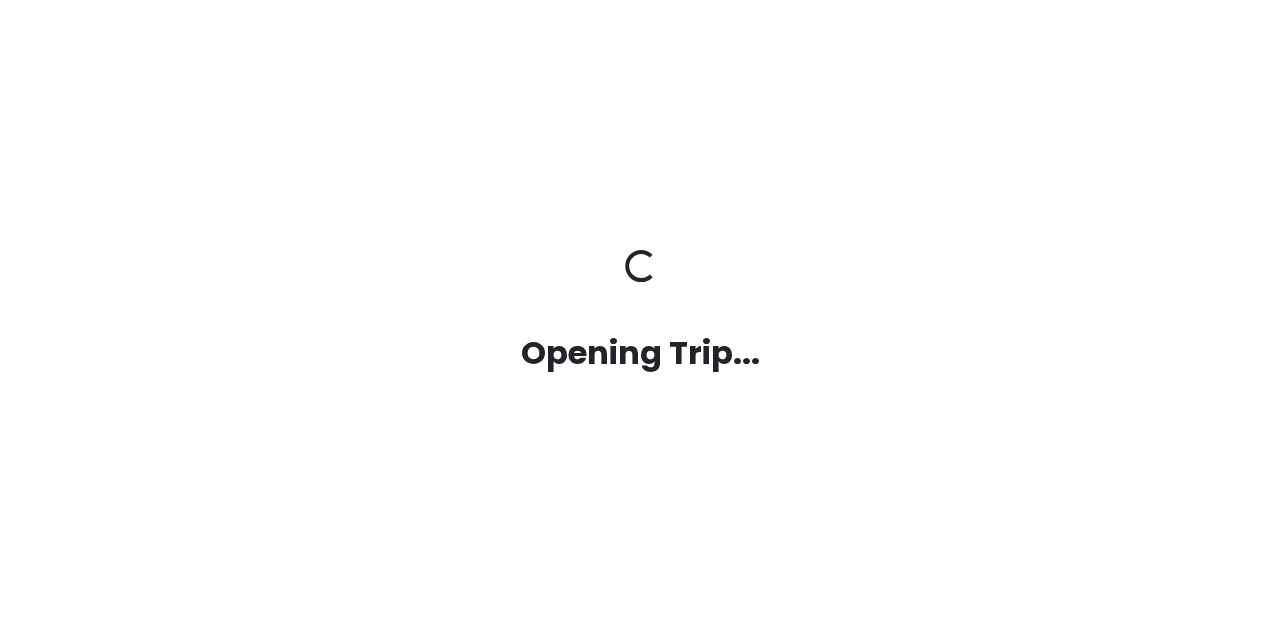 scroll, scrollTop: 0, scrollLeft: 0, axis: both 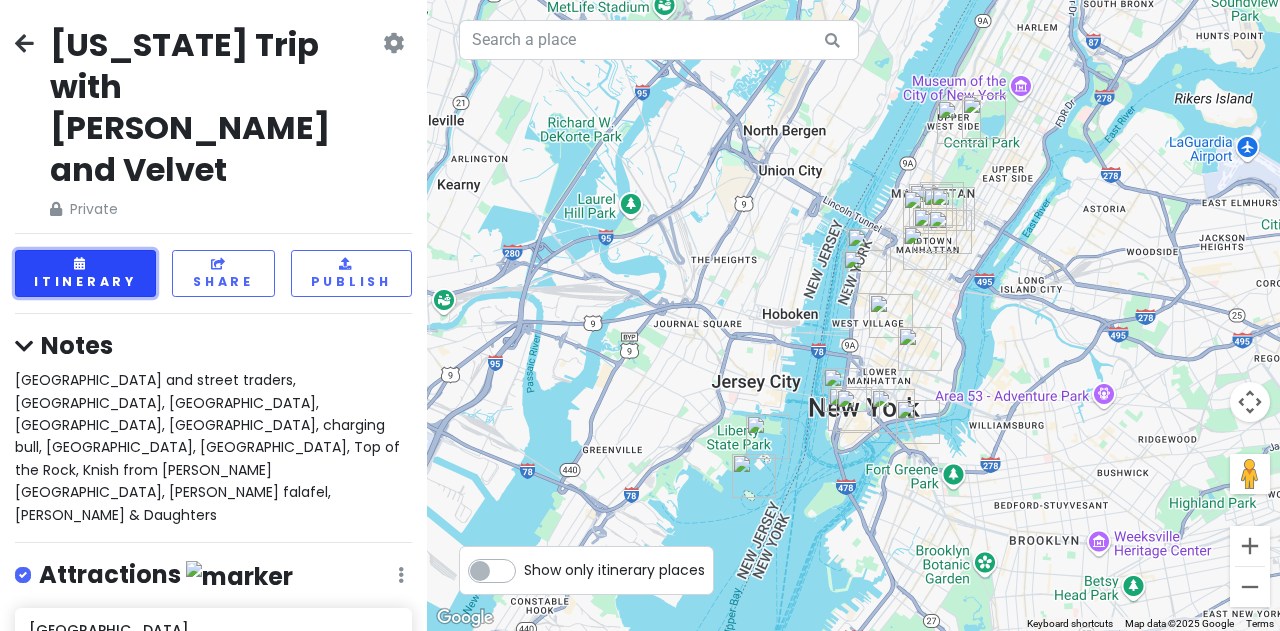 click on "Itinerary" at bounding box center (85, 273) 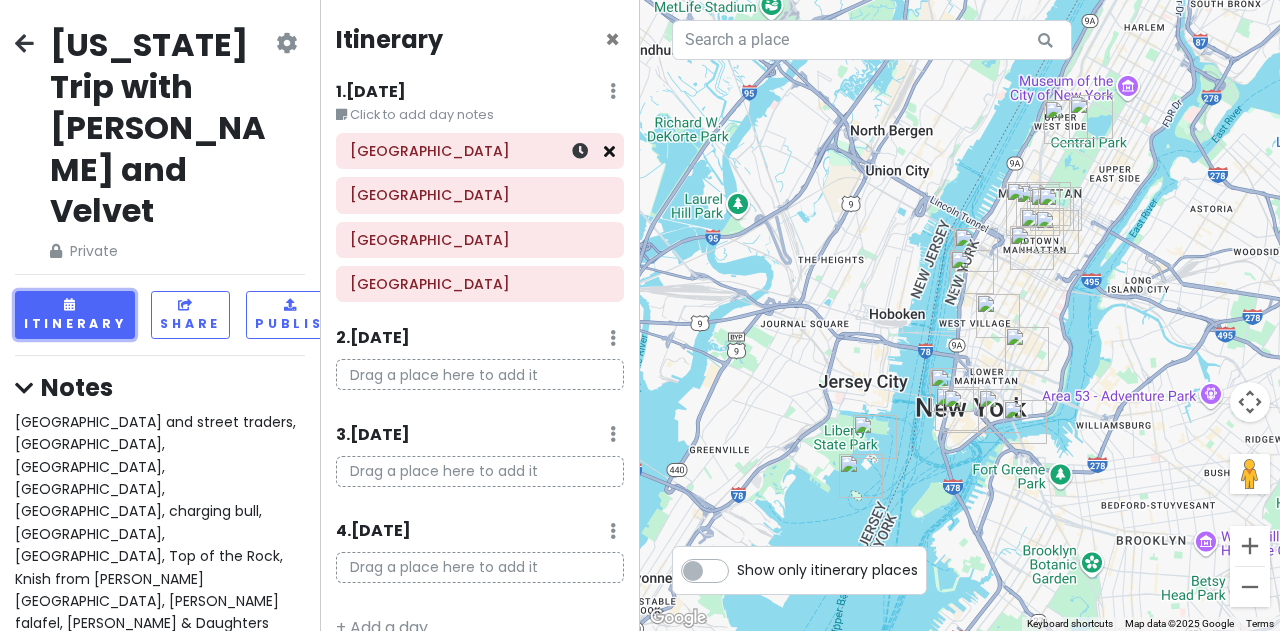 click at bounding box center (609, 151) 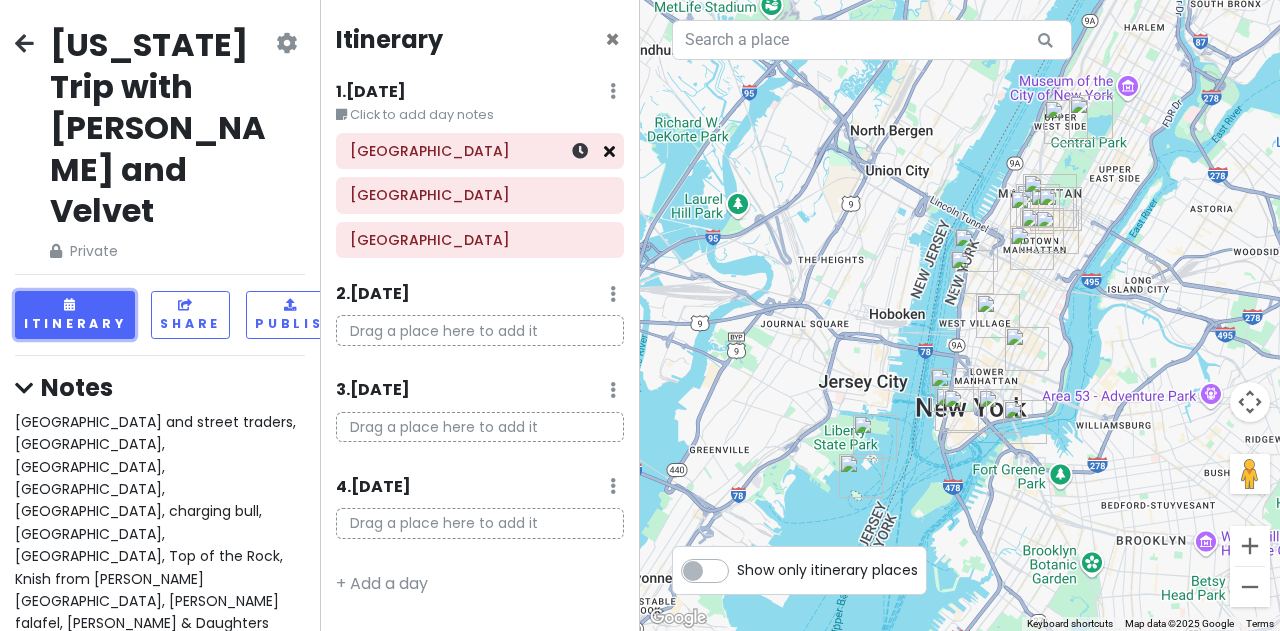 click at bounding box center (609, 151) 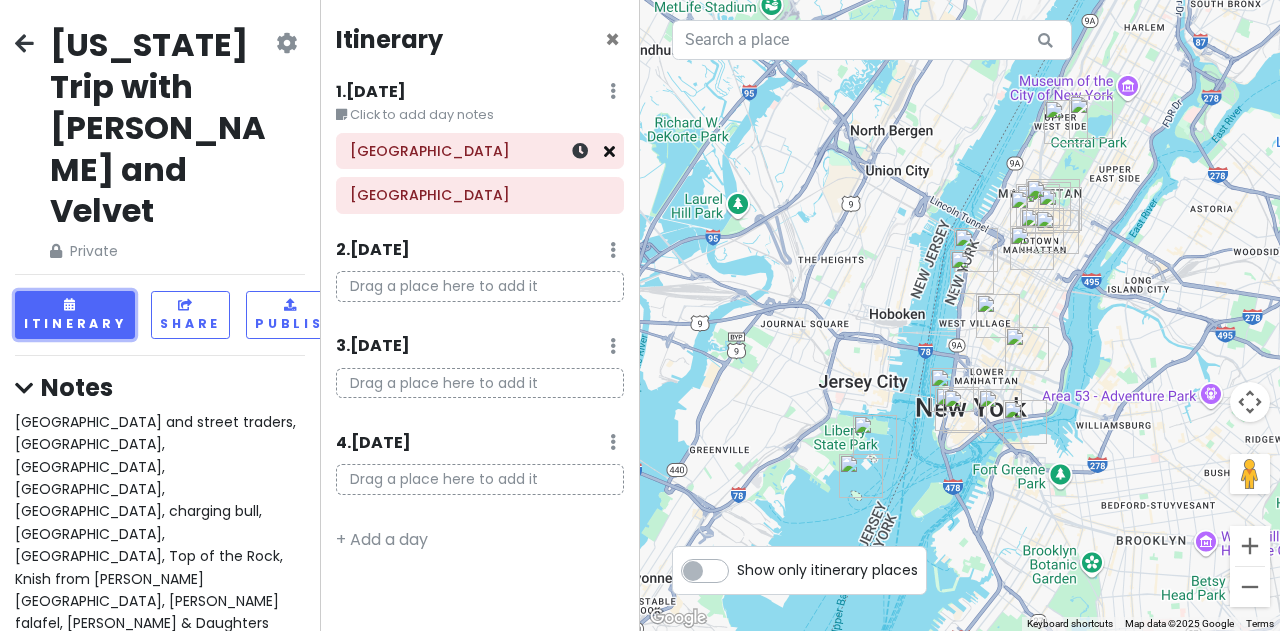 click at bounding box center (609, 151) 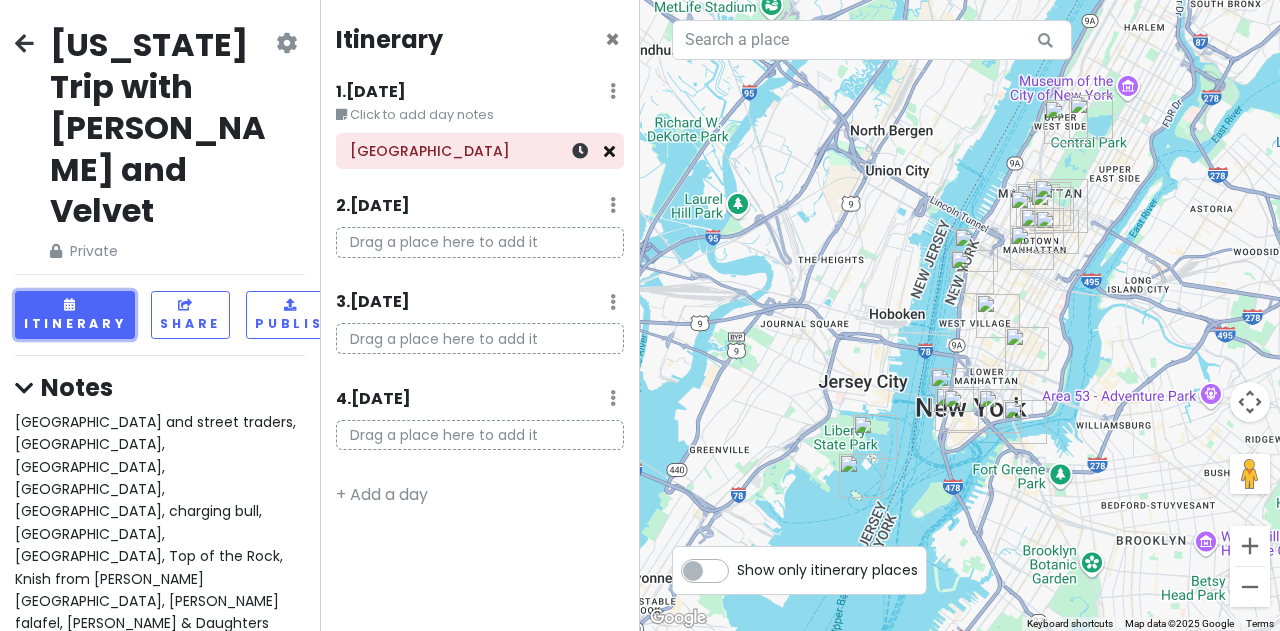 click at bounding box center (609, 151) 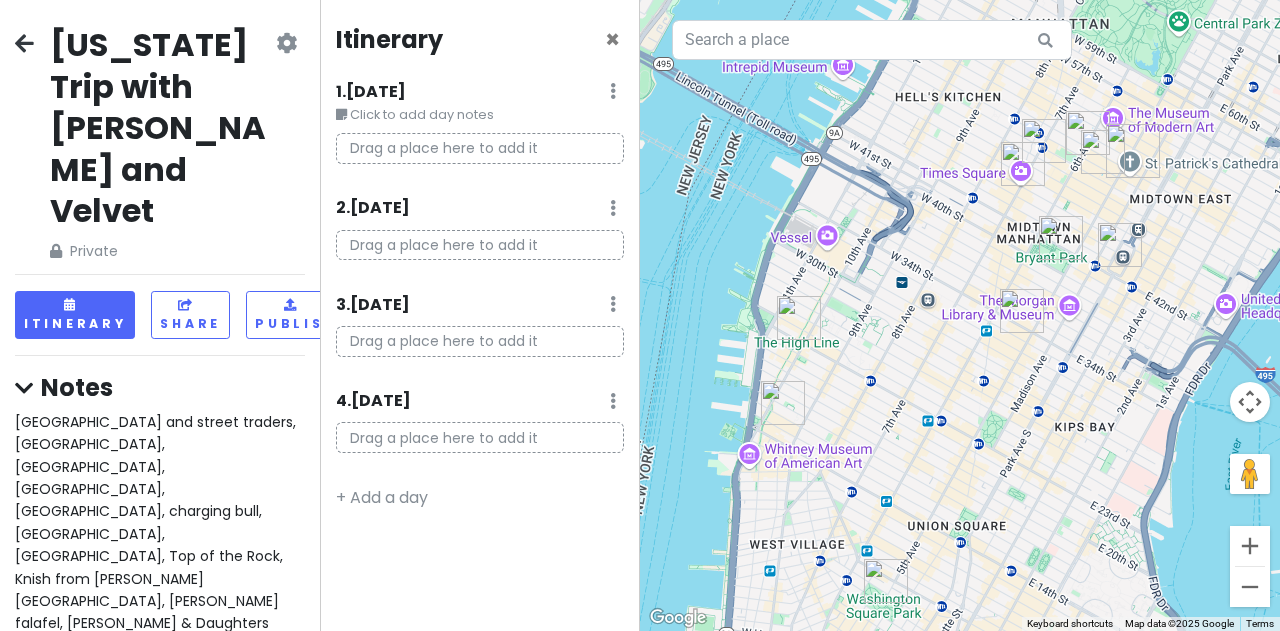 drag, startPoint x: 1156, startPoint y: 224, endPoint x: 855, endPoint y: 280, distance: 306.16498 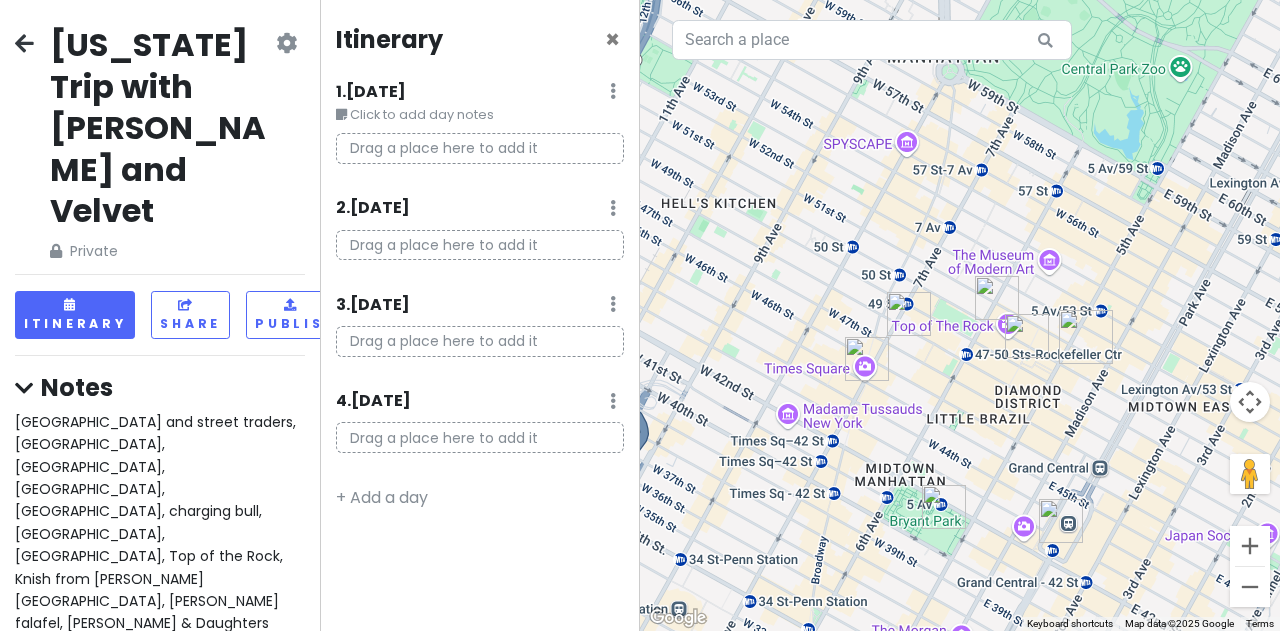 drag, startPoint x: 945, startPoint y: 197, endPoint x: 964, endPoint y: 305, distance: 109.65856 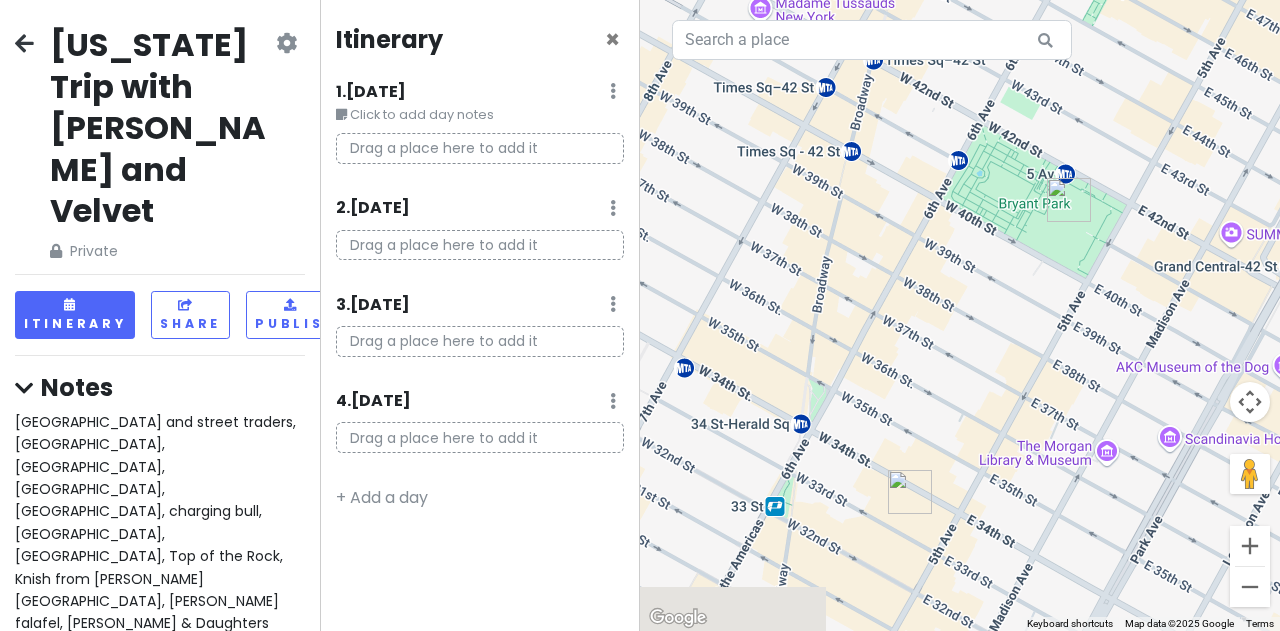 drag, startPoint x: 913, startPoint y: 521, endPoint x: 934, endPoint y: 396, distance: 126.751724 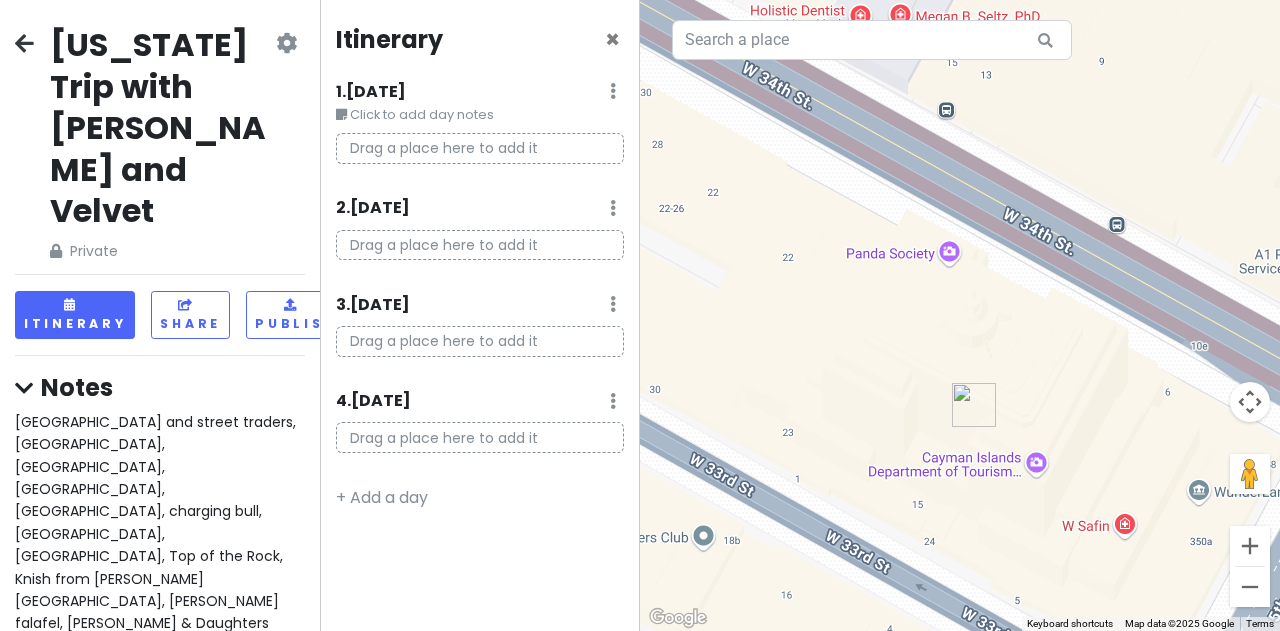 drag, startPoint x: 1002, startPoint y: 498, endPoint x: 1032, endPoint y: 375, distance: 126.60569 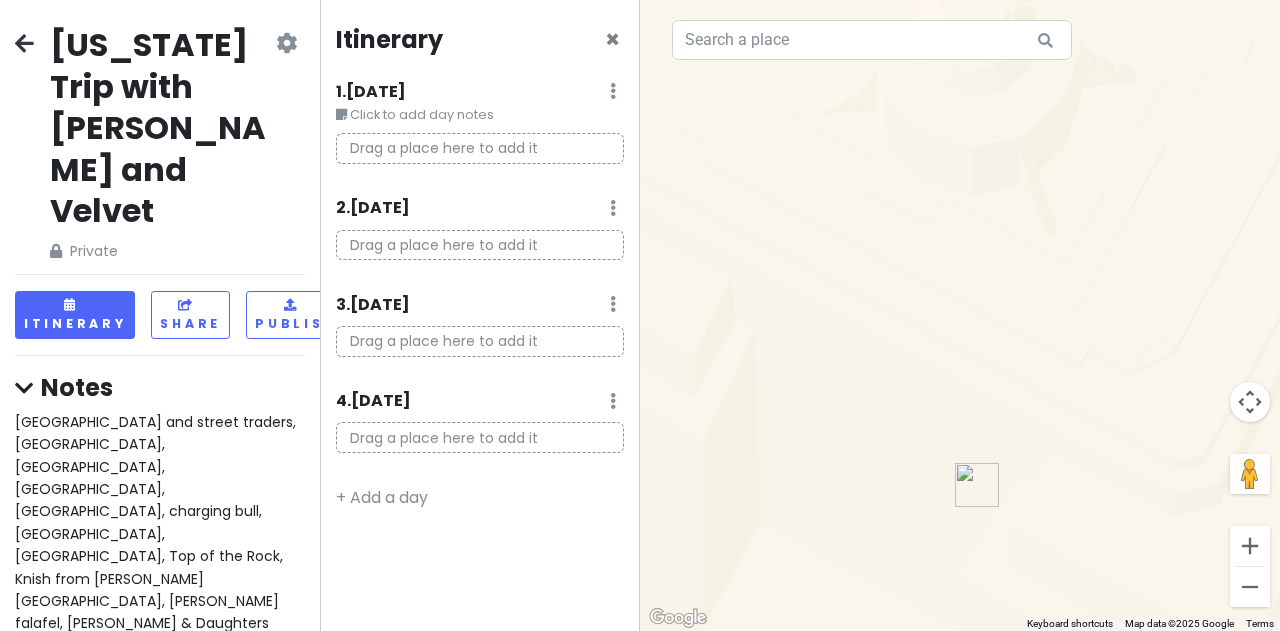 click at bounding box center (977, 485) 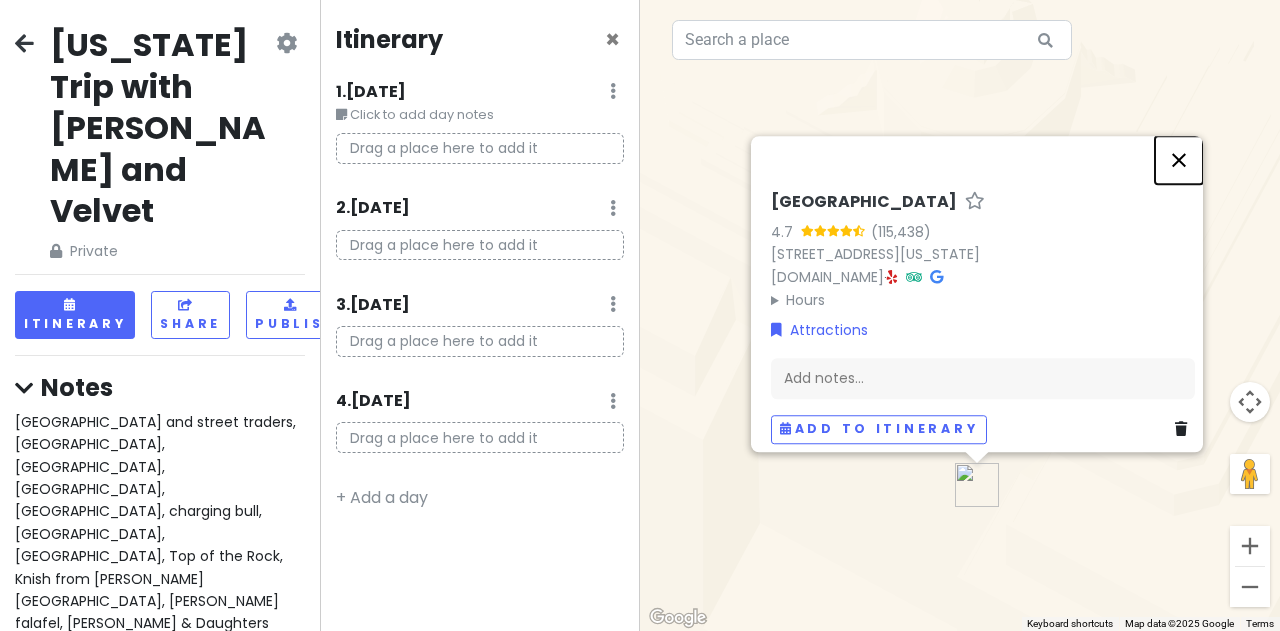click at bounding box center (1179, 160) 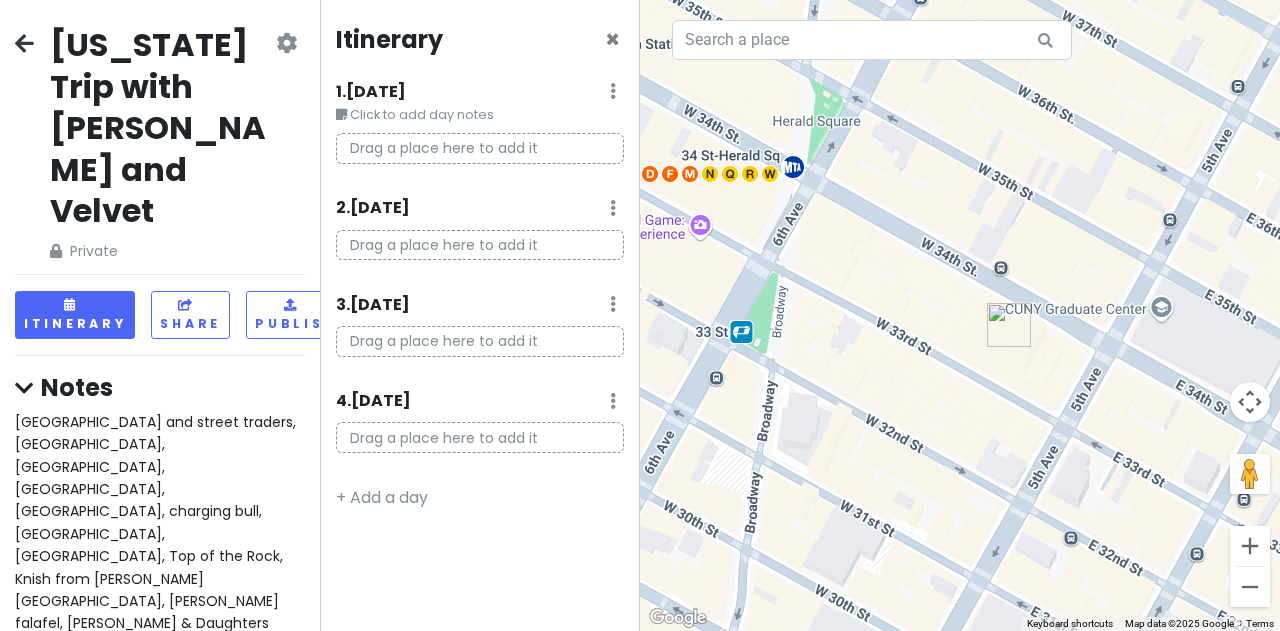 drag, startPoint x: 1060, startPoint y: 156, endPoint x: 1036, endPoint y: 389, distance: 234.23279 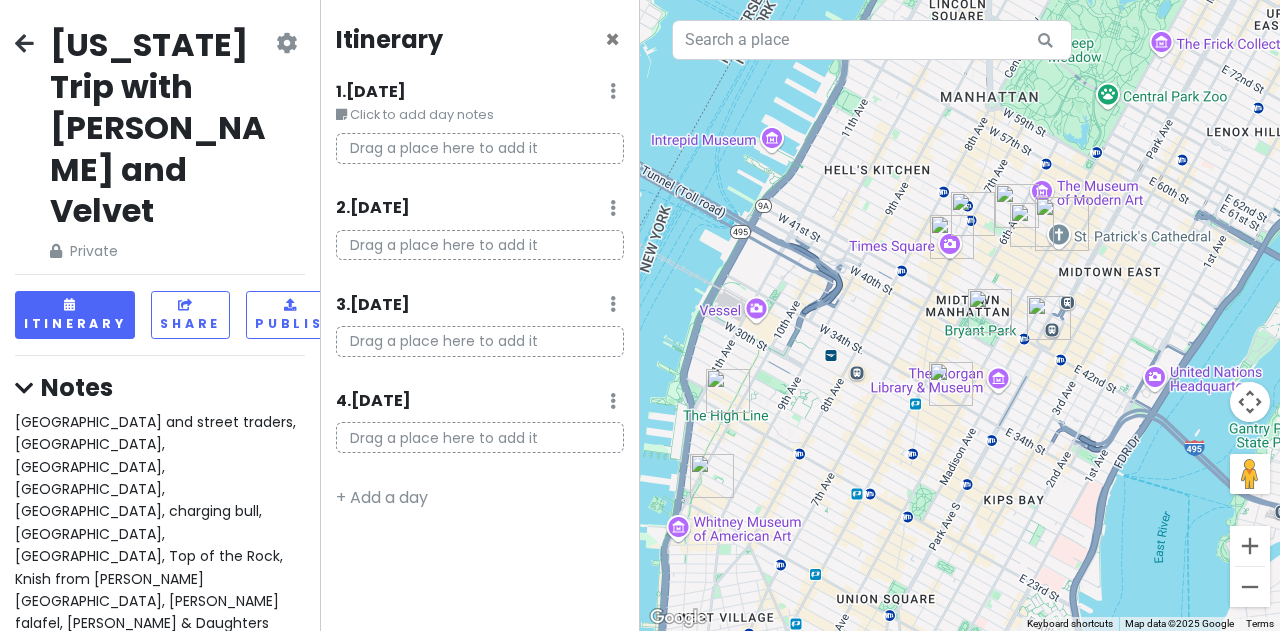 drag, startPoint x: 924, startPoint y: 219, endPoint x: 879, endPoint y: 365, distance: 152.77762 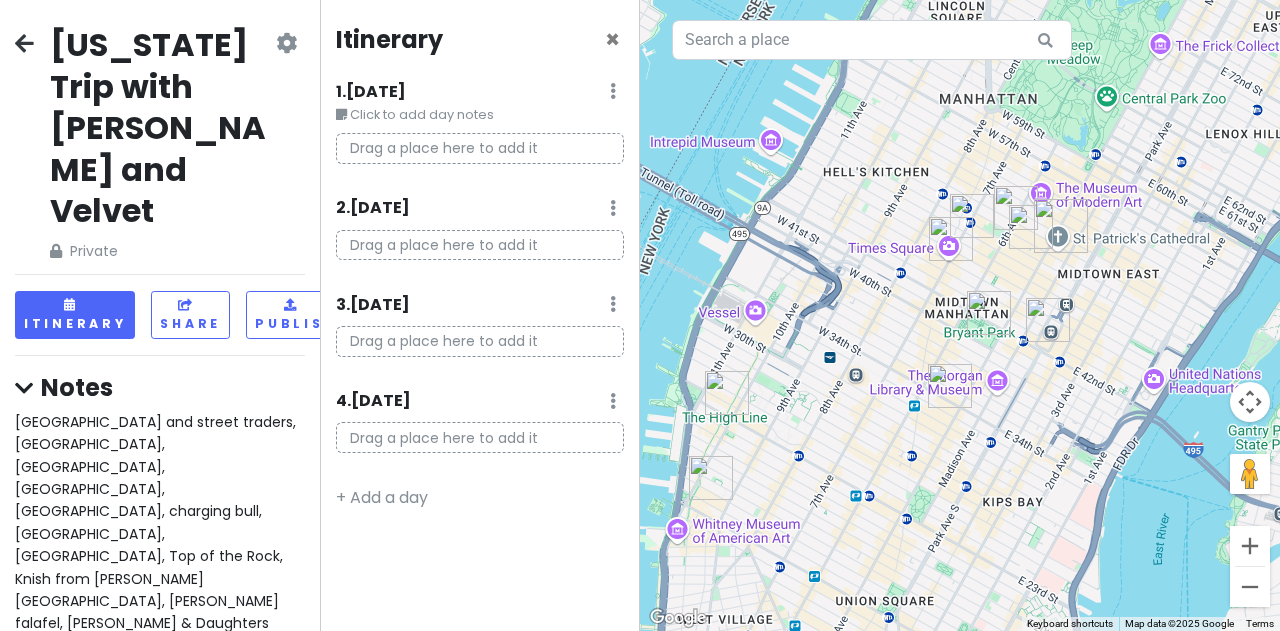 click at bounding box center (989, 313) 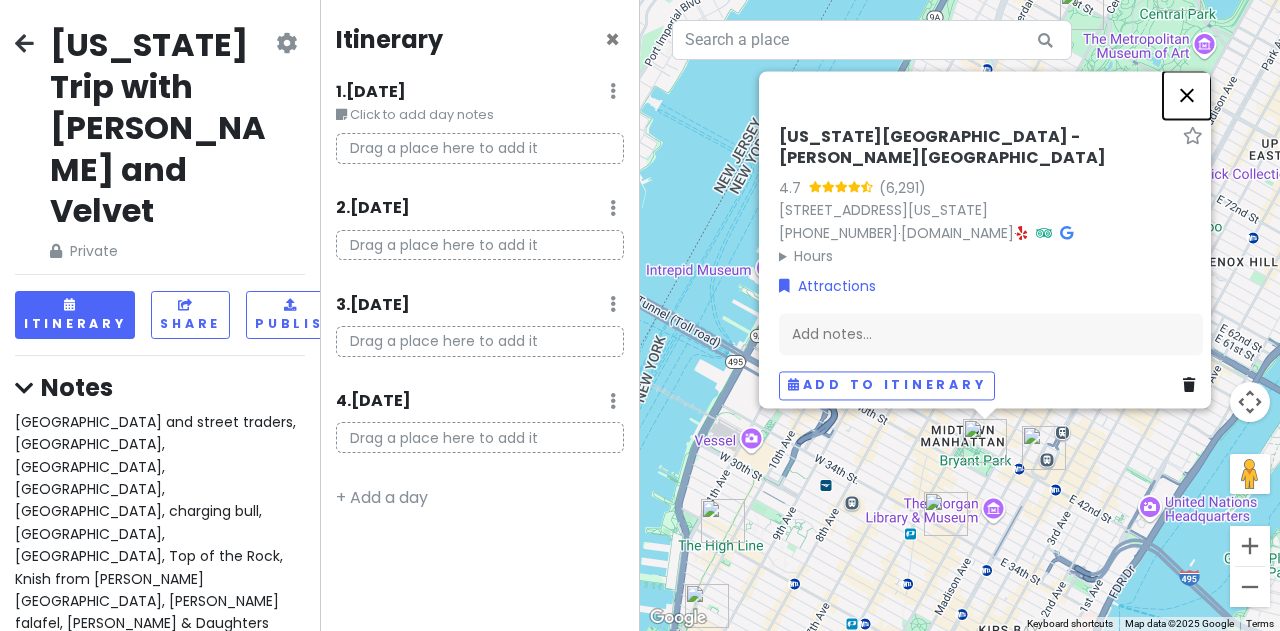 click at bounding box center (1187, 95) 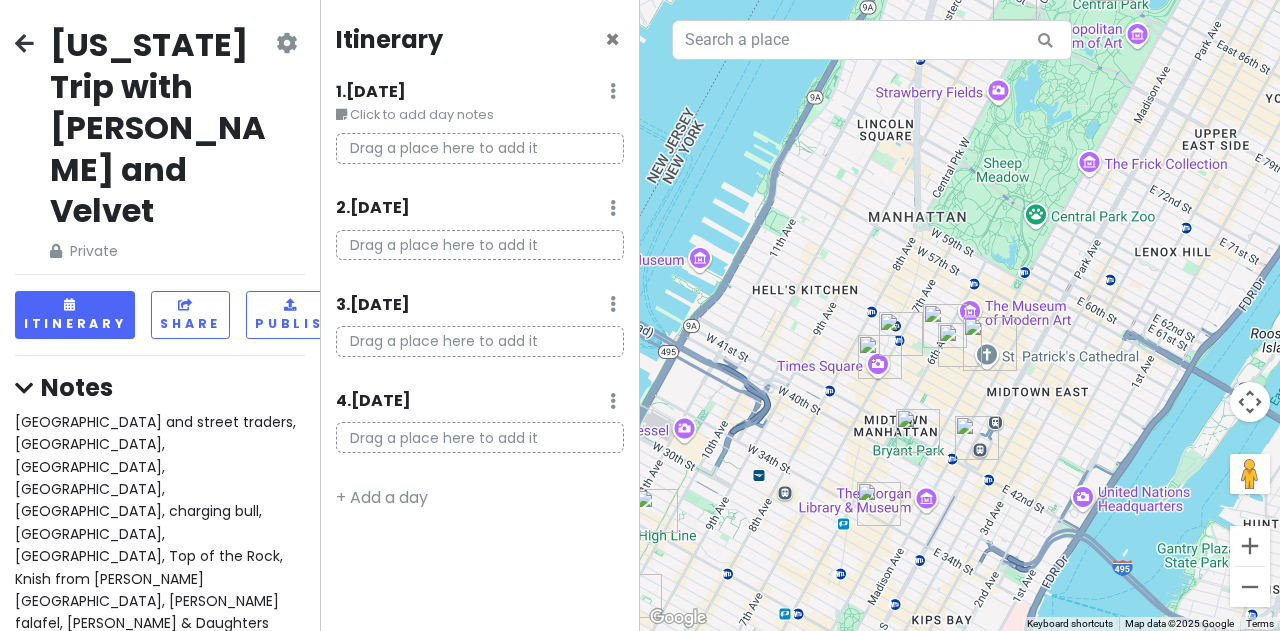 drag, startPoint x: 1029, startPoint y: 391, endPoint x: 959, endPoint y: 380, distance: 70.85902 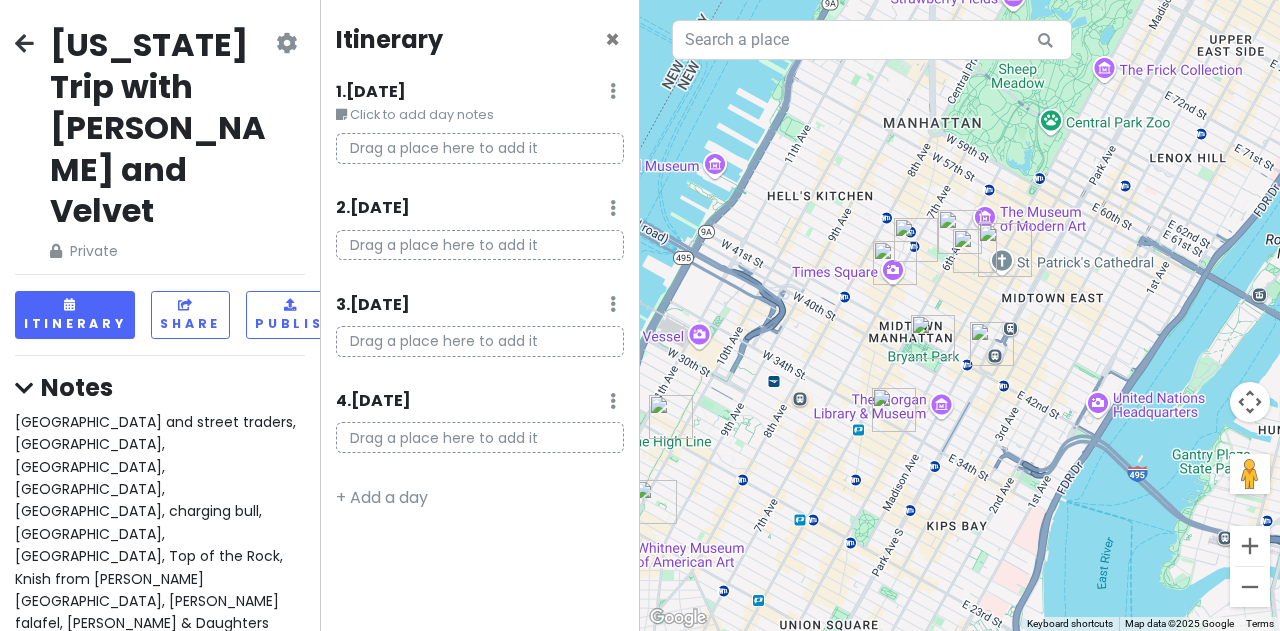 drag, startPoint x: 888, startPoint y: 503, endPoint x: 962, endPoint y: 398, distance: 128.45622 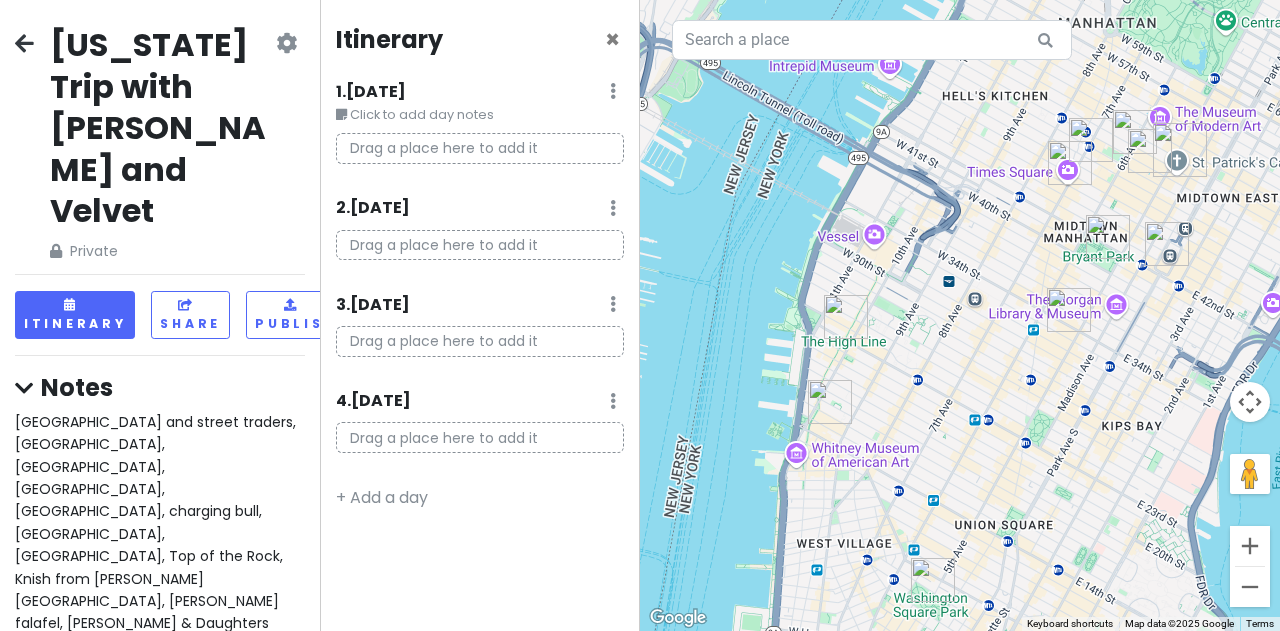 drag, startPoint x: 842, startPoint y: 494, endPoint x: 1001, endPoint y: 411, distance: 179.35997 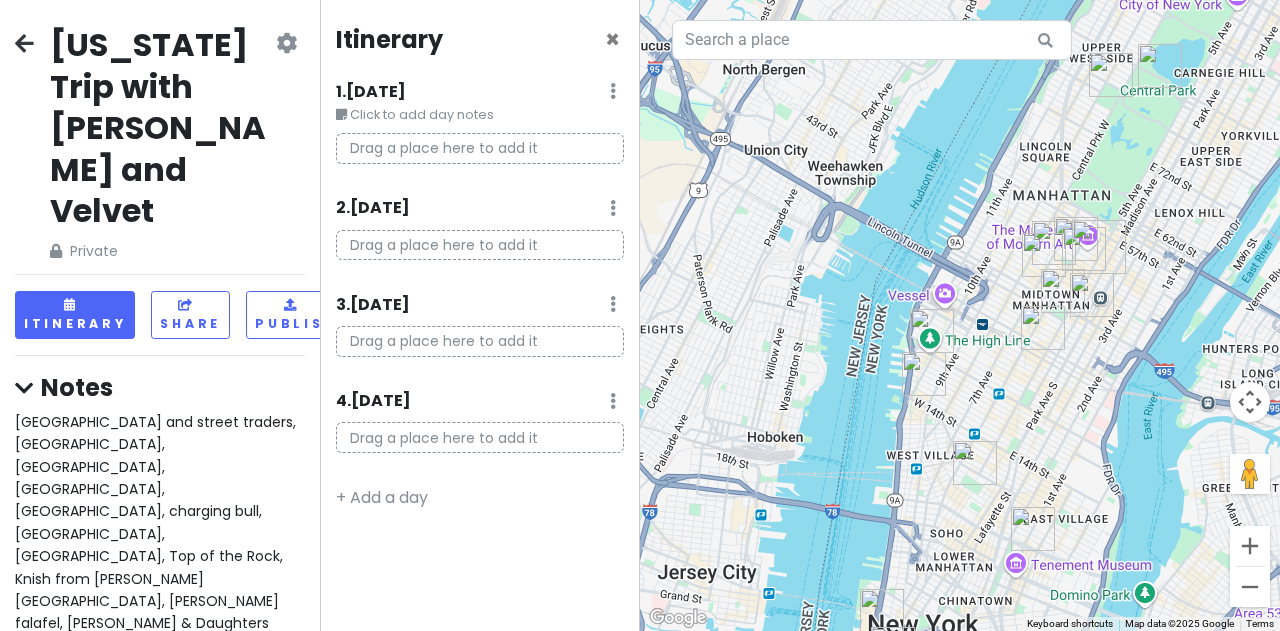 drag, startPoint x: 1024, startPoint y: 509, endPoint x: 1016, endPoint y: 415, distance: 94.33981 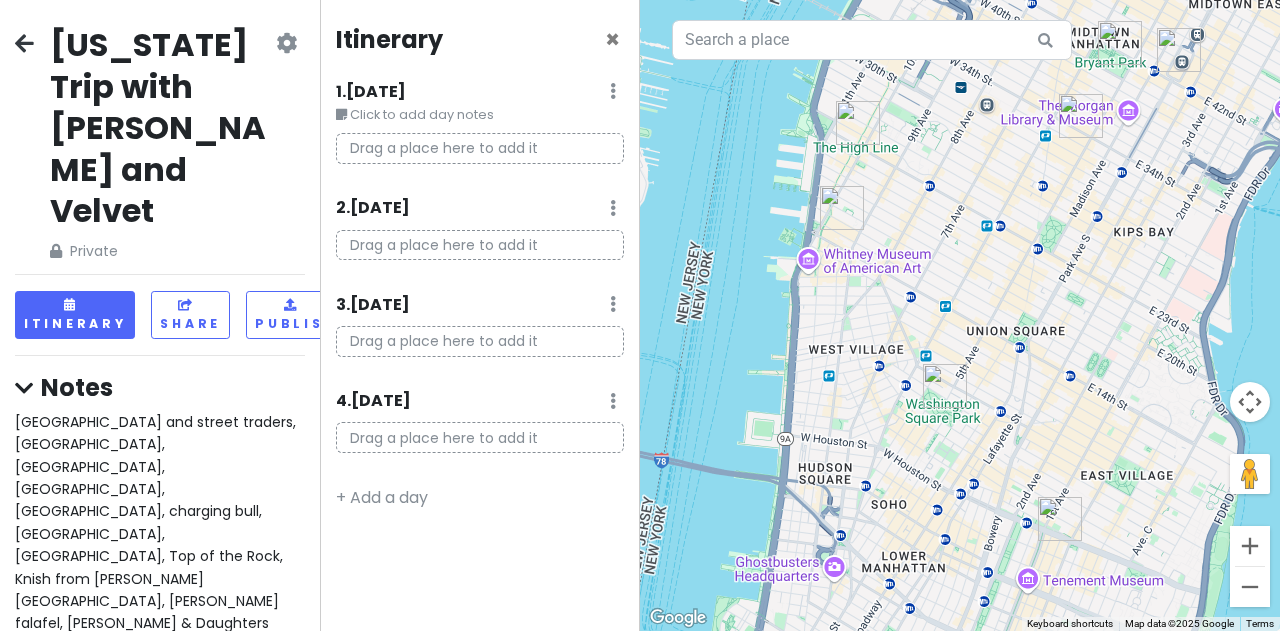 drag, startPoint x: 998, startPoint y: 426, endPoint x: 1011, endPoint y: 387, distance: 41.109608 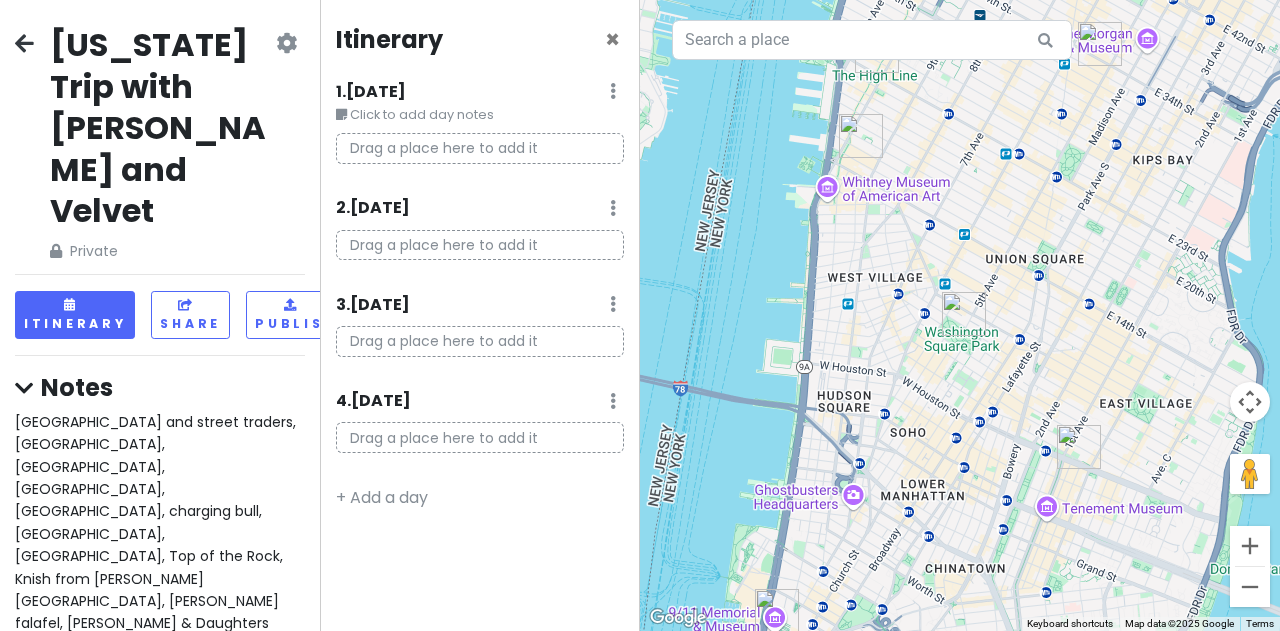 drag, startPoint x: 959, startPoint y: 429, endPoint x: 979, endPoint y: 392, distance: 42.059483 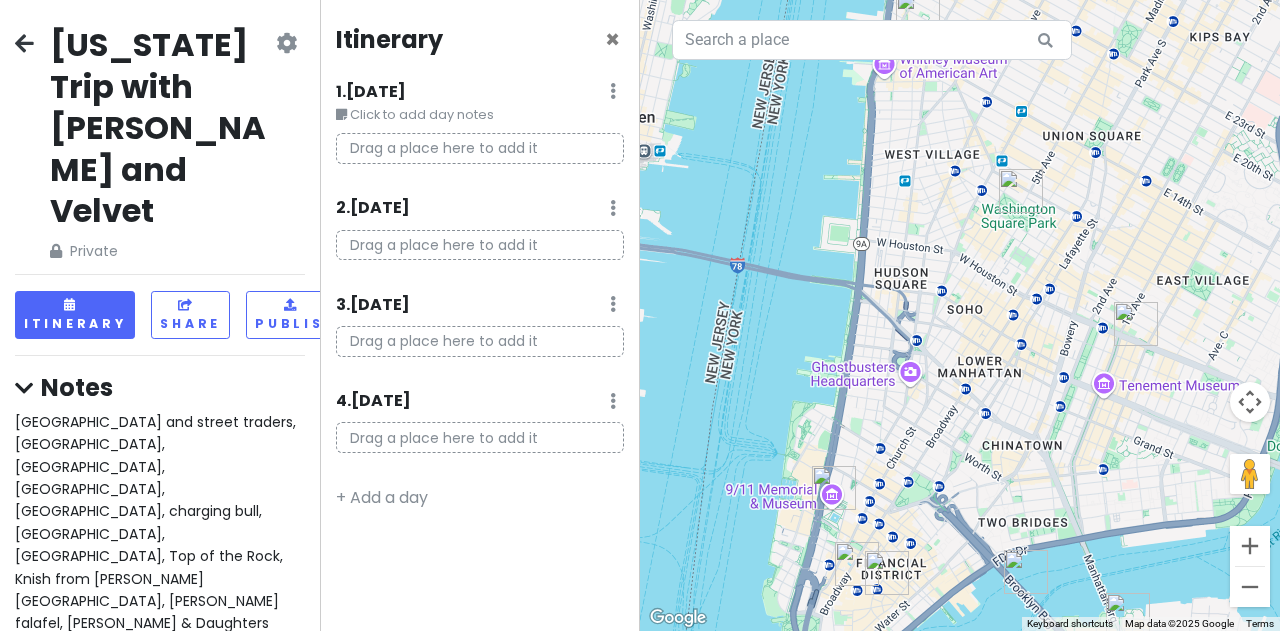 drag, startPoint x: 952, startPoint y: 497, endPoint x: 986, endPoint y: 416, distance: 87.84646 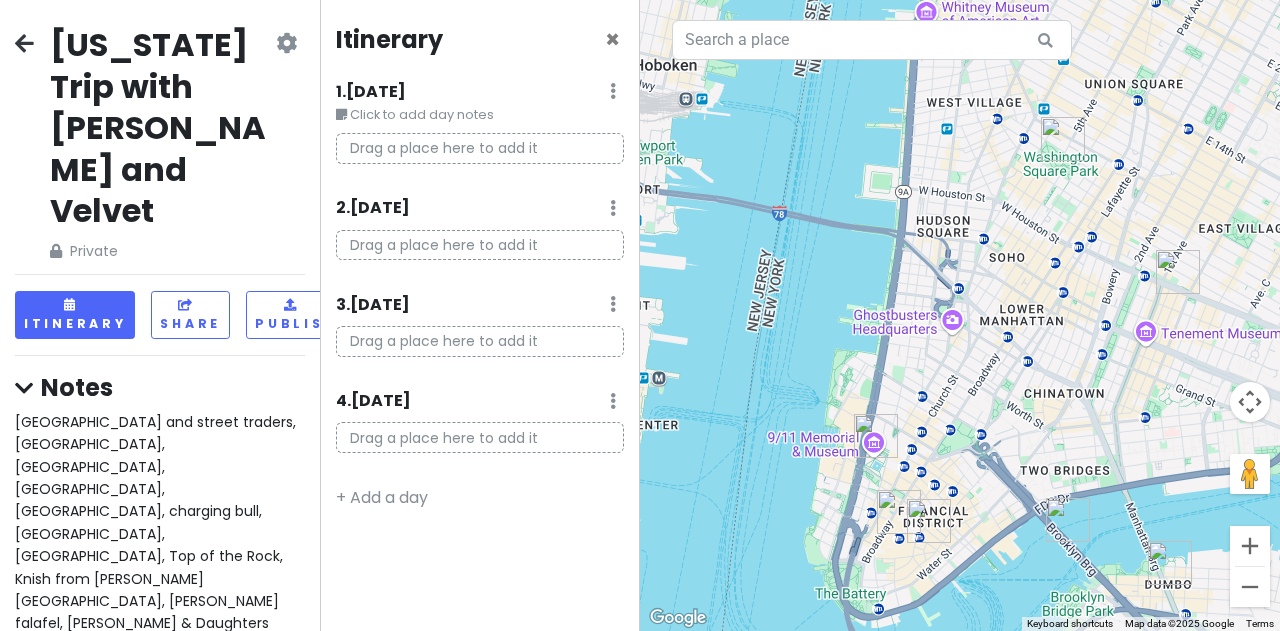 drag, startPoint x: 944, startPoint y: 425, endPoint x: 1008, endPoint y: 349, distance: 99.35794 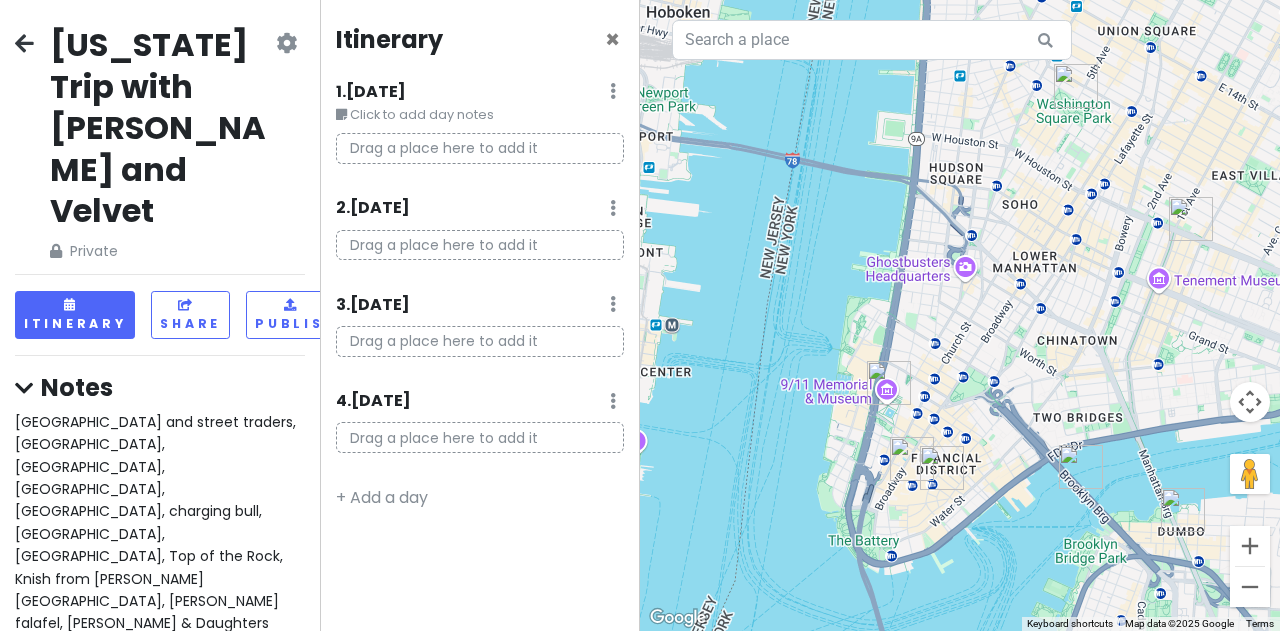 click at bounding box center (960, 315) 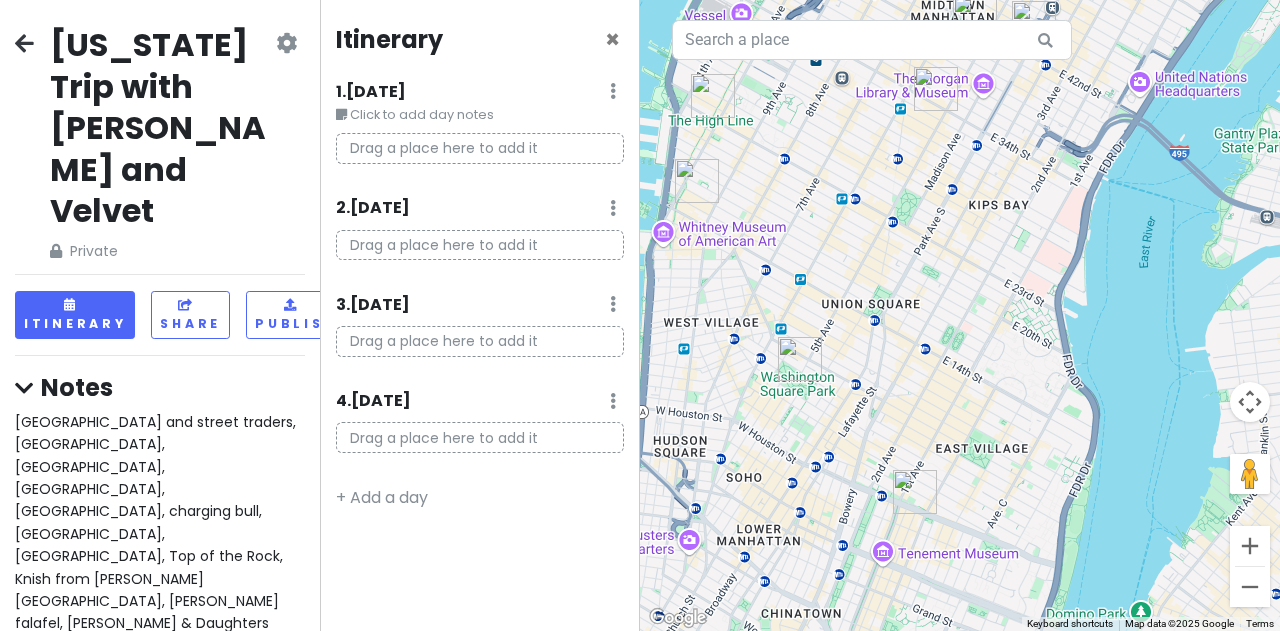 drag, startPoint x: 1129, startPoint y: 165, endPoint x: 853, endPoint y: 441, distance: 390.32294 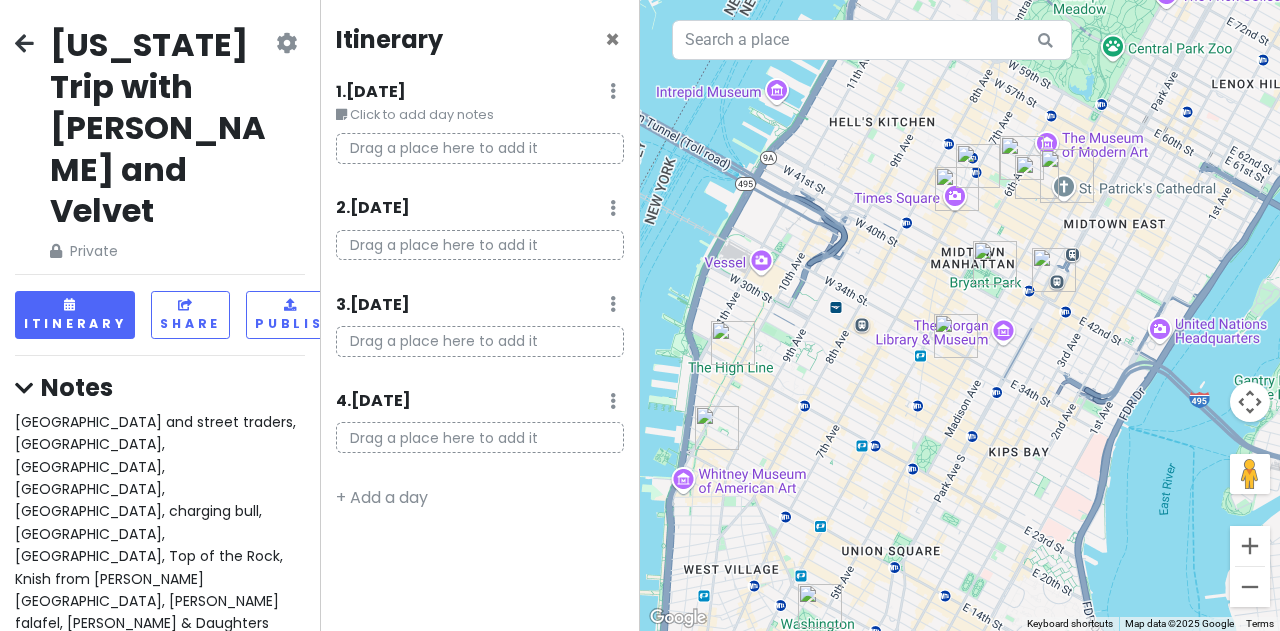 drag, startPoint x: 947, startPoint y: 221, endPoint x: 980, endPoint y: 466, distance: 247.21246 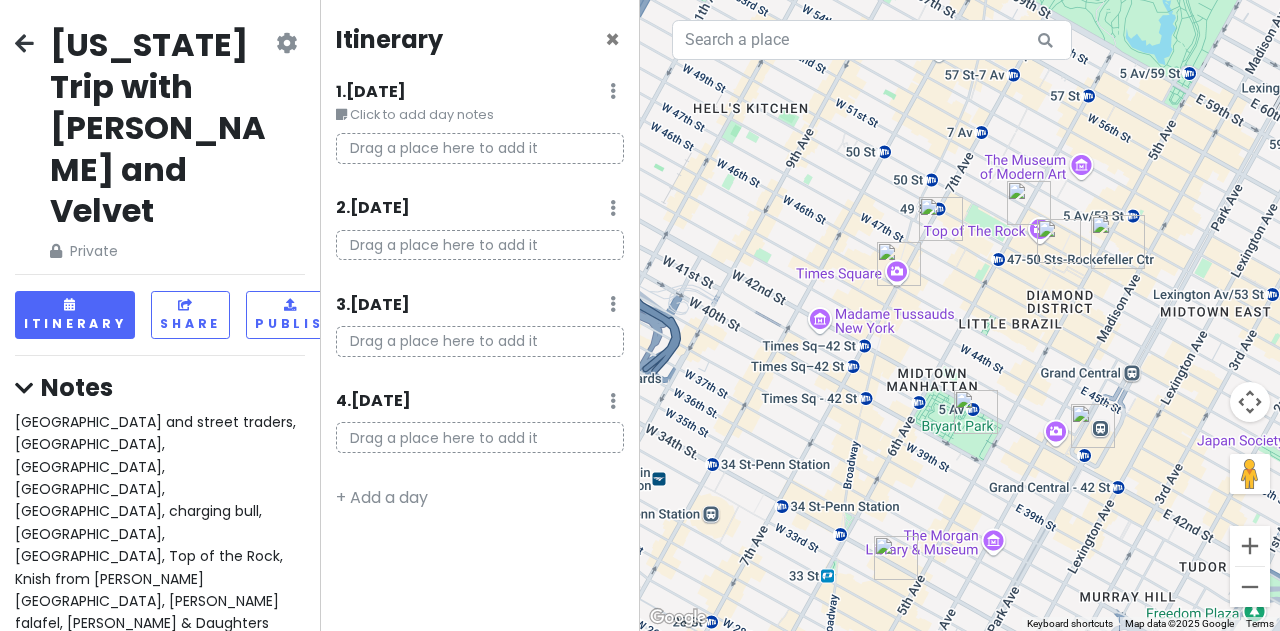 drag, startPoint x: 1078, startPoint y: 197, endPoint x: 1126, endPoint y: 358, distance: 168.00298 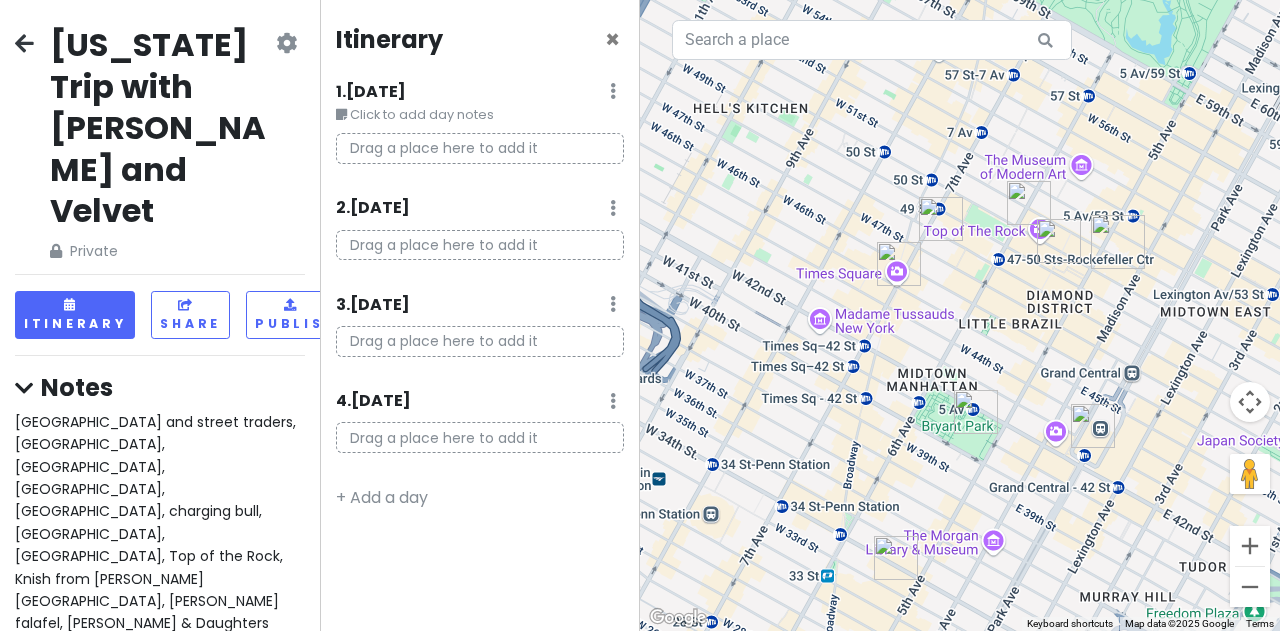 click at bounding box center [1059, 241] 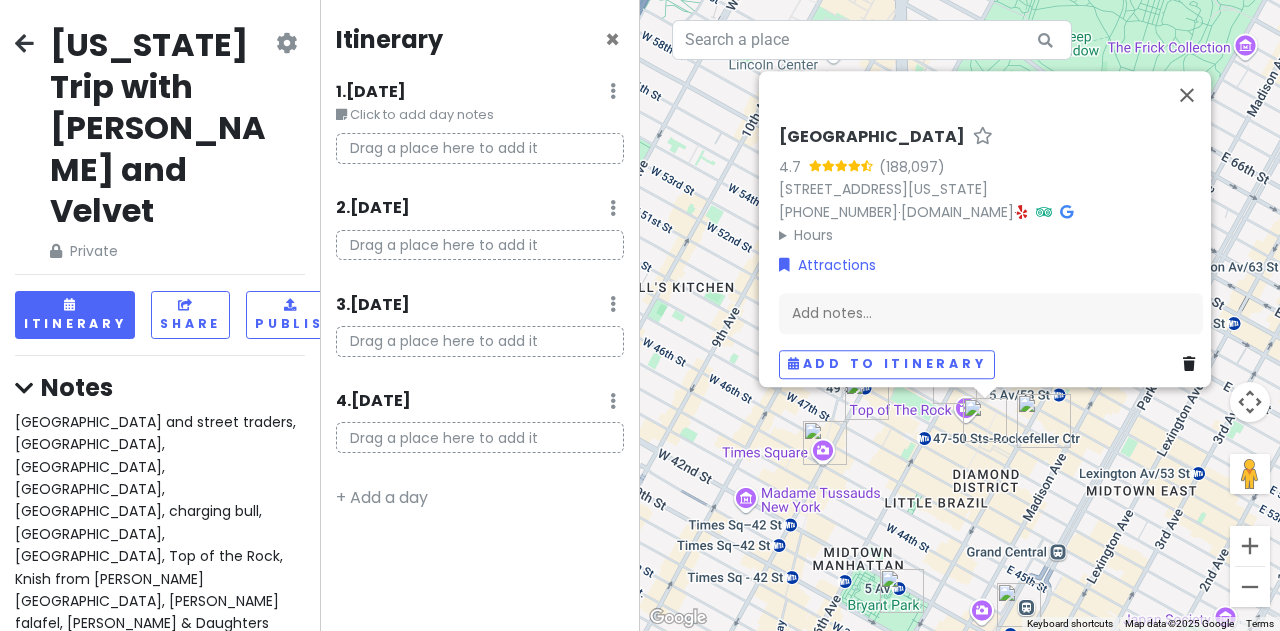 click on "[GEOGRAPHIC_DATA] 4.7        (188,097) [STREET_ADDRESS][US_STATE] [PHONE_NUMBER]   ·   [DOMAIN_NAME]   ·   Hours [DATE]  Open 24 hours [DATE]  Open 24 hours [DATE]  Open 24 hours [DATE]  Open 24 hours [DATE]  Open 24 hours [DATE]  Open 24 hours [DATE]  Open 24 hours Attractions Add notes...  Add to itinerary" at bounding box center (960, 315) 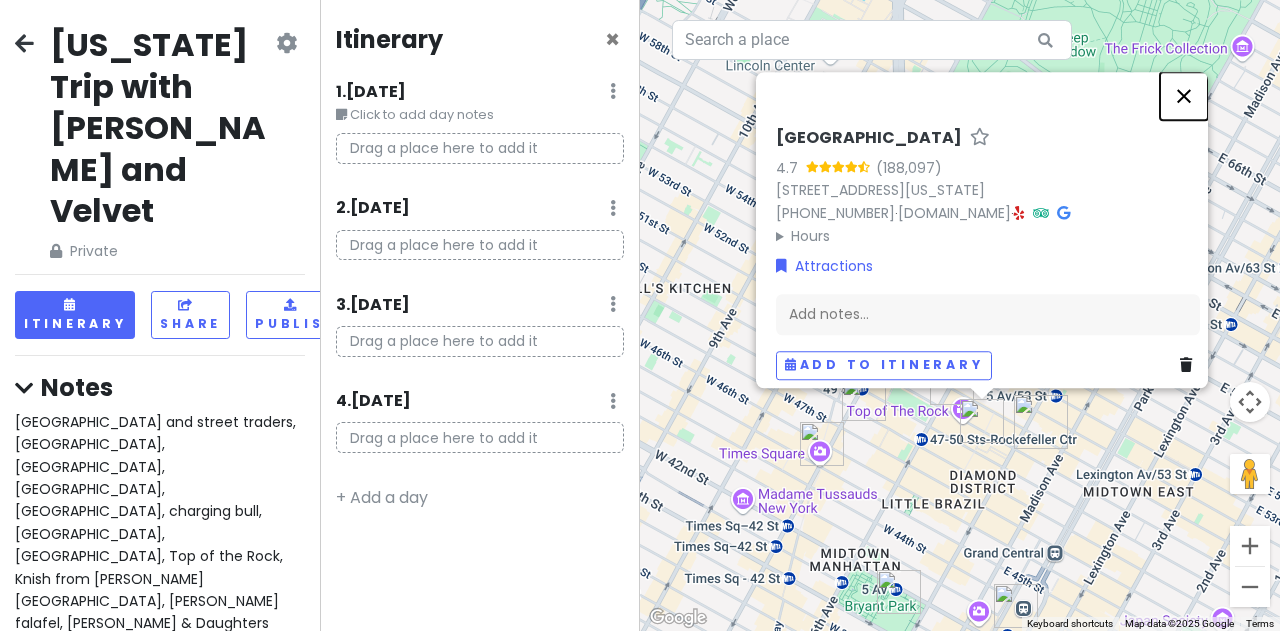 click at bounding box center [1184, 96] 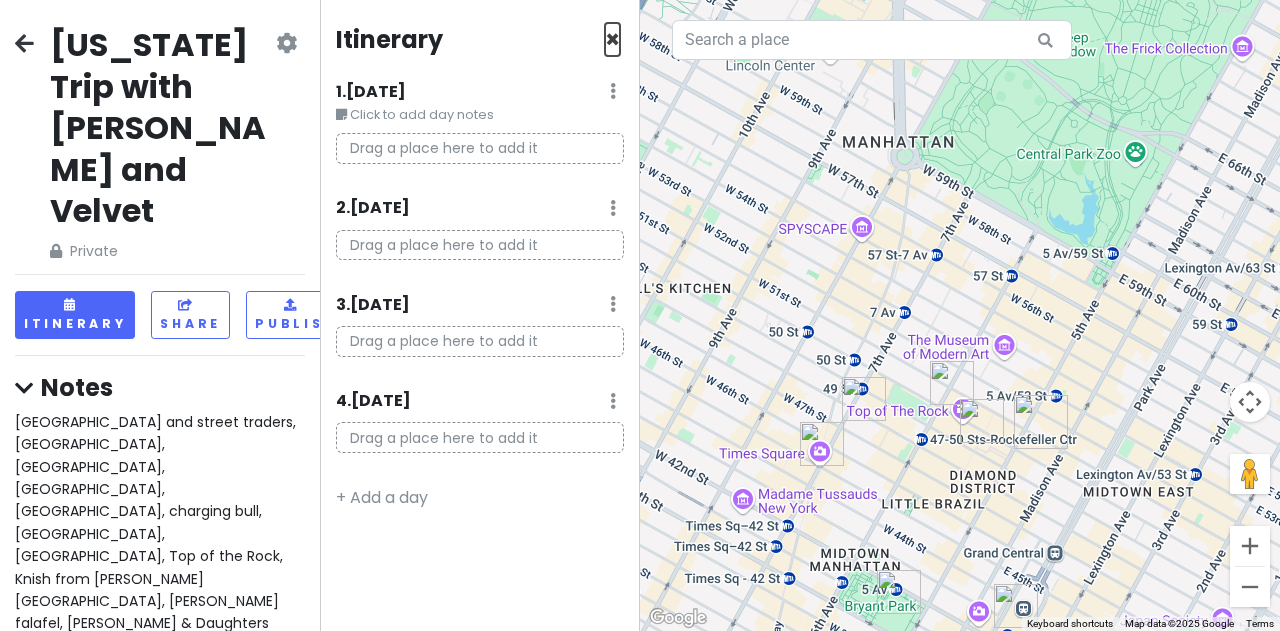click on "×" at bounding box center (612, 39) 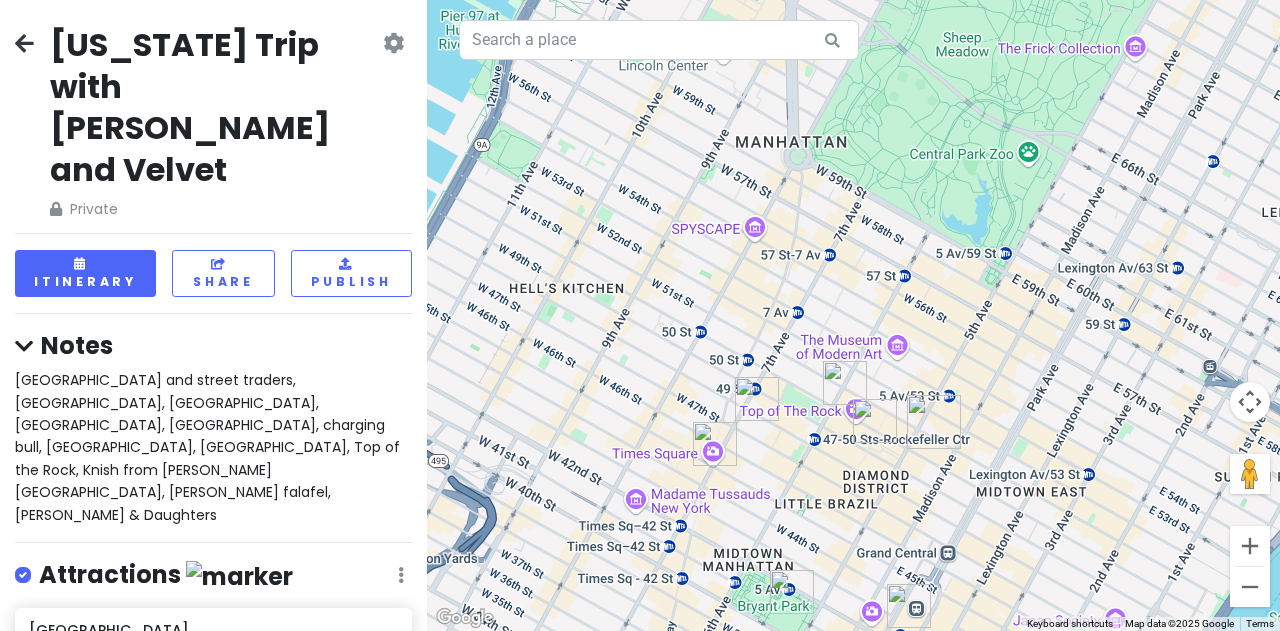 click at bounding box center (845, 383) 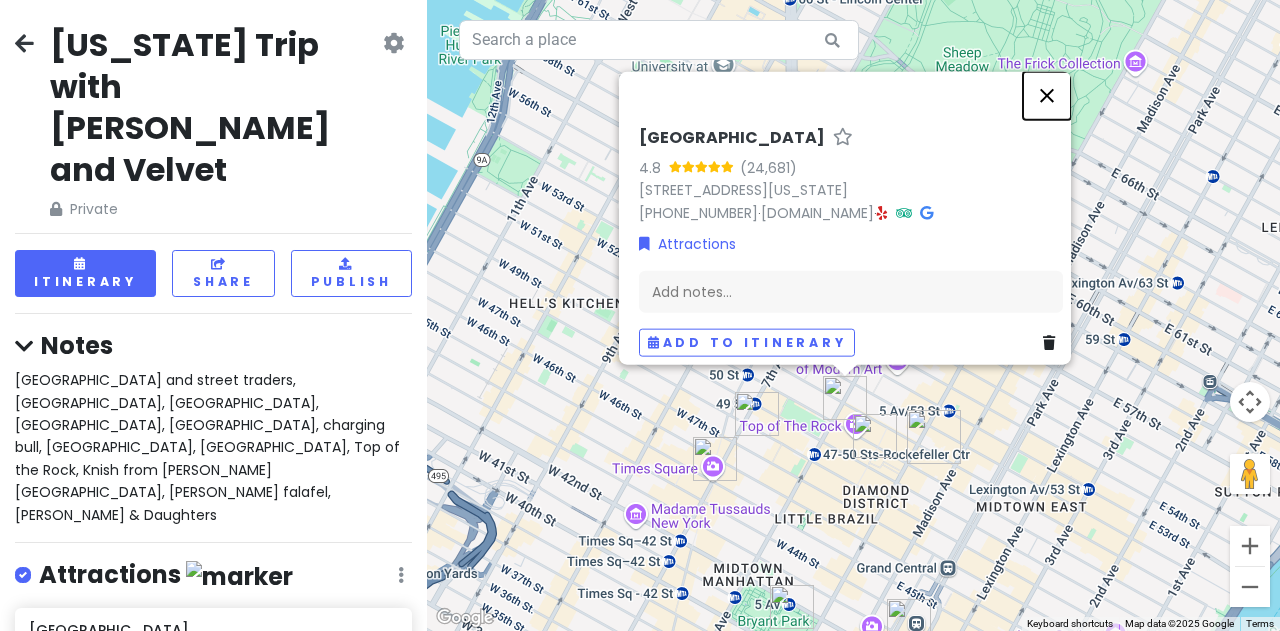 click at bounding box center [1047, 95] 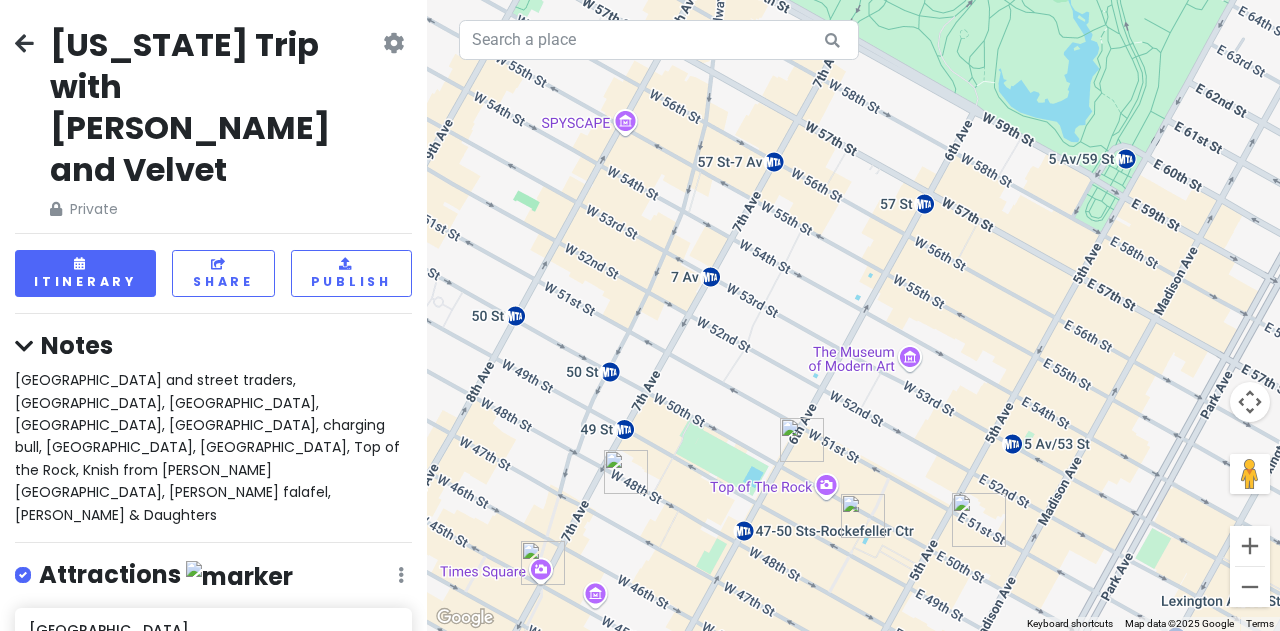 drag, startPoint x: 861, startPoint y: 424, endPoint x: 958, endPoint y: 287, distance: 167.86304 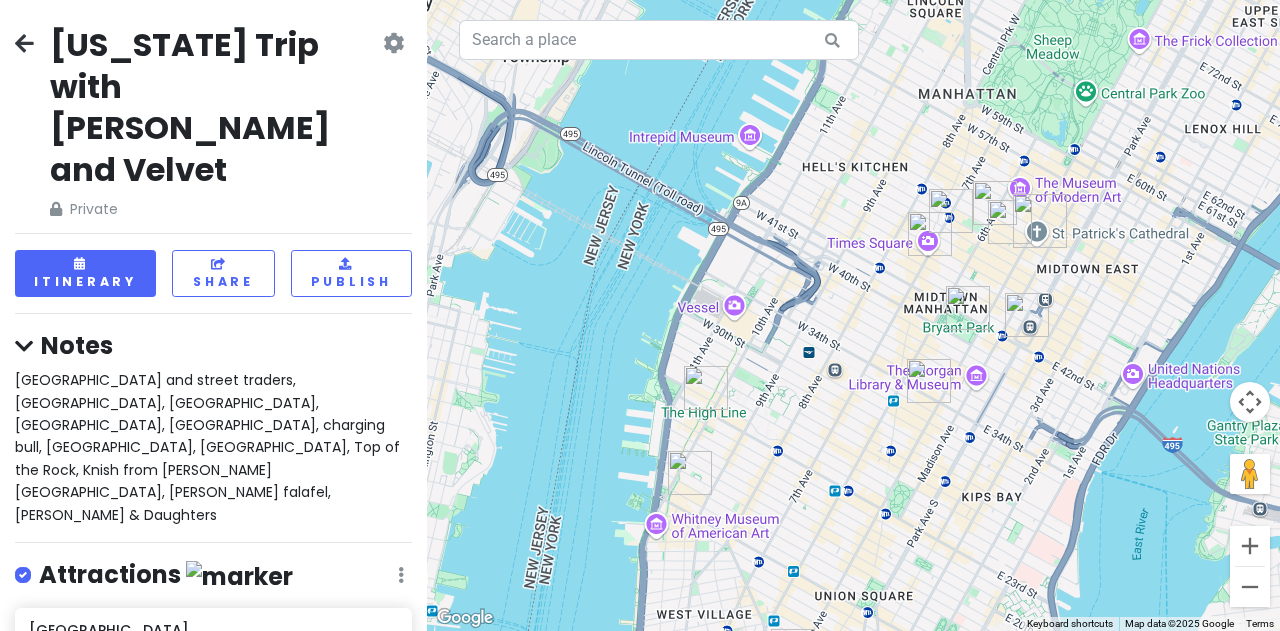 drag, startPoint x: 1028, startPoint y: 317, endPoint x: 1128, endPoint y: 171, distance: 176.96327 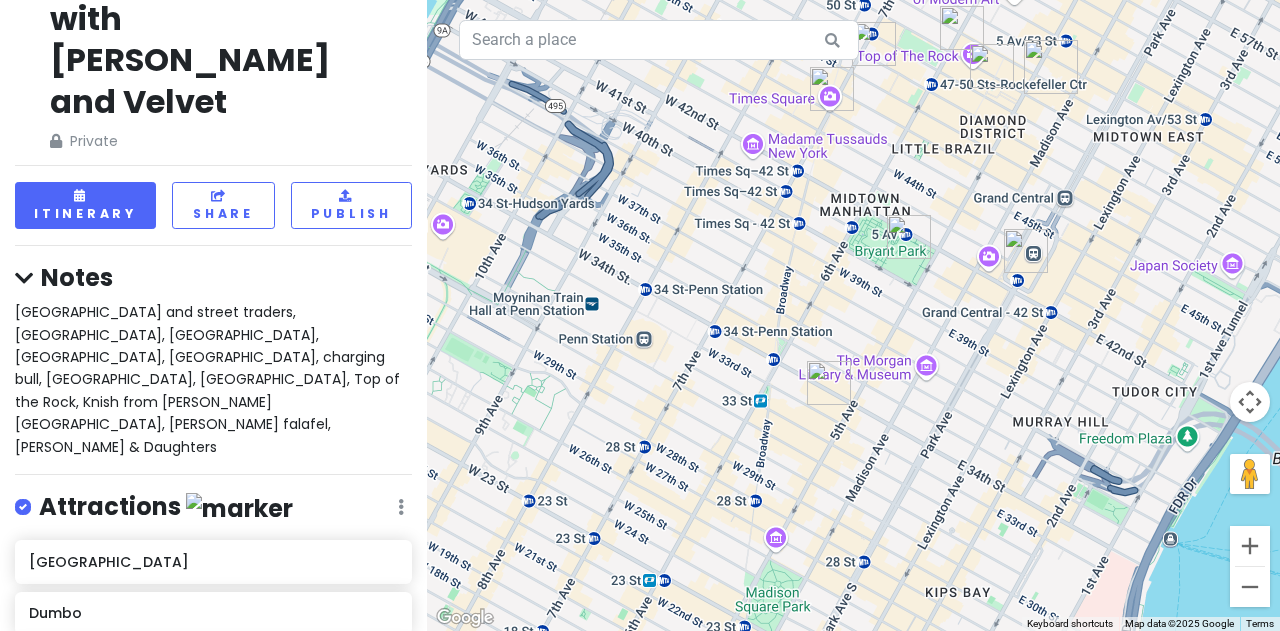 scroll, scrollTop: 100, scrollLeft: 0, axis: vertical 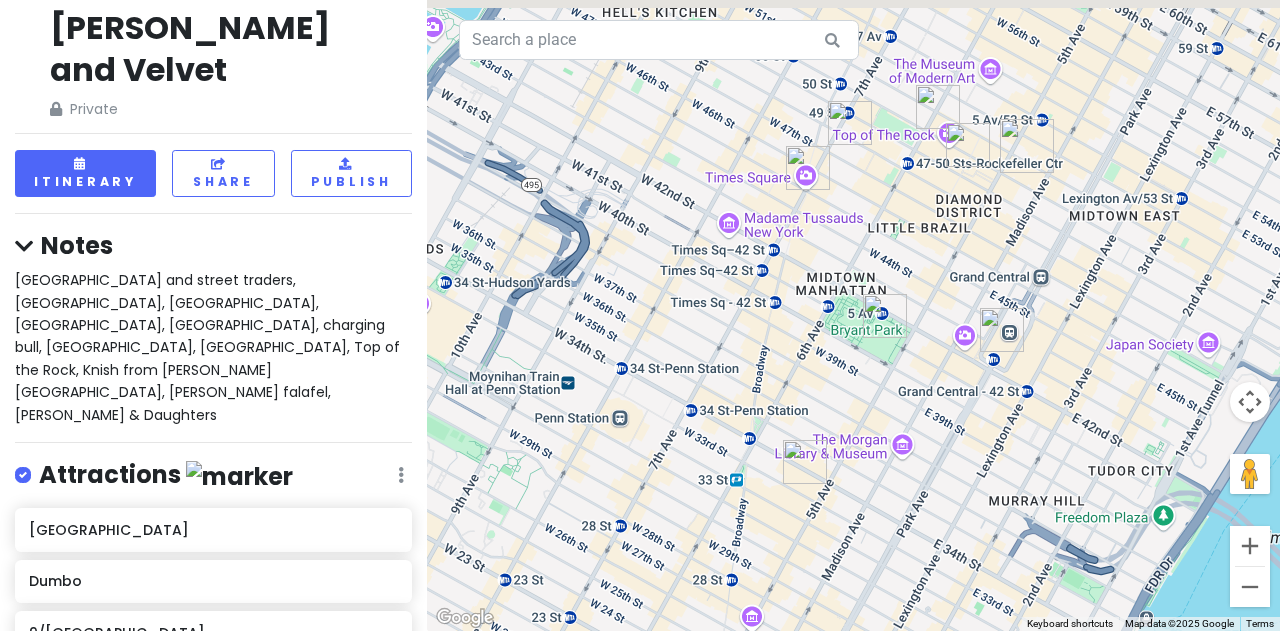 drag, startPoint x: 992, startPoint y: 140, endPoint x: 964, endPoint y: 221, distance: 85.70297 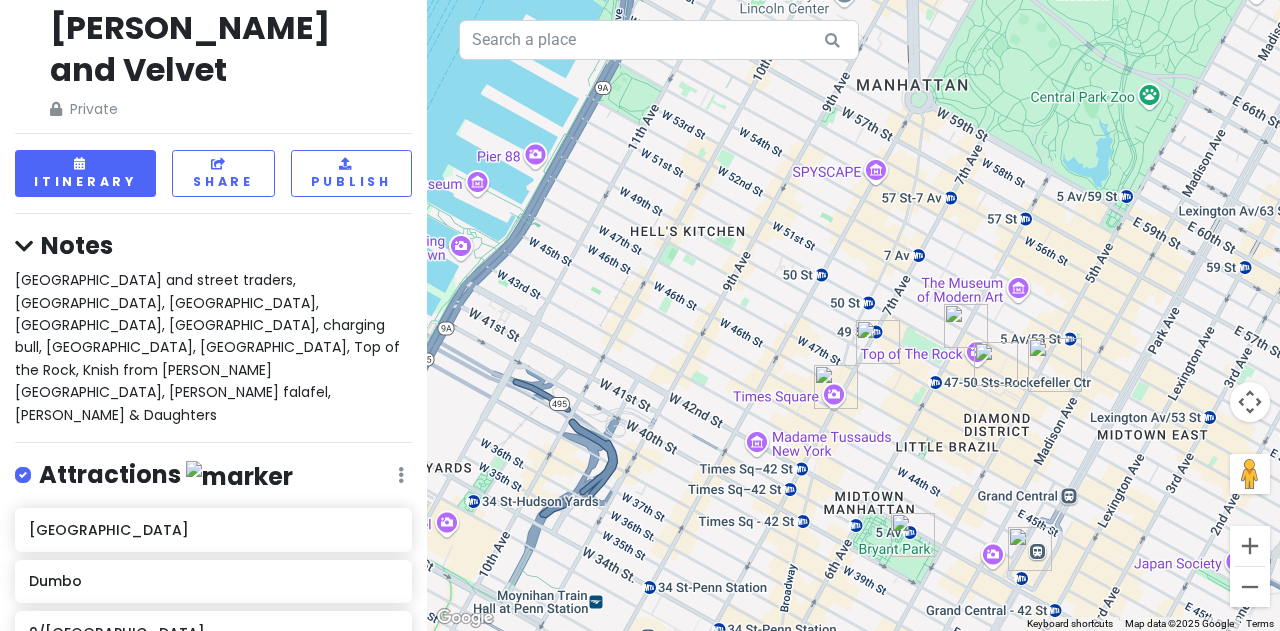 drag, startPoint x: 898, startPoint y: 228, endPoint x: 925, endPoint y: 443, distance: 216.68872 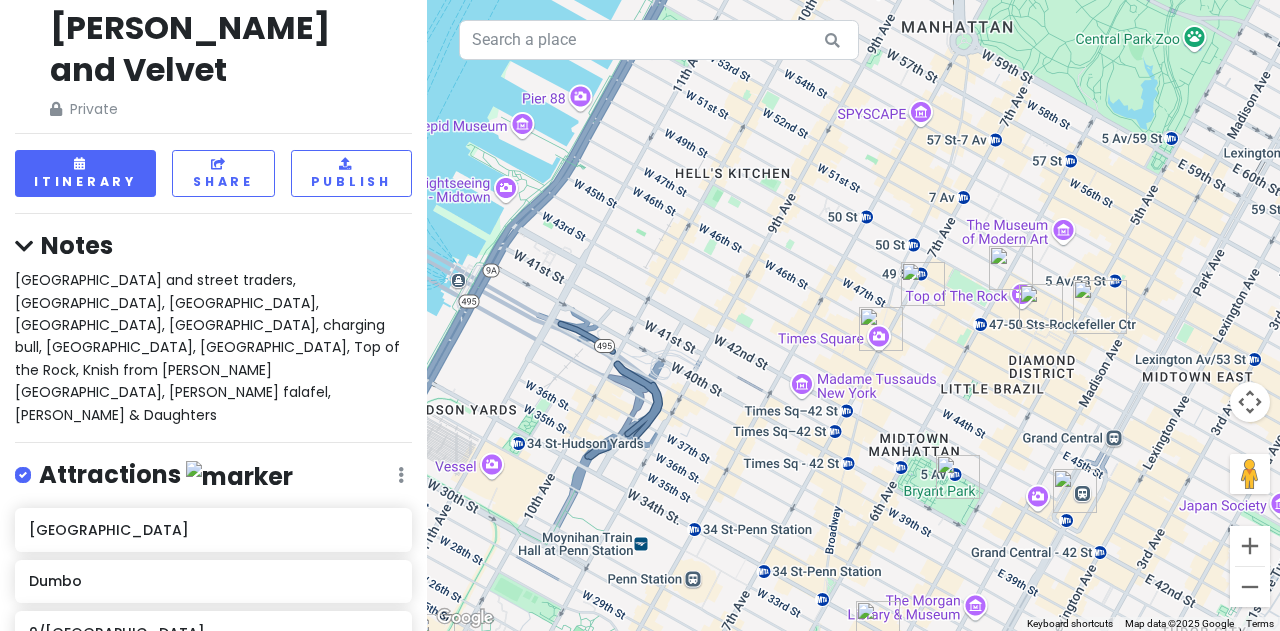 drag, startPoint x: 866, startPoint y: 389, endPoint x: 963, endPoint y: 259, distance: 162.2005 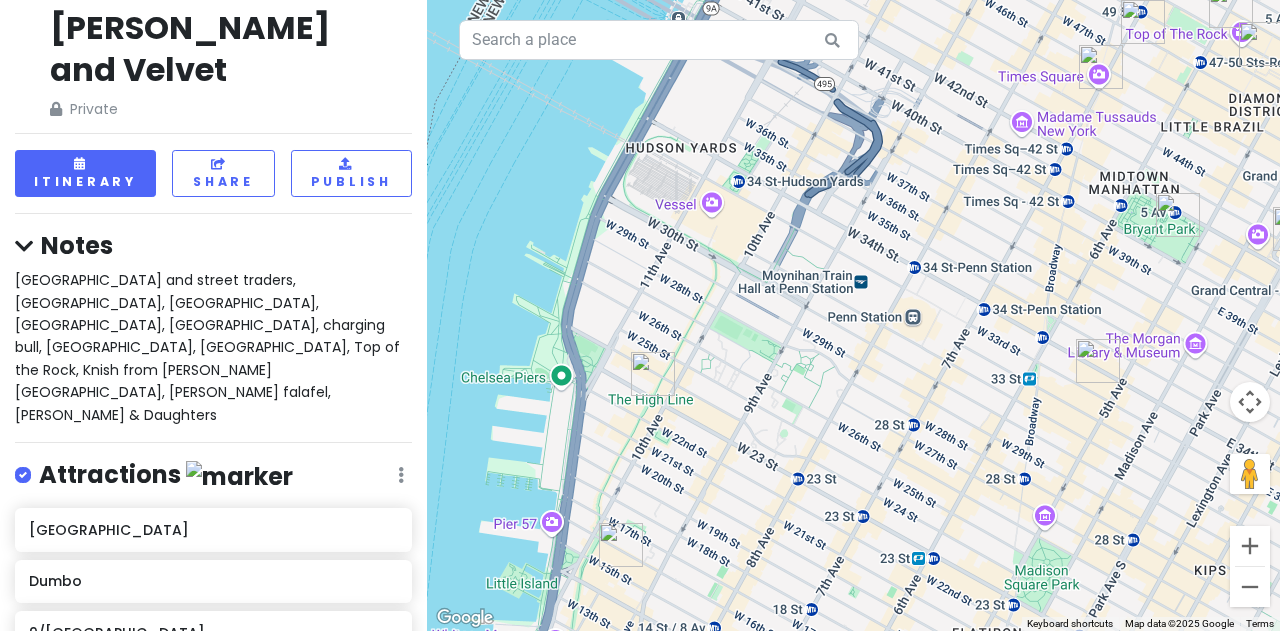 drag, startPoint x: 586, startPoint y: 527, endPoint x: 791, endPoint y: 303, distance: 303.64618 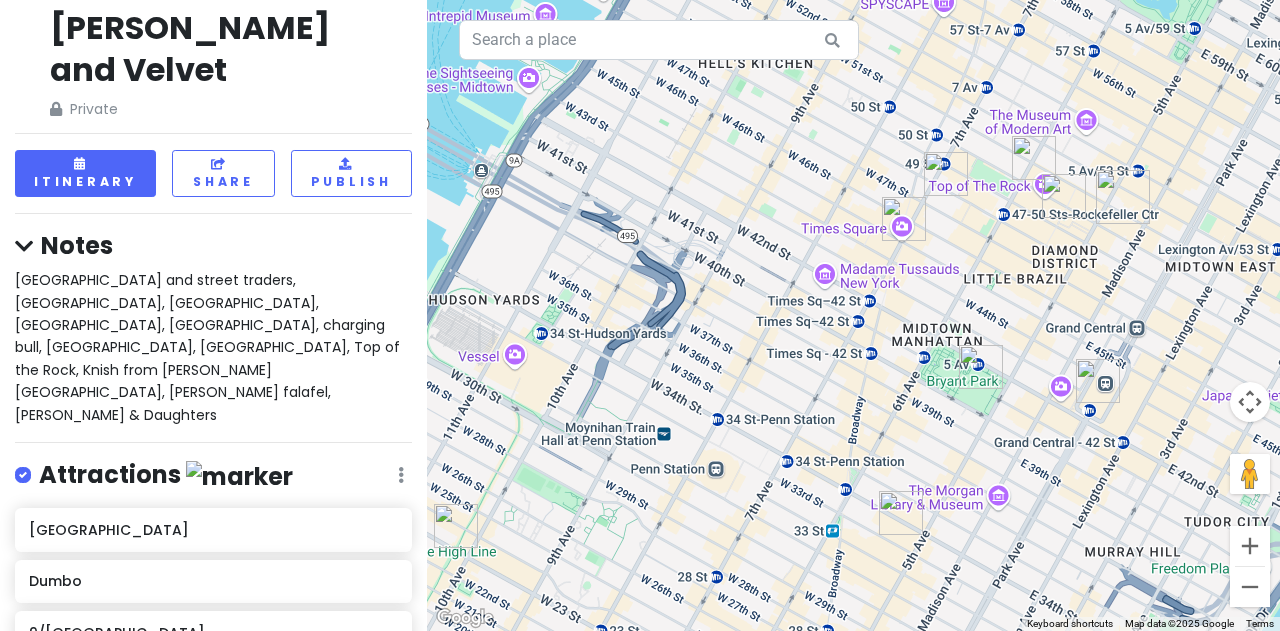 drag, startPoint x: 953, startPoint y: 369, endPoint x: 732, endPoint y: 533, distance: 275.20355 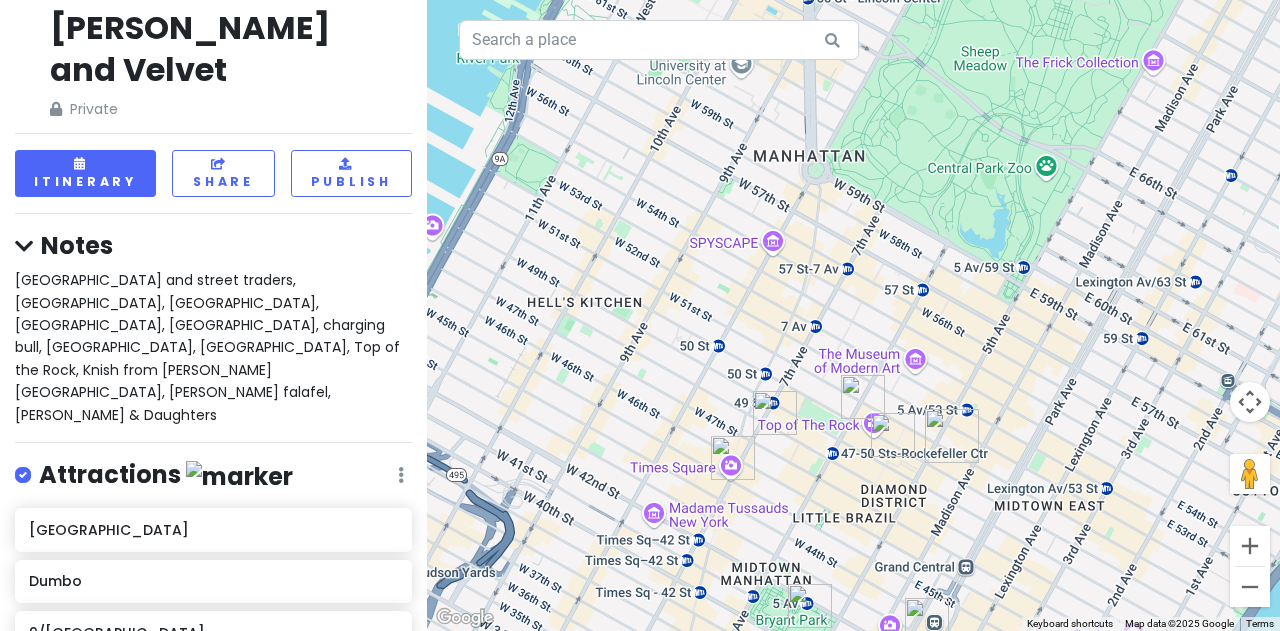 drag, startPoint x: 916, startPoint y: 313, endPoint x: 708, endPoint y: 643, distance: 390.08203 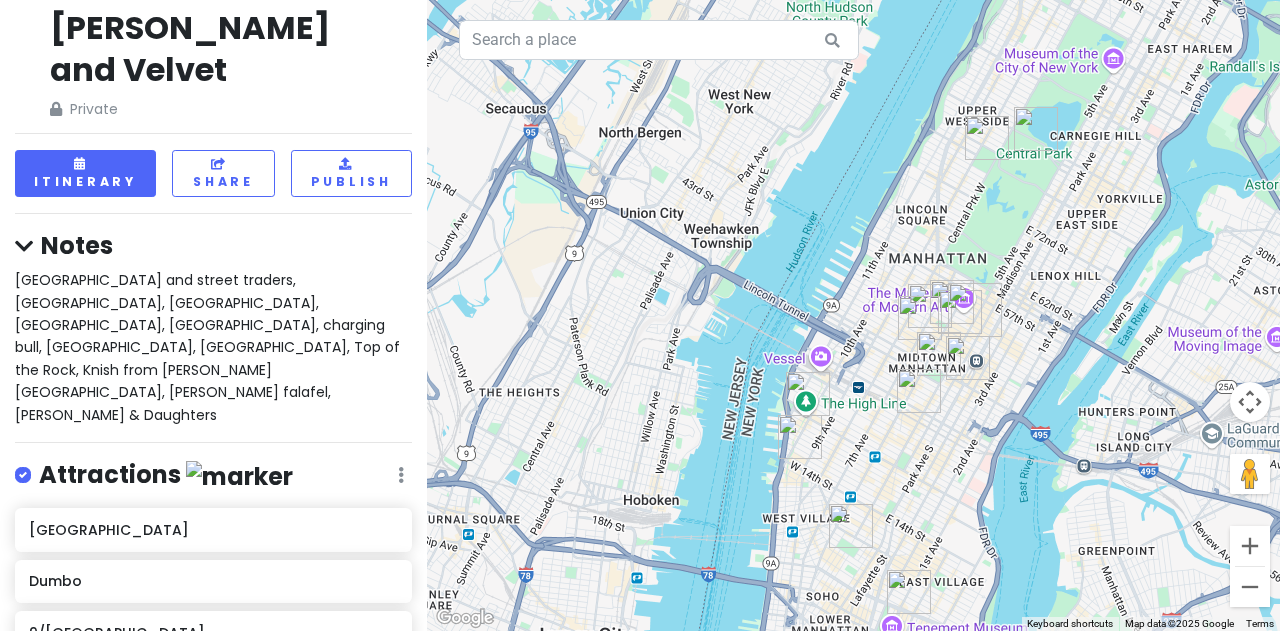 drag, startPoint x: 984, startPoint y: 349, endPoint x: 1051, endPoint y: 250, distance: 119.54079 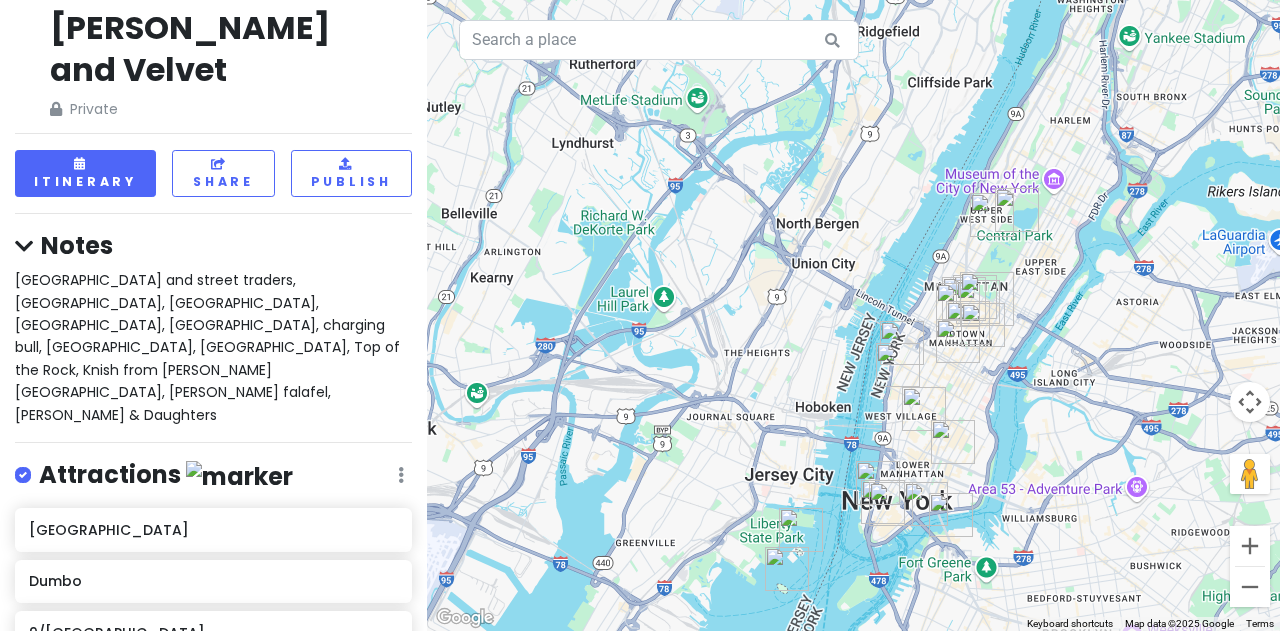 drag, startPoint x: 959, startPoint y: 452, endPoint x: 977, endPoint y: 380, distance: 74.215904 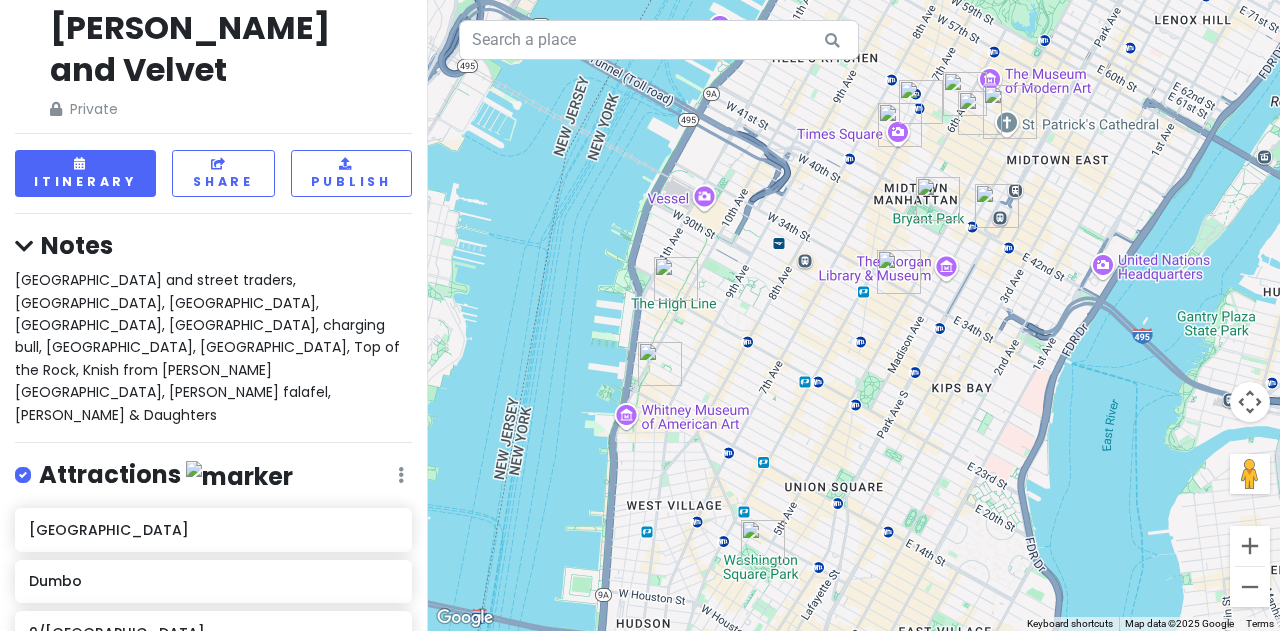 drag, startPoint x: 948, startPoint y: 311, endPoint x: 1014, endPoint y: 493, distance: 193.59752 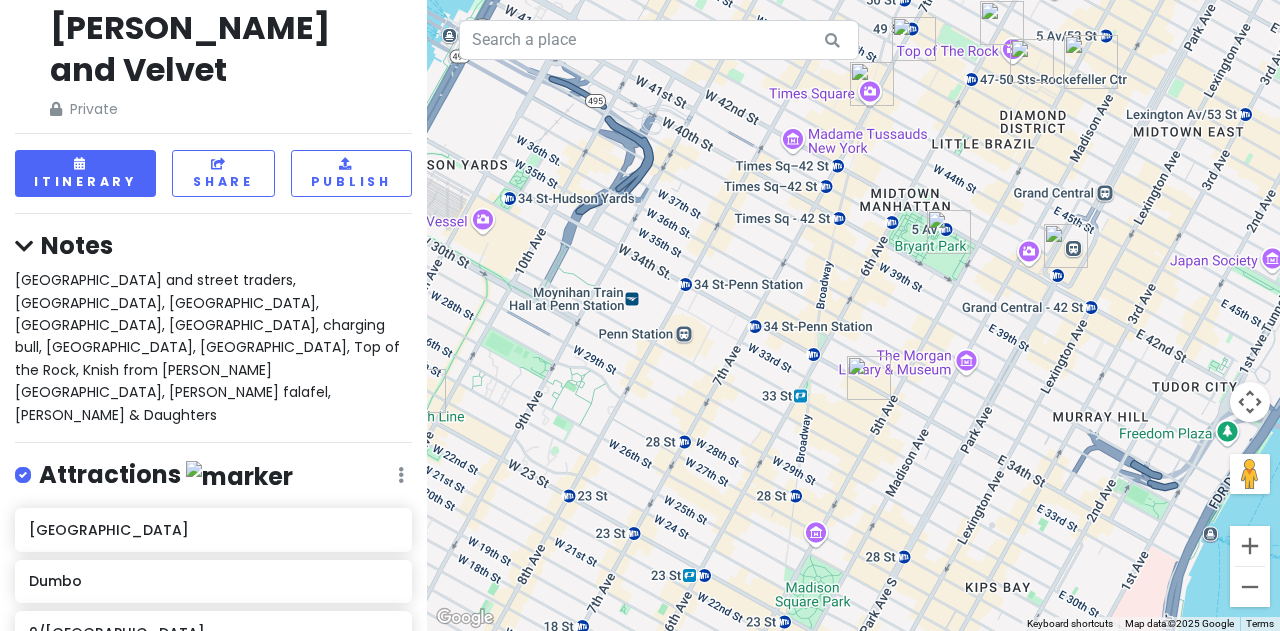 drag, startPoint x: 975, startPoint y: 299, endPoint x: 972, endPoint y: 373, distance: 74.06078 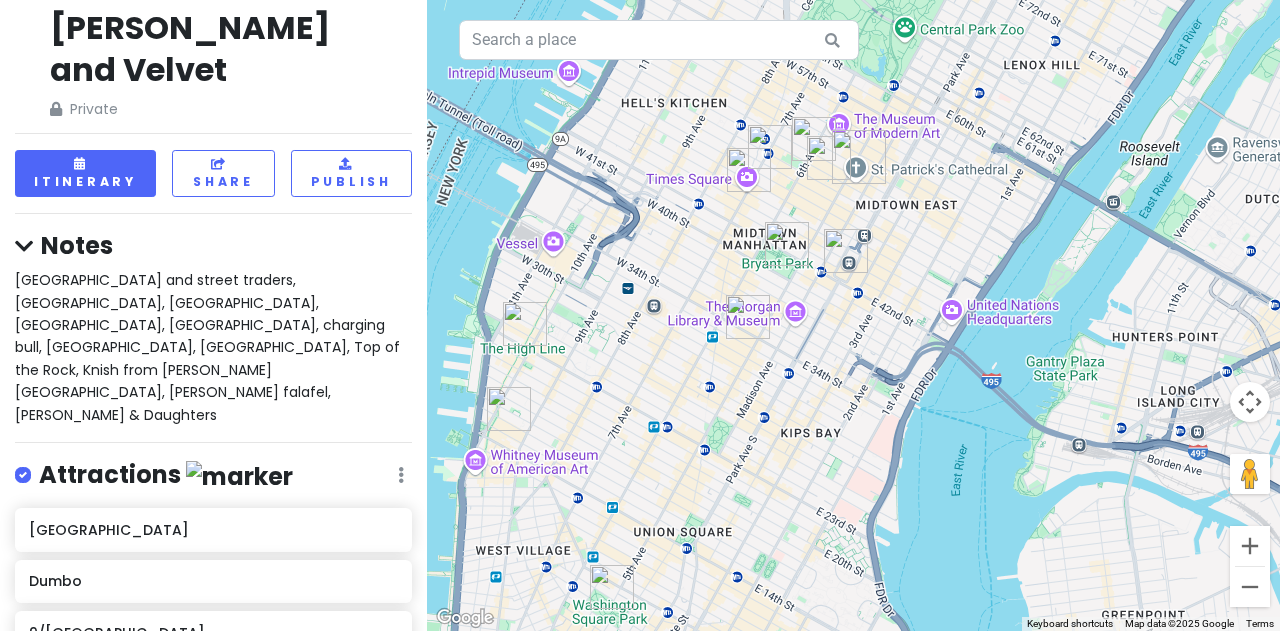 drag, startPoint x: 870, startPoint y: 101, endPoint x: 862, endPoint y: 179, distance: 78.40918 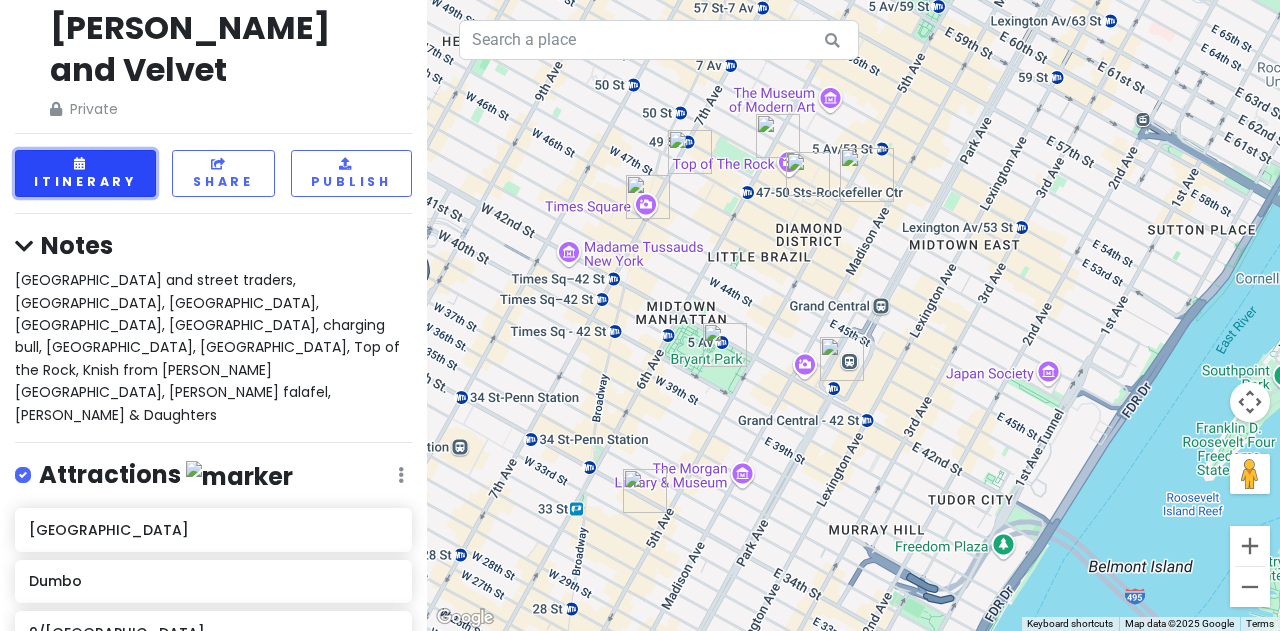 click on "Itinerary" at bounding box center [85, 173] 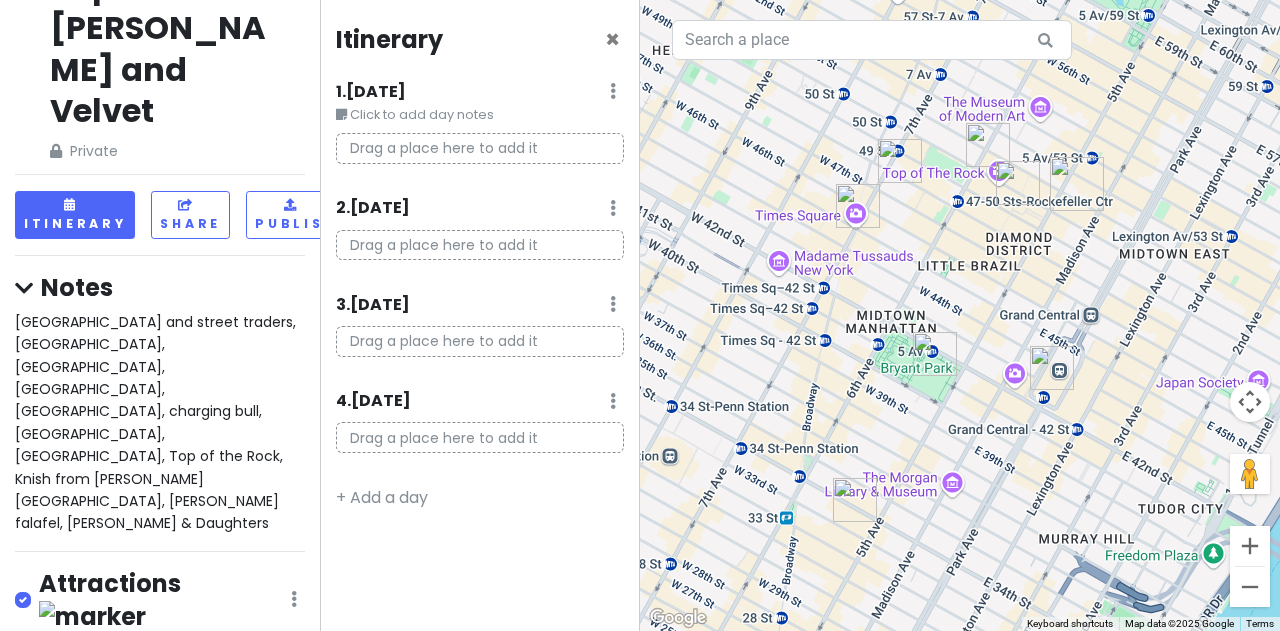 drag, startPoint x: 876, startPoint y: 252, endPoint x: 969, endPoint y: 253, distance: 93.00538 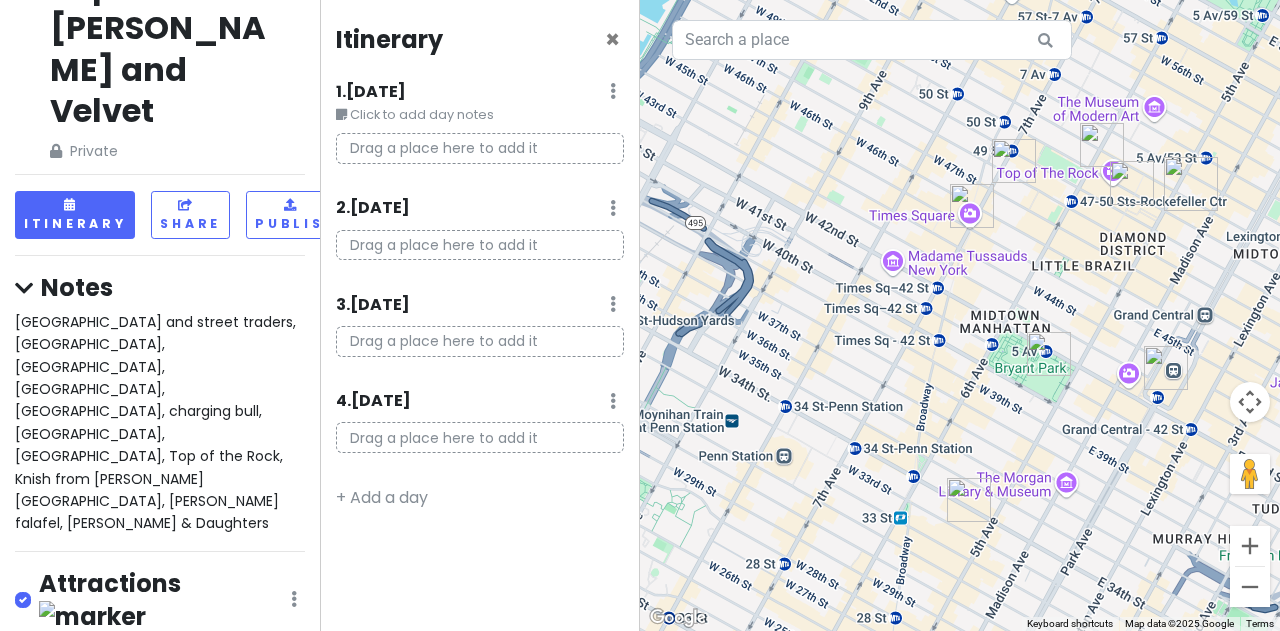 drag, startPoint x: 869, startPoint y: 265, endPoint x: 1165, endPoint y: 224, distance: 298.82605 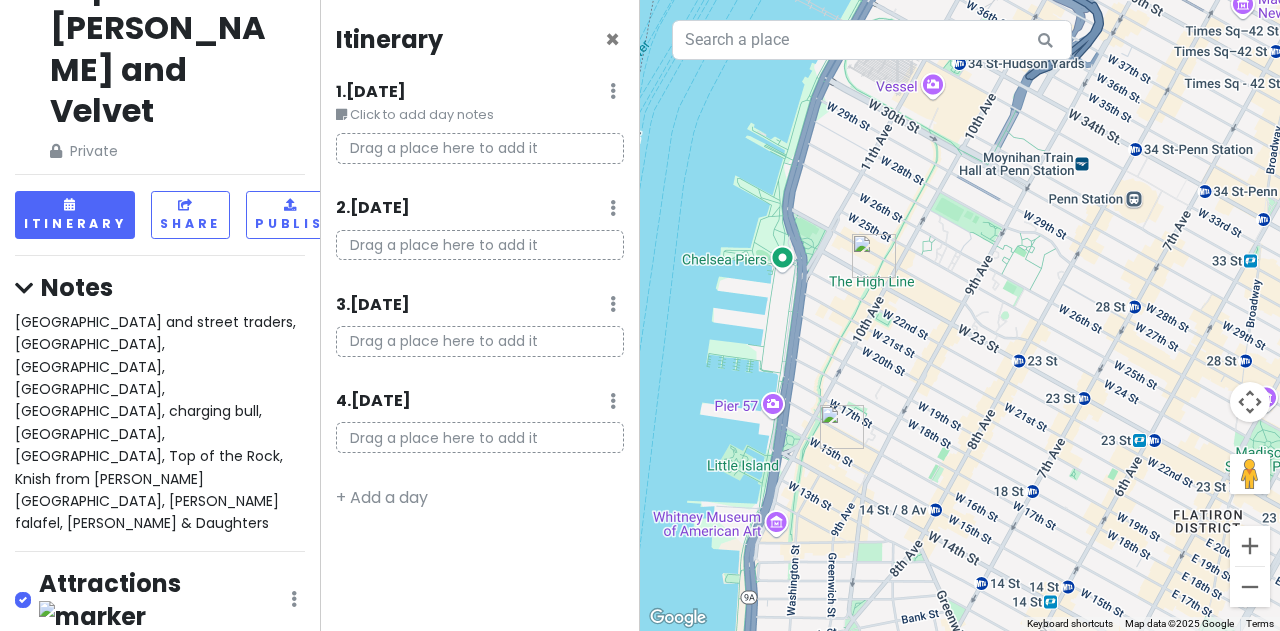 drag, startPoint x: 853, startPoint y: 395, endPoint x: 959, endPoint y: 188, distance: 232.56181 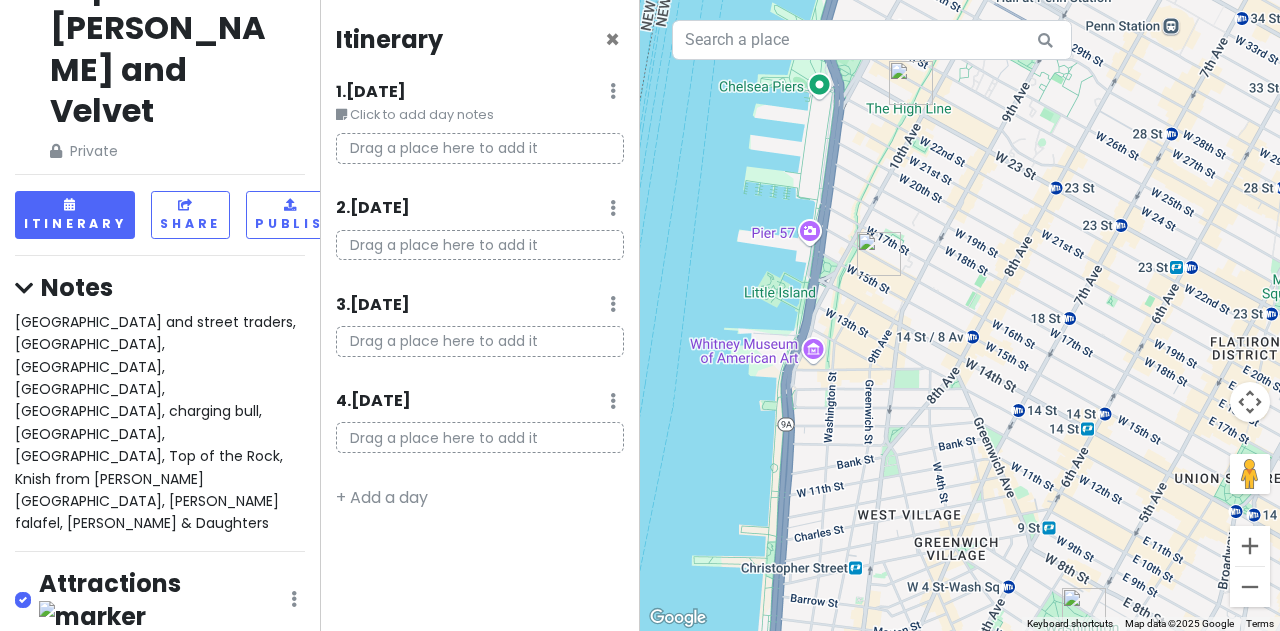 drag, startPoint x: 911, startPoint y: 379, endPoint x: 936, endPoint y: 220, distance: 160.95341 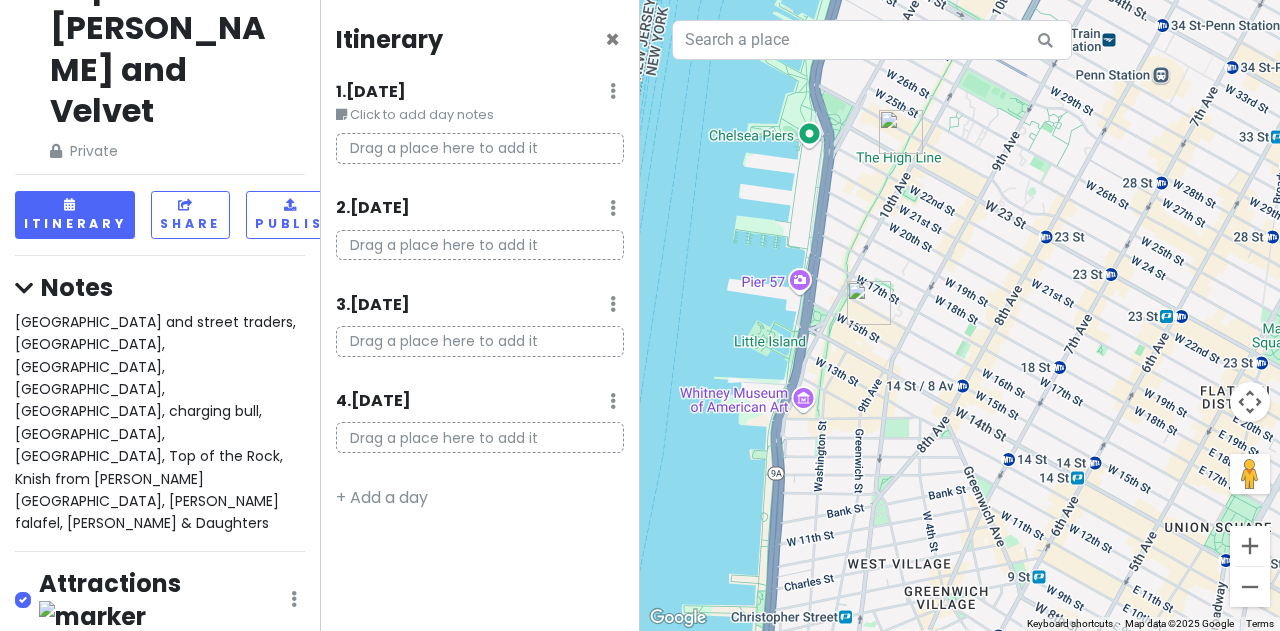 click at bounding box center [960, 315] 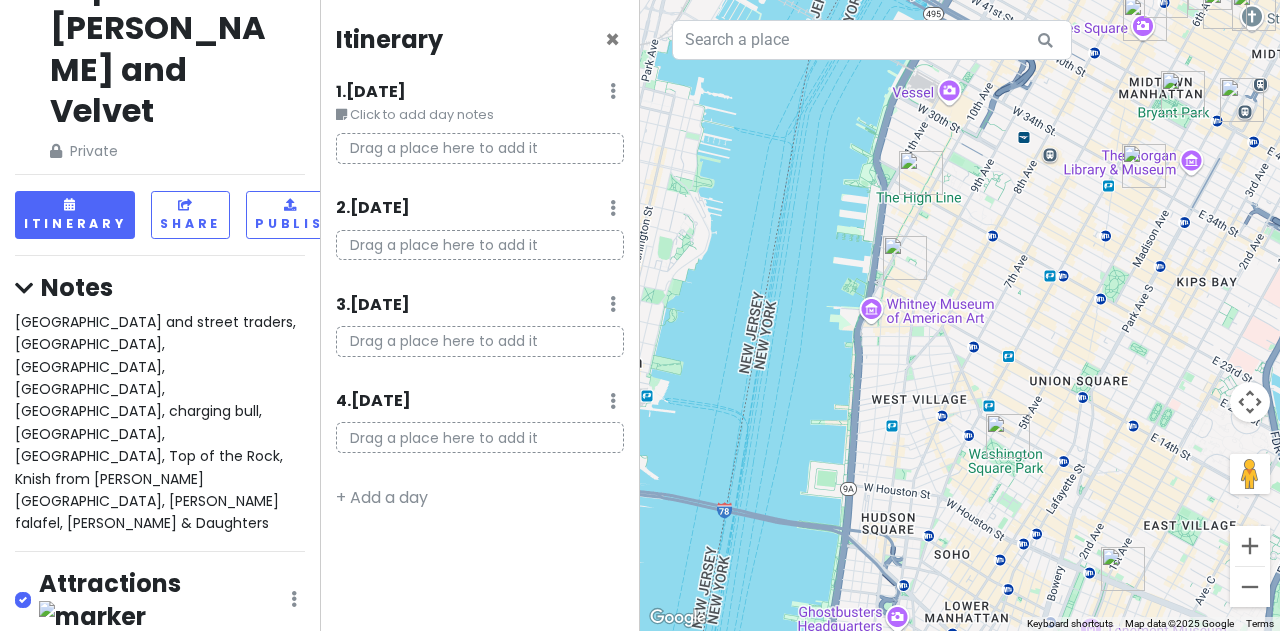 click at bounding box center (1008, 436) 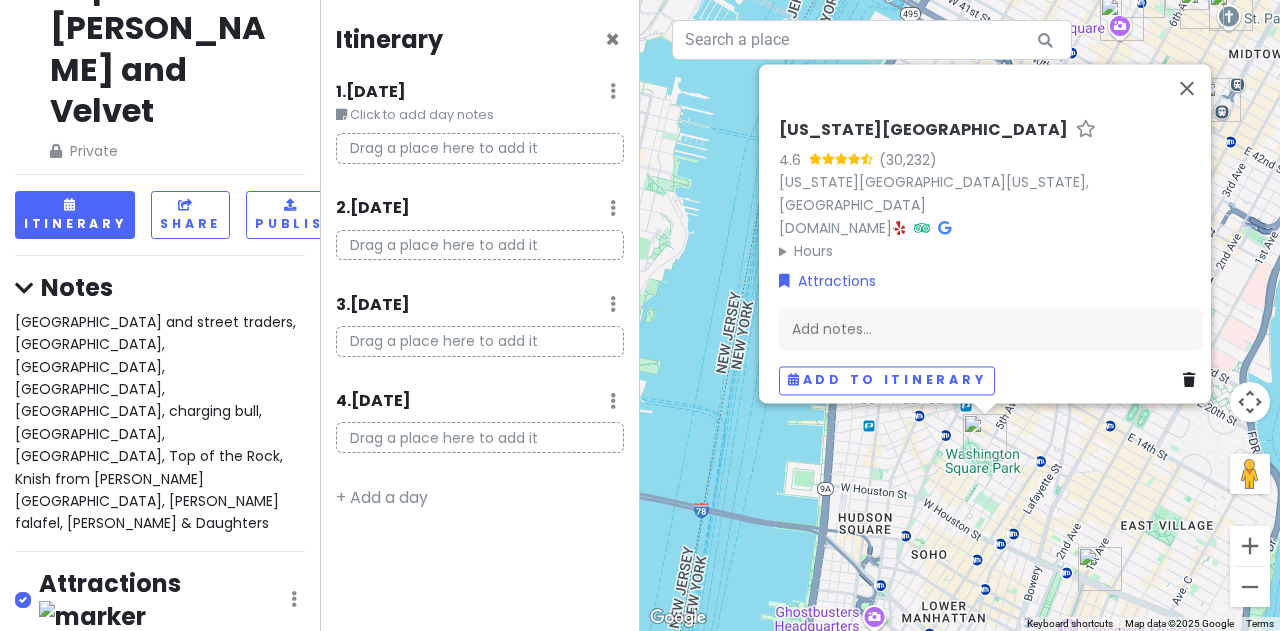 click on "[US_STATE][GEOGRAPHIC_DATA] 4.6        (30,232) [US_STATE][STREET_ADDRESS][US_STATE] [DOMAIN_NAME]   ·   Hours [DATE]  6:00 AM – 12:00 AM [DATE]  6:00 AM – 12:00 AM [DATE]  6:00 AM – 12:00 AM [DATE]  6:00 AM – 12:00 AM [DATE]  6:00 AM – 12:00 AM [DATE]  6:00 AM – 12:00 AM [DATE]  6:00 AM – 12:00 AM Attractions Add notes...  Add to itinerary" at bounding box center (960, 315) 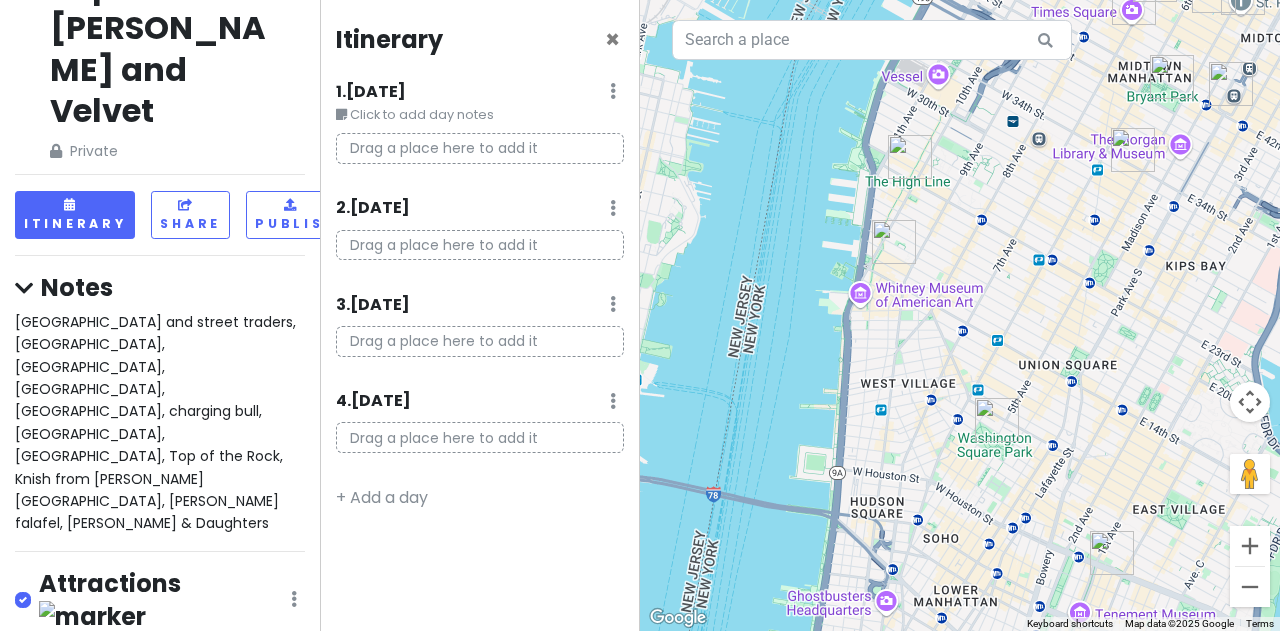 drag, startPoint x: 960, startPoint y: 431, endPoint x: 944, endPoint y: 463, distance: 35.77709 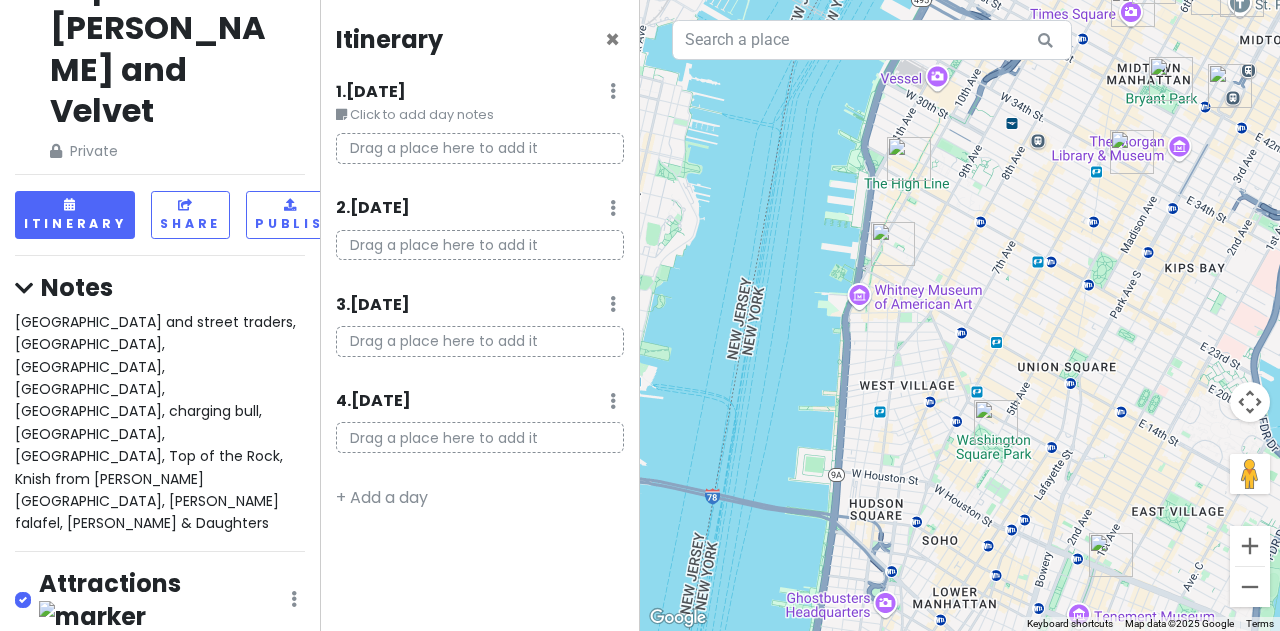 click at bounding box center [1132, 152] 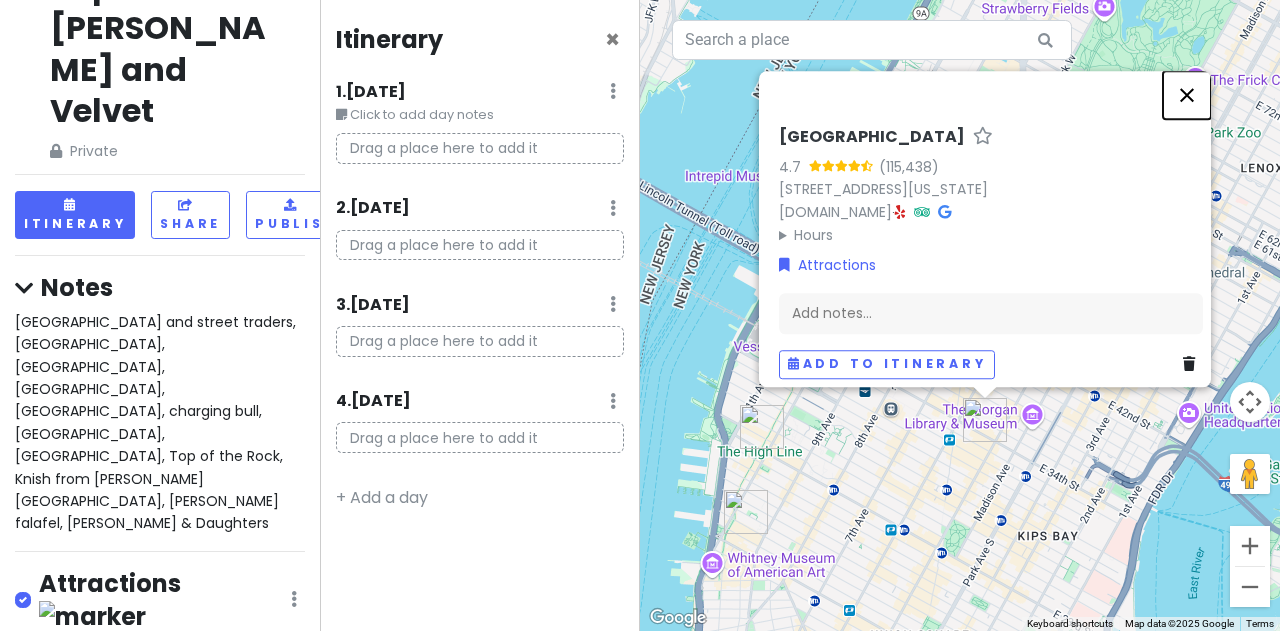 click at bounding box center [1187, 95] 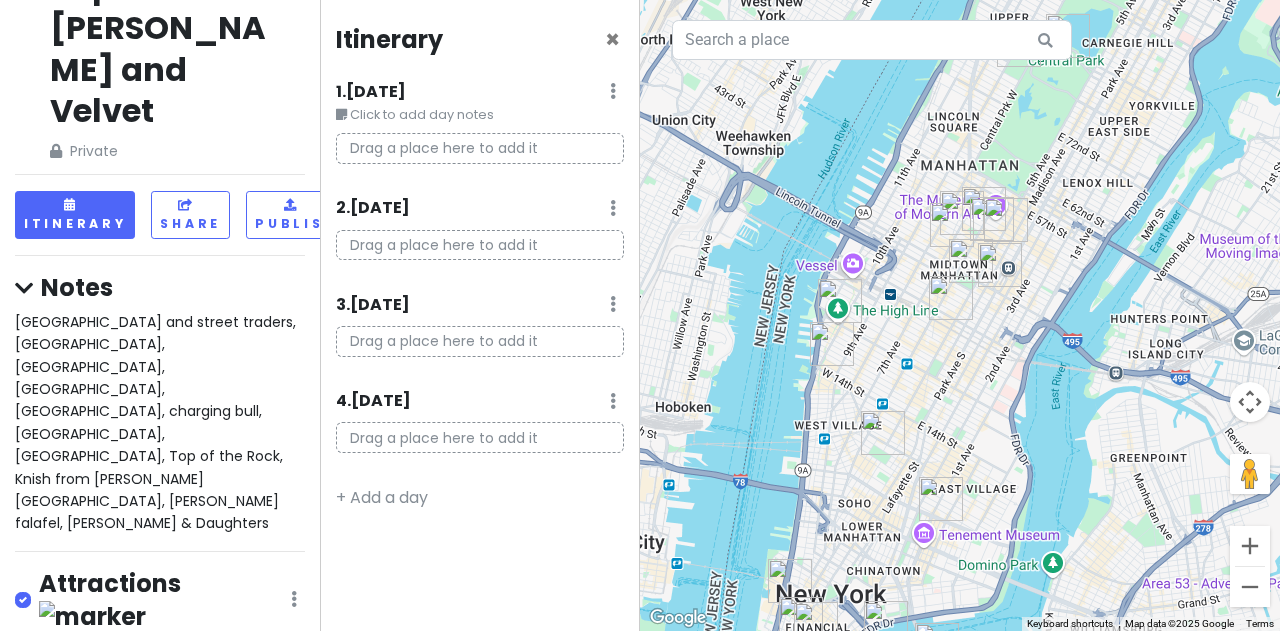 drag, startPoint x: 847, startPoint y: 459, endPoint x: 873, endPoint y: 309, distance: 152.23666 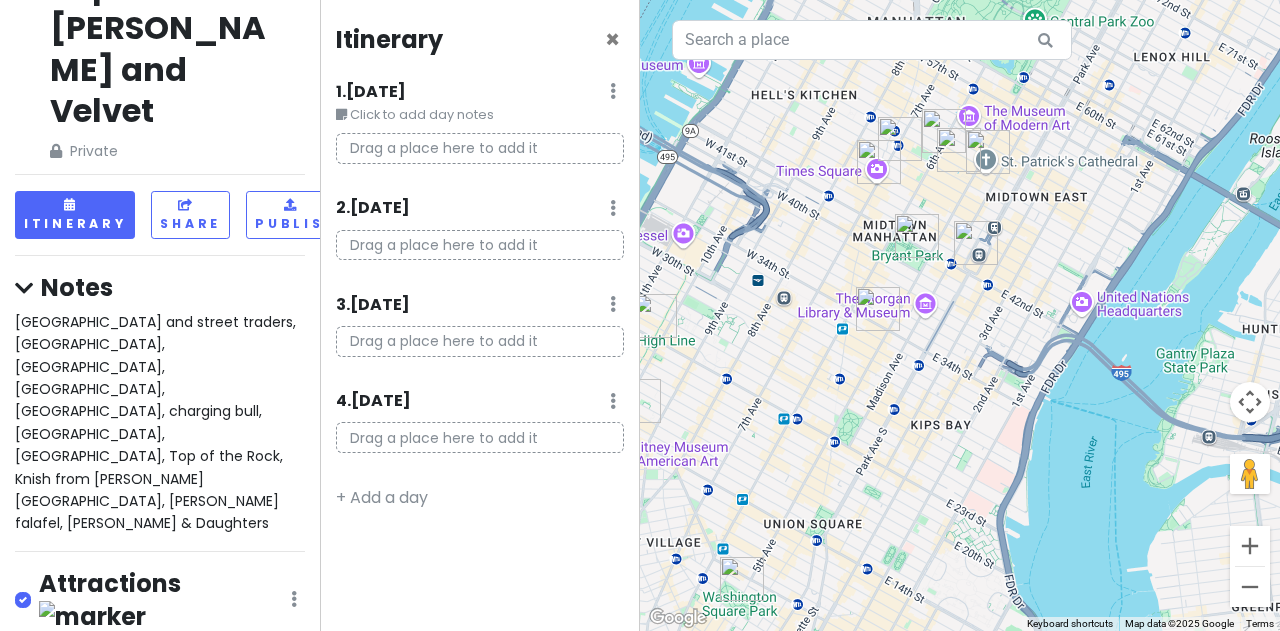 click at bounding box center [988, 152] 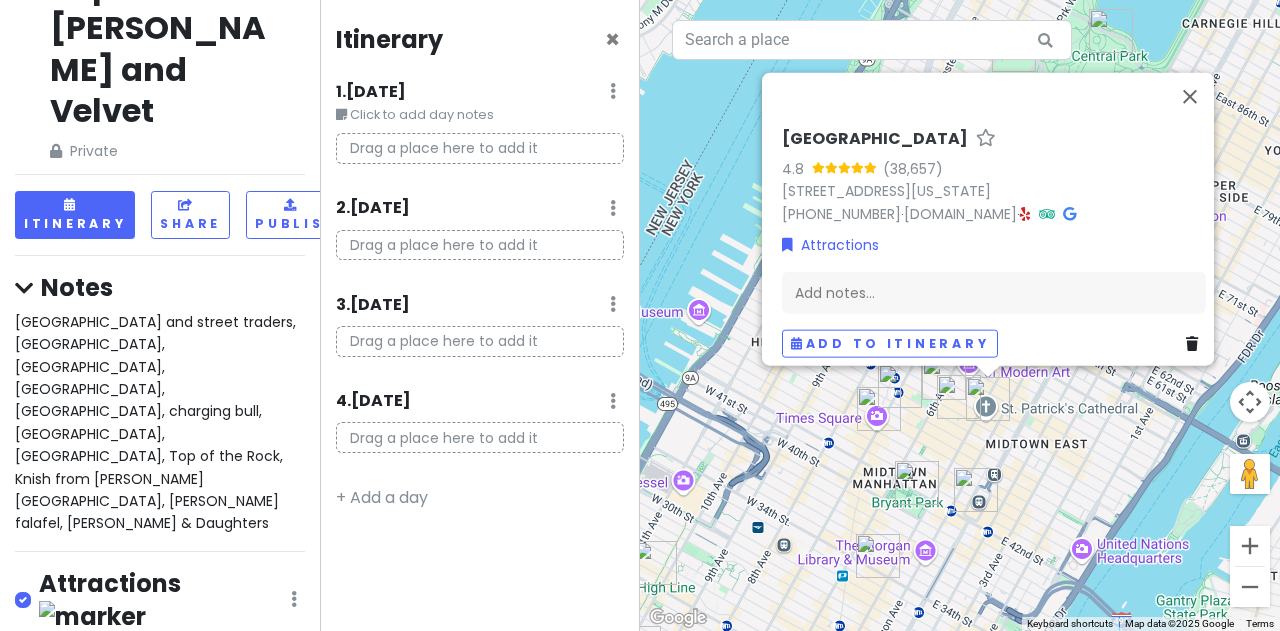click at bounding box center (988, 399) 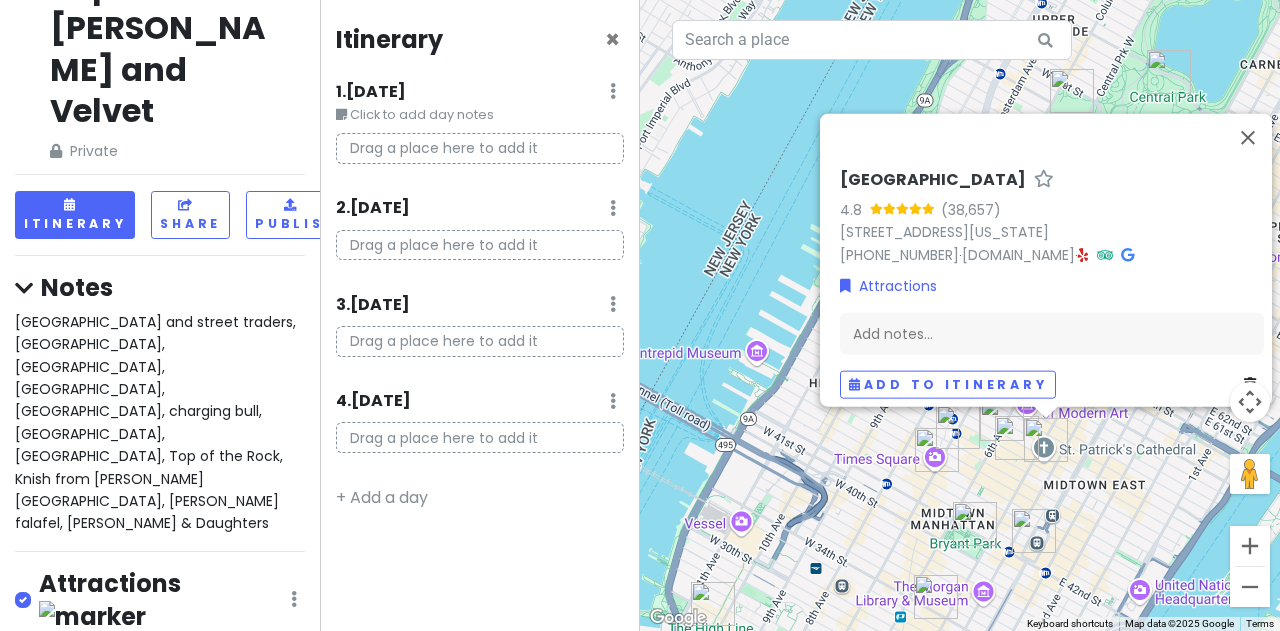drag, startPoint x: 984, startPoint y: 397, endPoint x: 1030, endPoint y: 408, distance: 47.296936 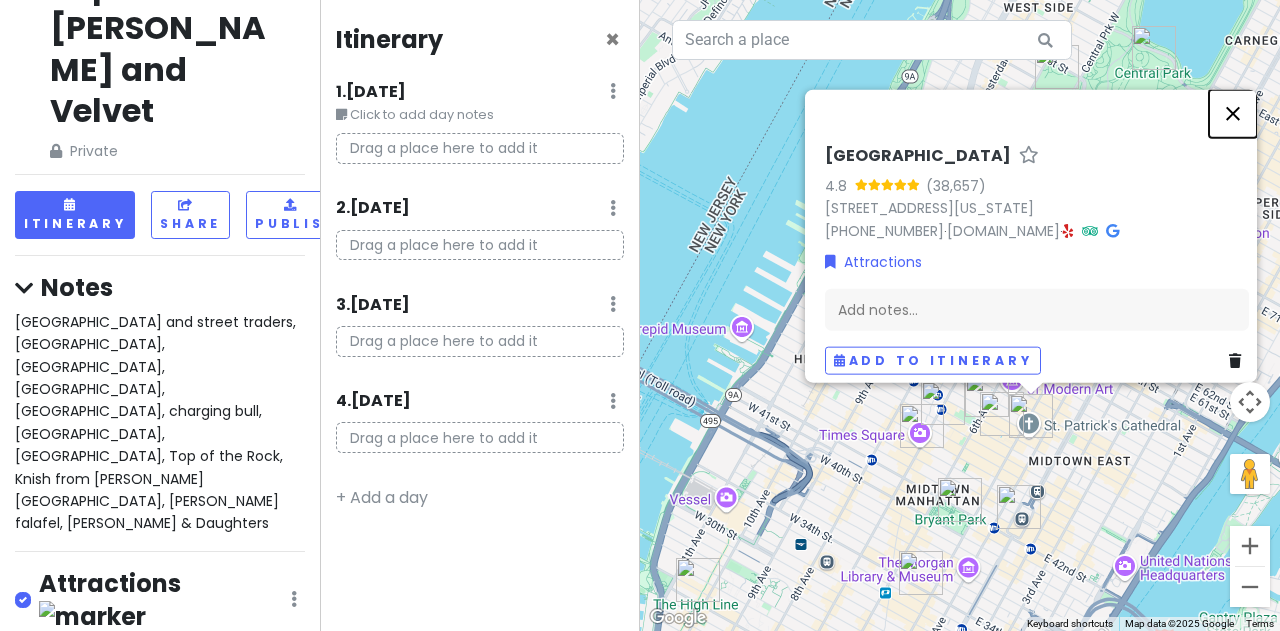 click at bounding box center [1233, 113] 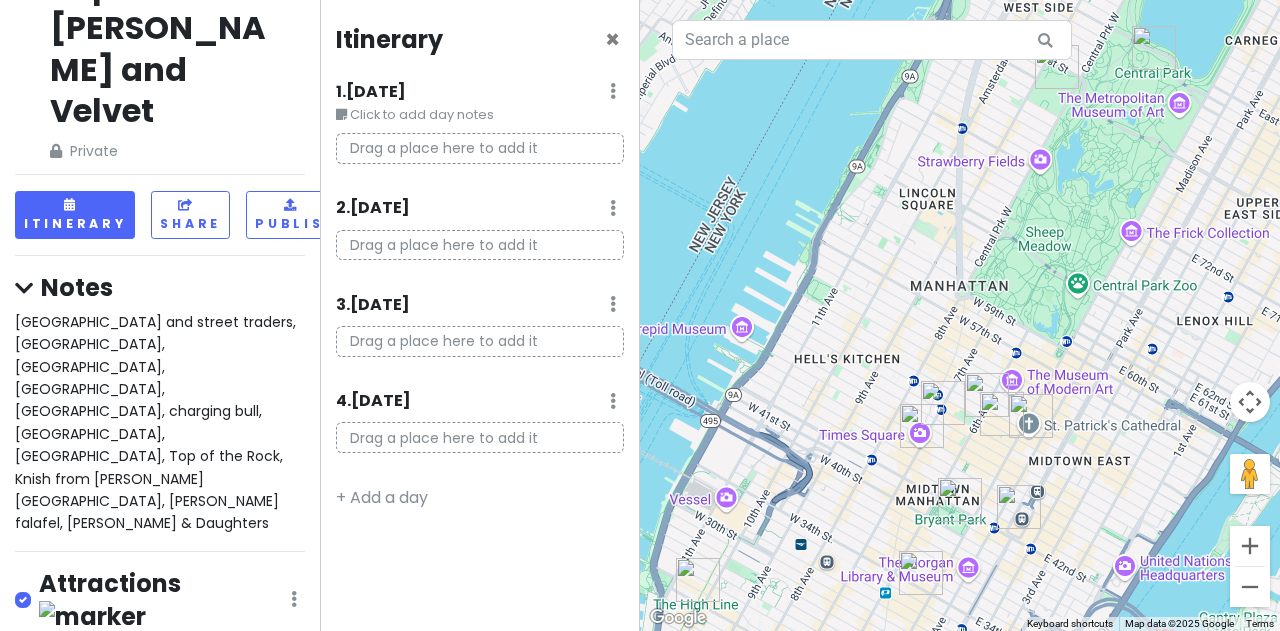 click on "Drag a place here to add it" at bounding box center (480, 148) 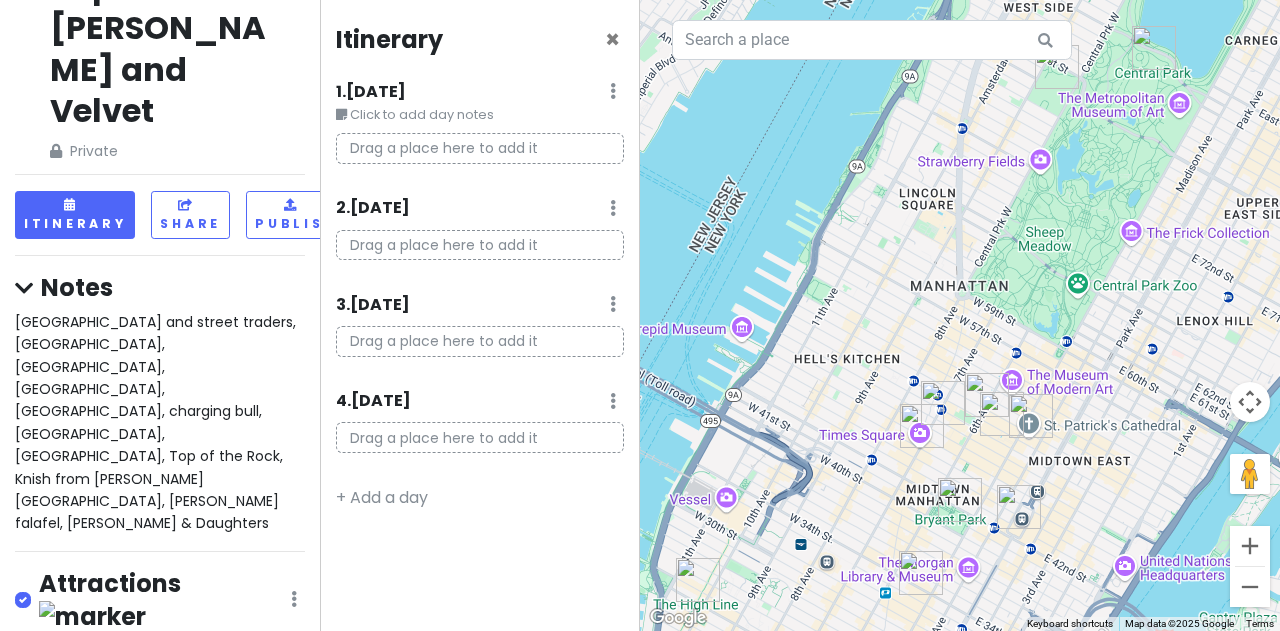 click at bounding box center (1031, 416) 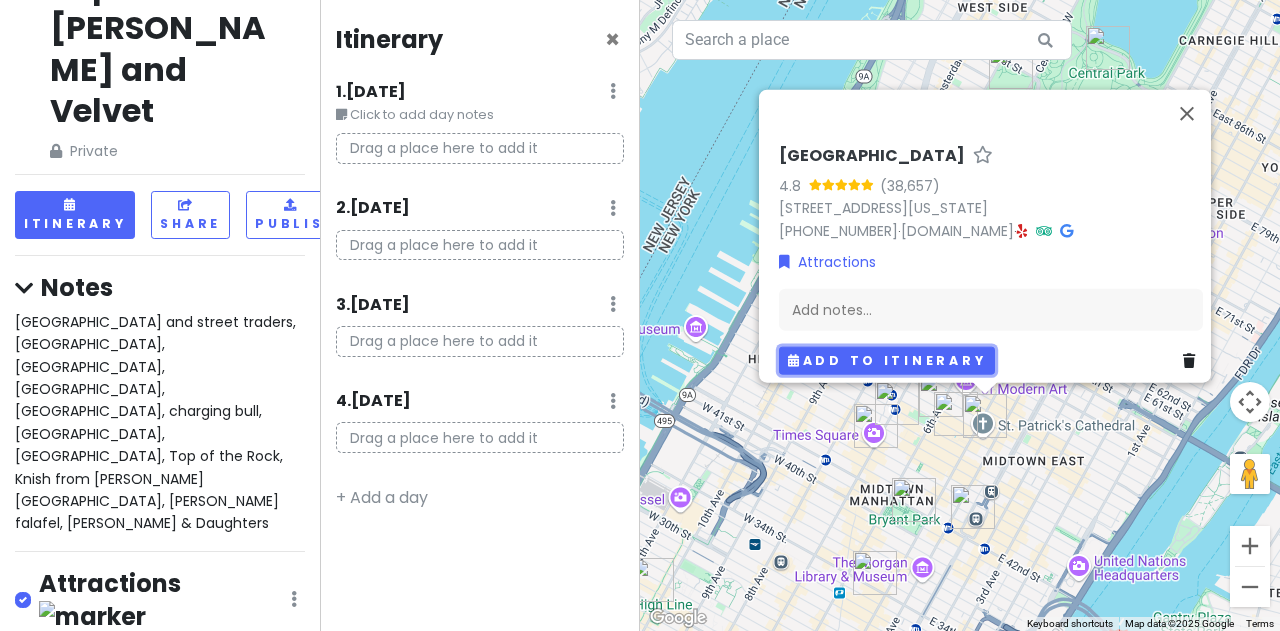 click on "Add to itinerary" at bounding box center [887, 360] 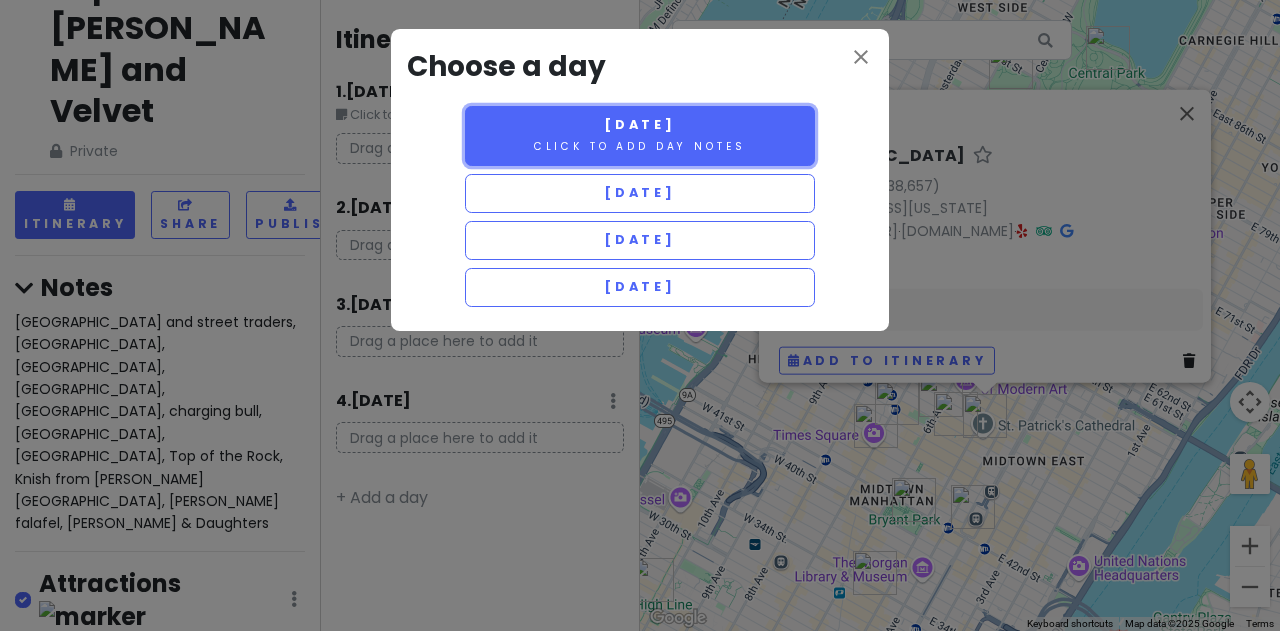 click on "[DATE] Click to add day notes" at bounding box center [640, 136] 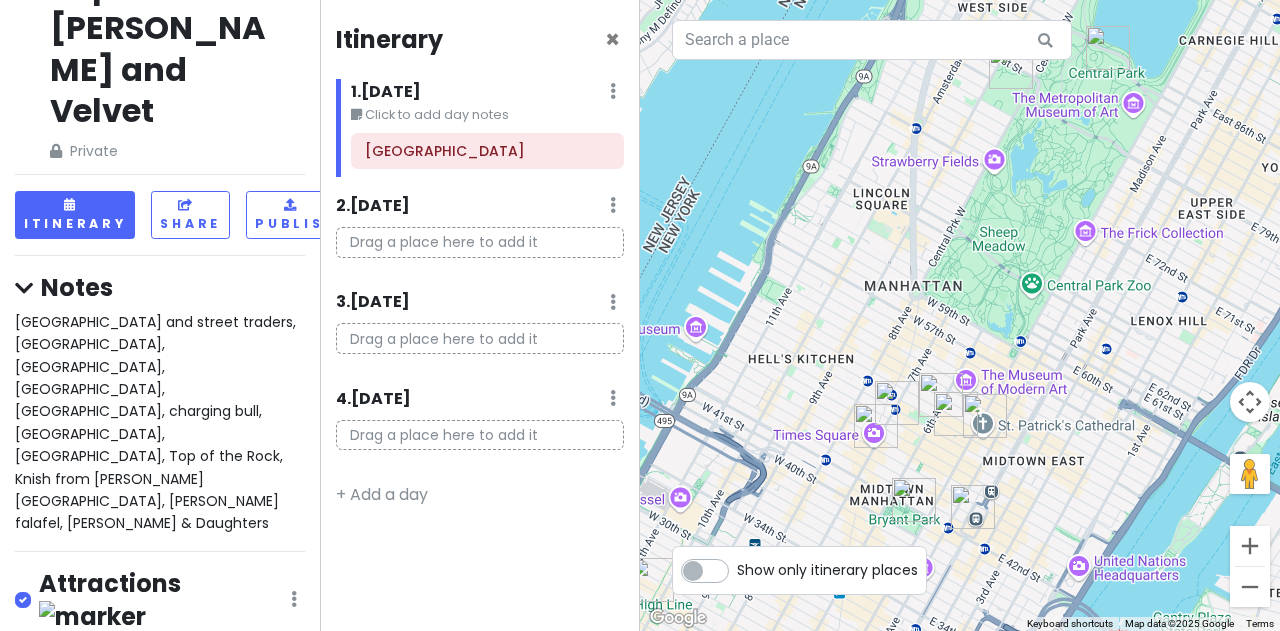 click at bounding box center (956, 414) 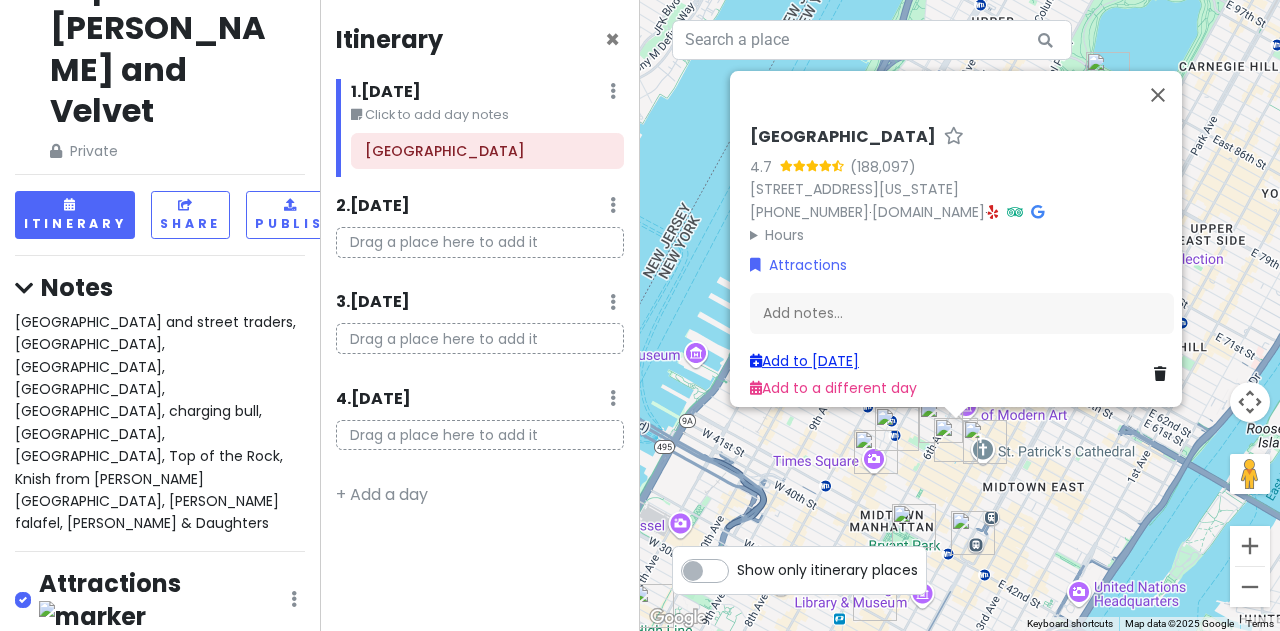 click on "Add to   [DATE]" at bounding box center (804, 361) 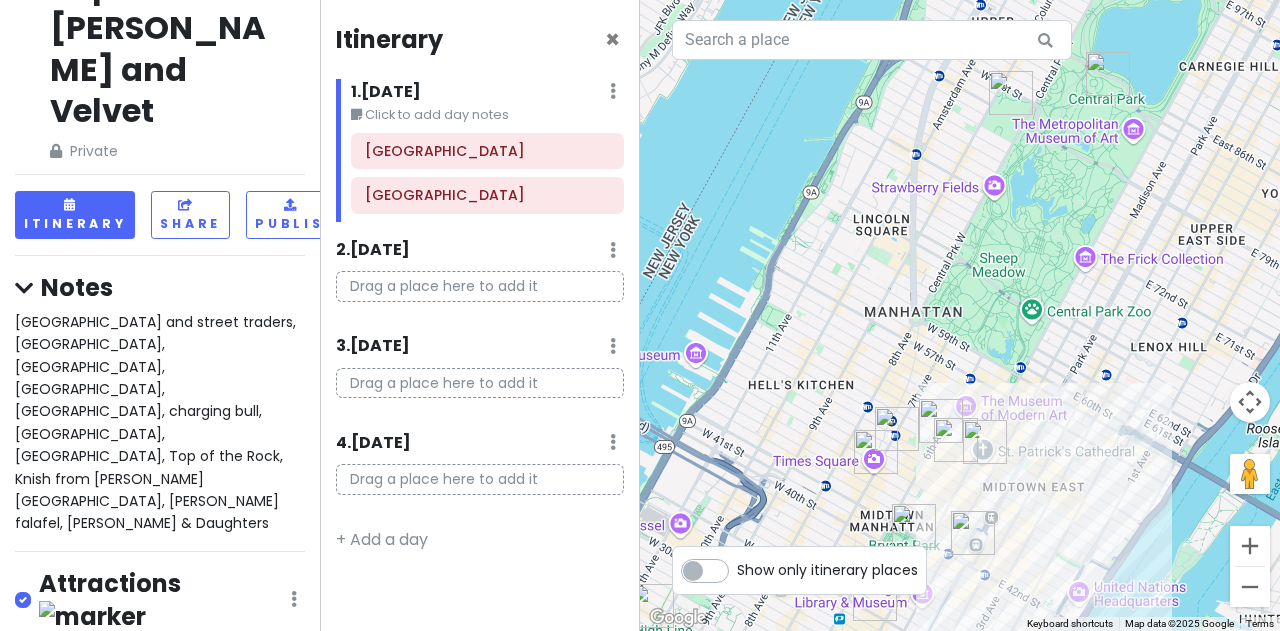 click at bounding box center (956, 440) 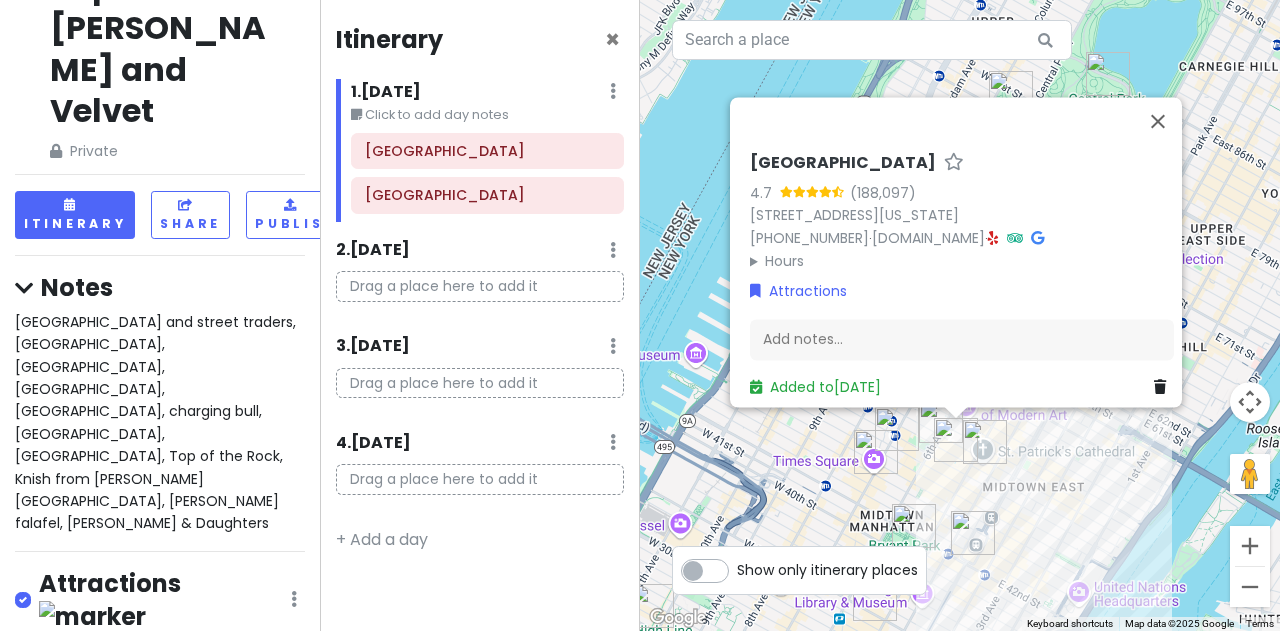 click at bounding box center (956, 440) 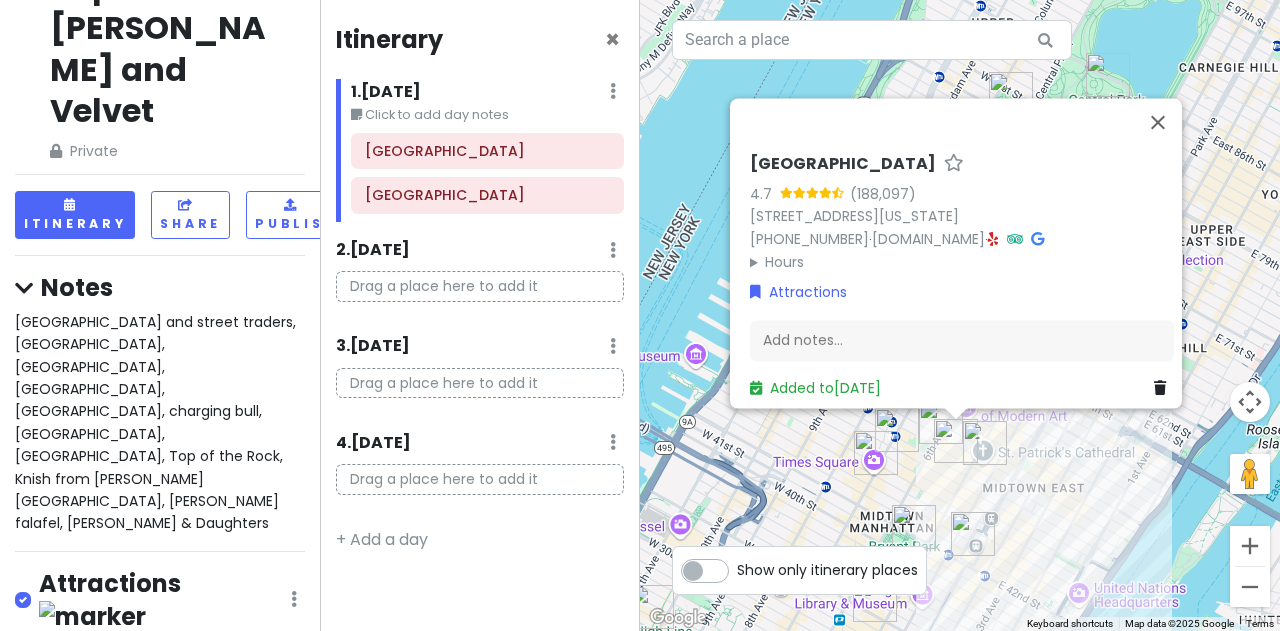click on "To navigate, press the arrow keys.  [GEOGRAPHIC_DATA] 4.7        (188,097) [STREET_ADDRESS][US_STATE] [PHONE_NUMBER]   ·   [DOMAIN_NAME]   ·   Hours [DATE]  Open 24 hours [DATE]  Open 24 hours [DATE]  Open 24 hours [DATE]  Open 24 hours [DATE]  Open 24 hours [DATE]  Open 24 hours [DATE]  Open 24 hours Attractions Add notes... Added to  [DATE]" at bounding box center [960, 315] 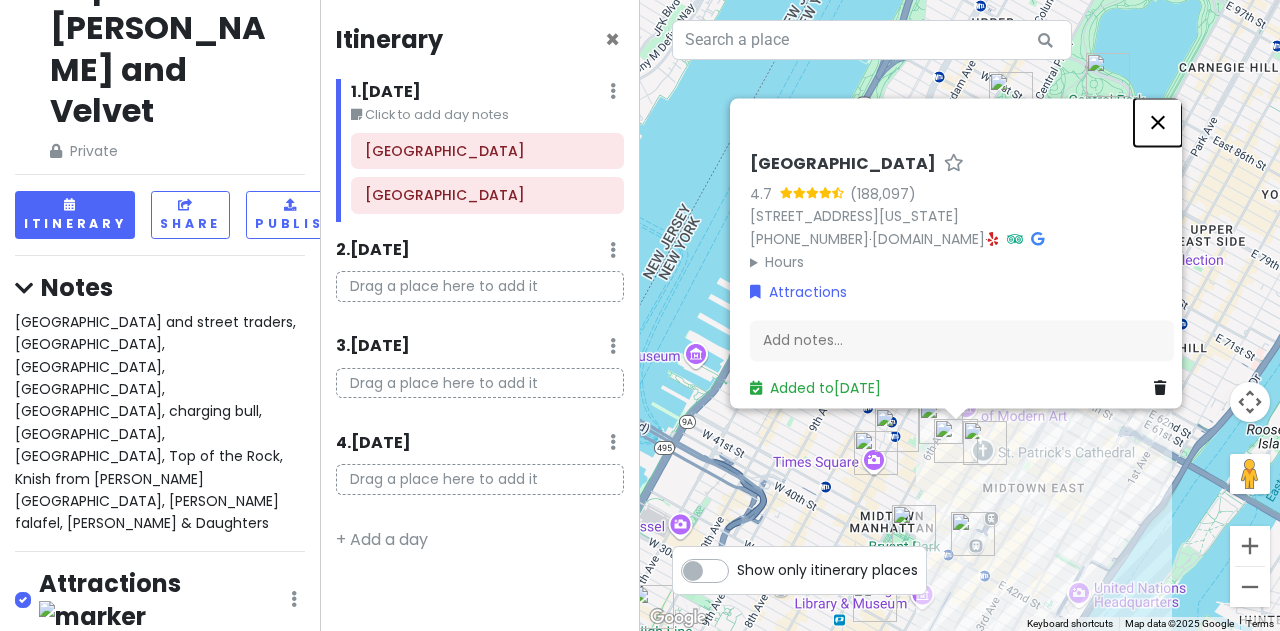 click at bounding box center [1158, 122] 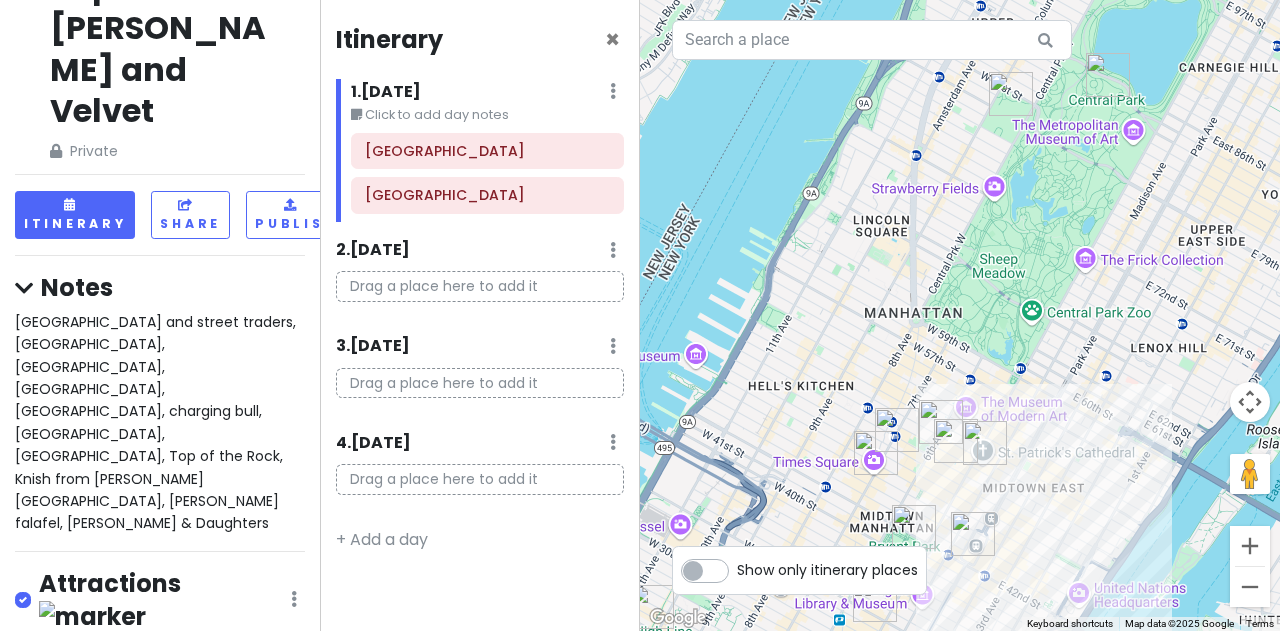 click at bounding box center (941, 422) 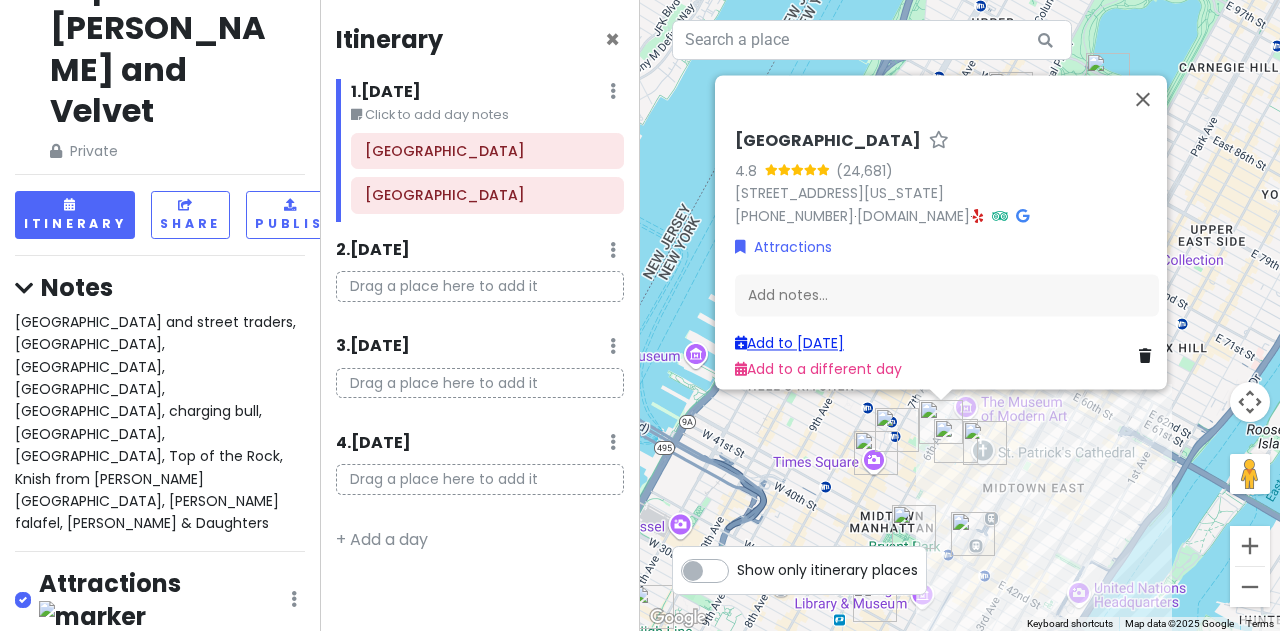 click on "Add to   [DATE]" at bounding box center (789, 343) 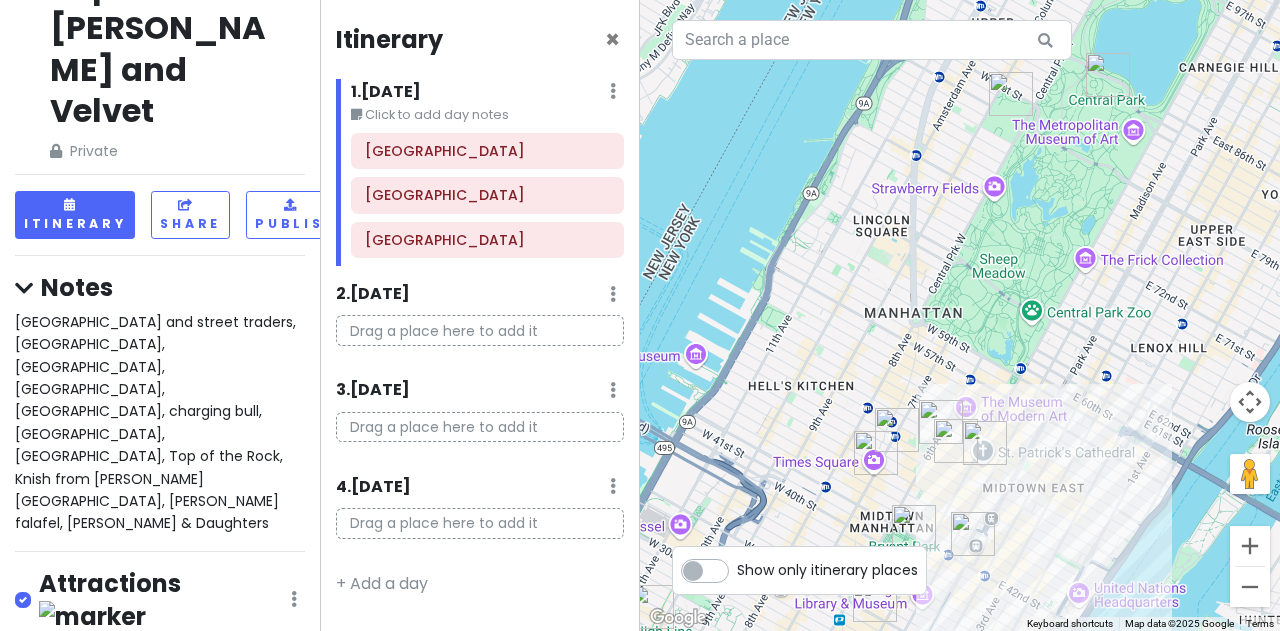 click at bounding box center (876, 453) 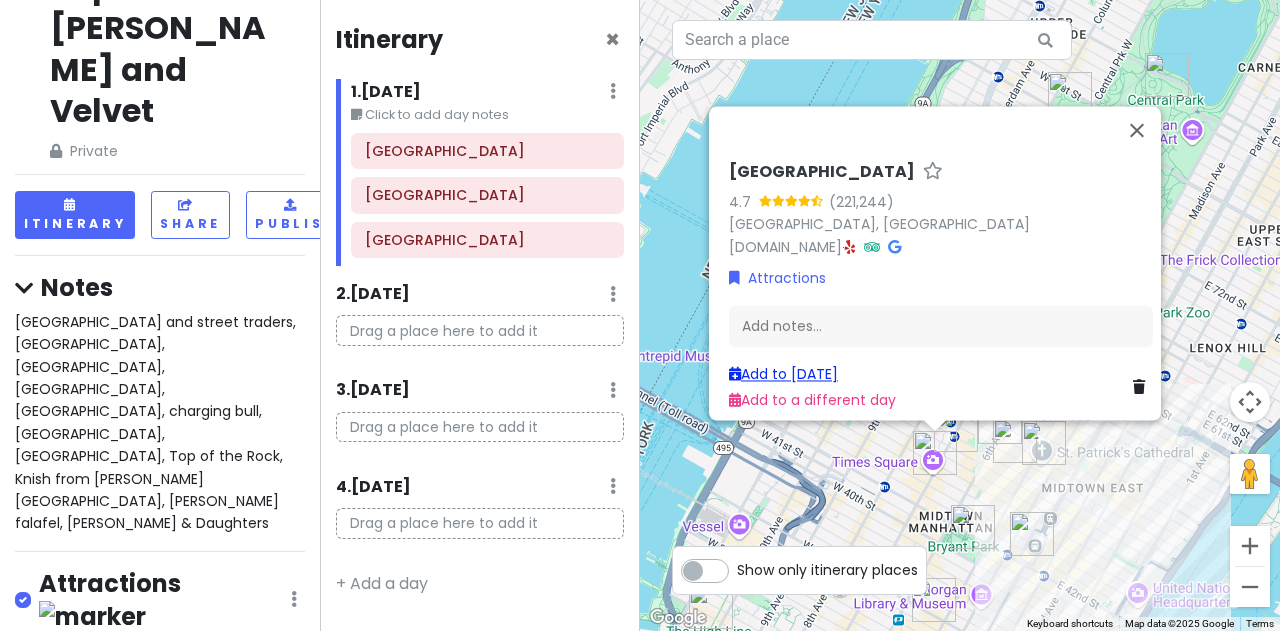 click on "Add to   [DATE]" at bounding box center [783, 374] 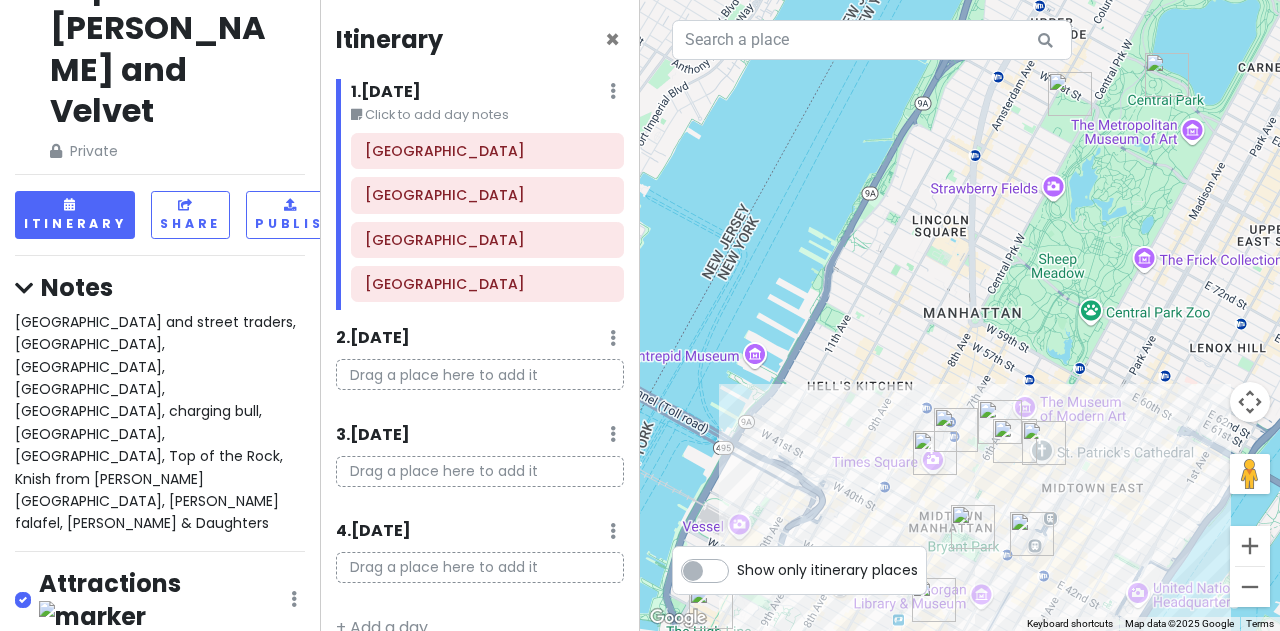 click at bounding box center (973, 527) 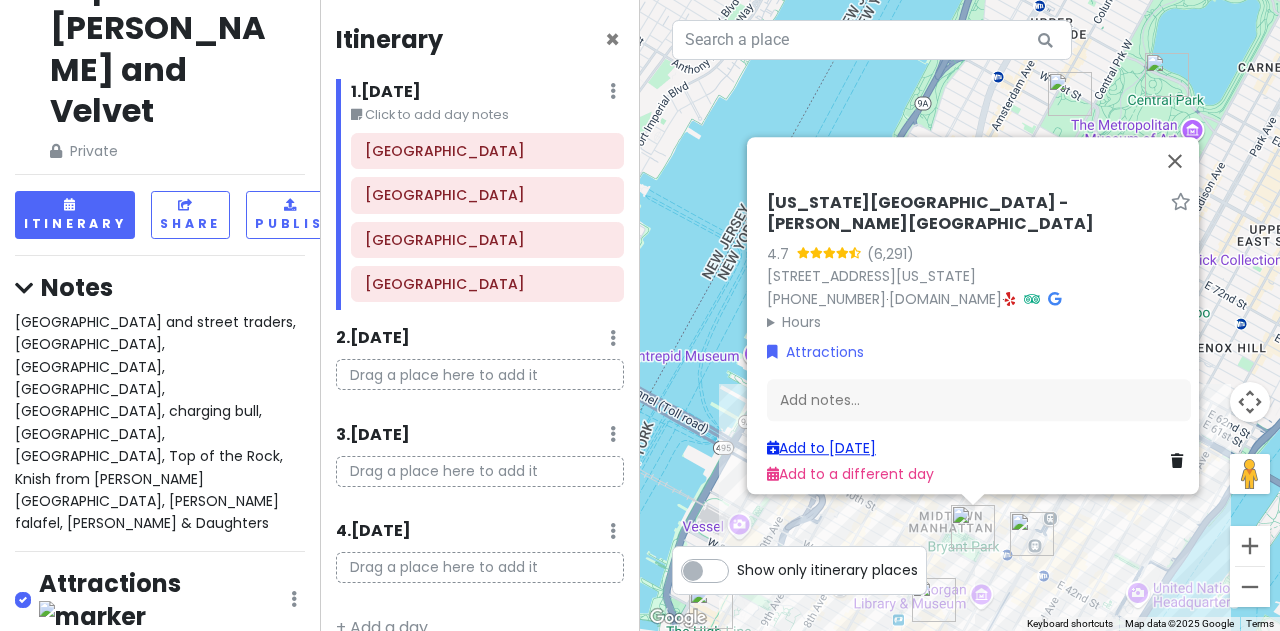 click on "Add to   [DATE]" at bounding box center [821, 448] 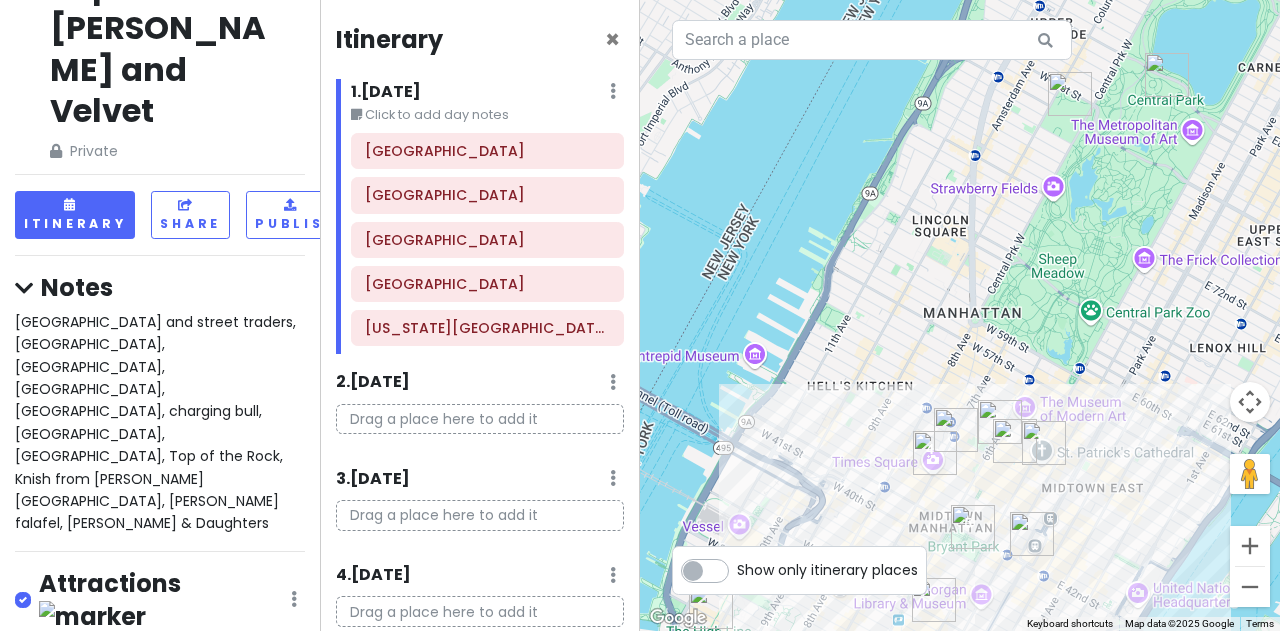 click at bounding box center (1032, 534) 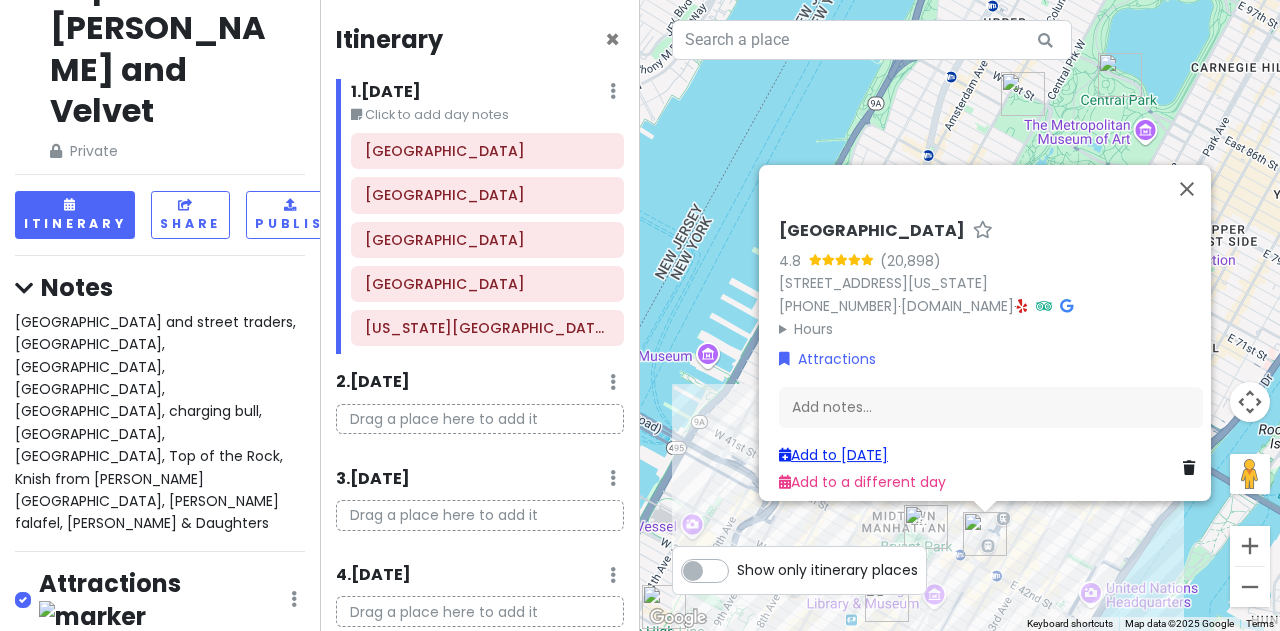 click on "Add to   [DATE]" at bounding box center [833, 455] 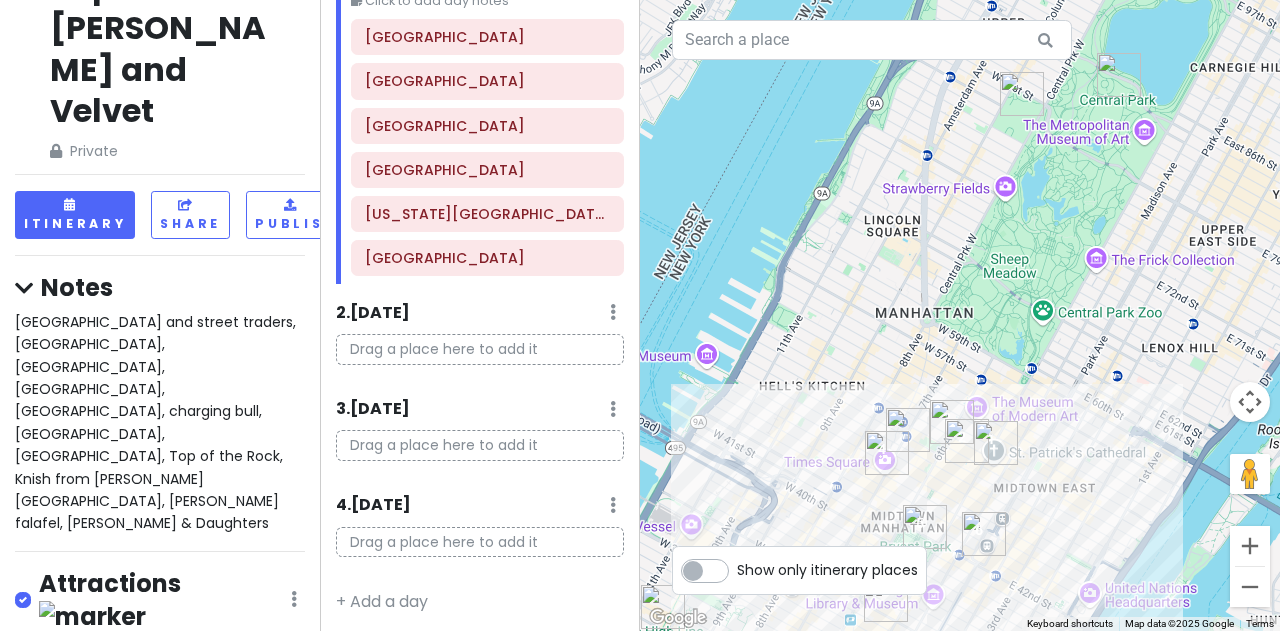 scroll, scrollTop: 116, scrollLeft: 0, axis: vertical 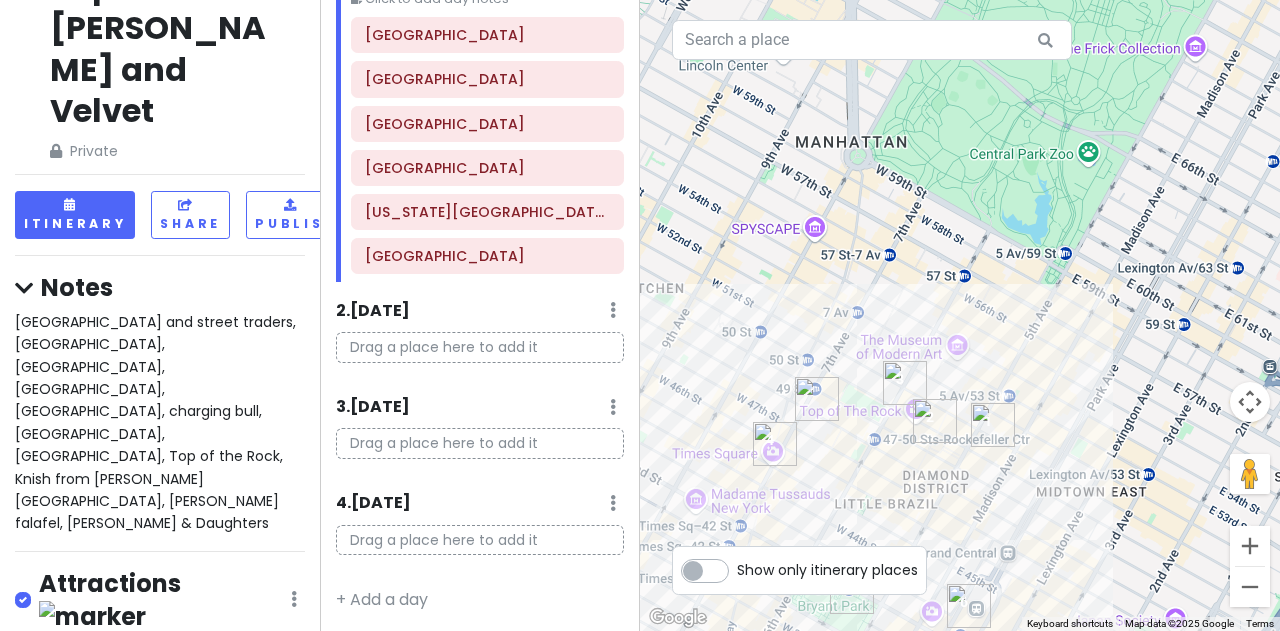 drag, startPoint x: 1008, startPoint y: 473, endPoint x: 1106, endPoint y: 382, distance: 133.73482 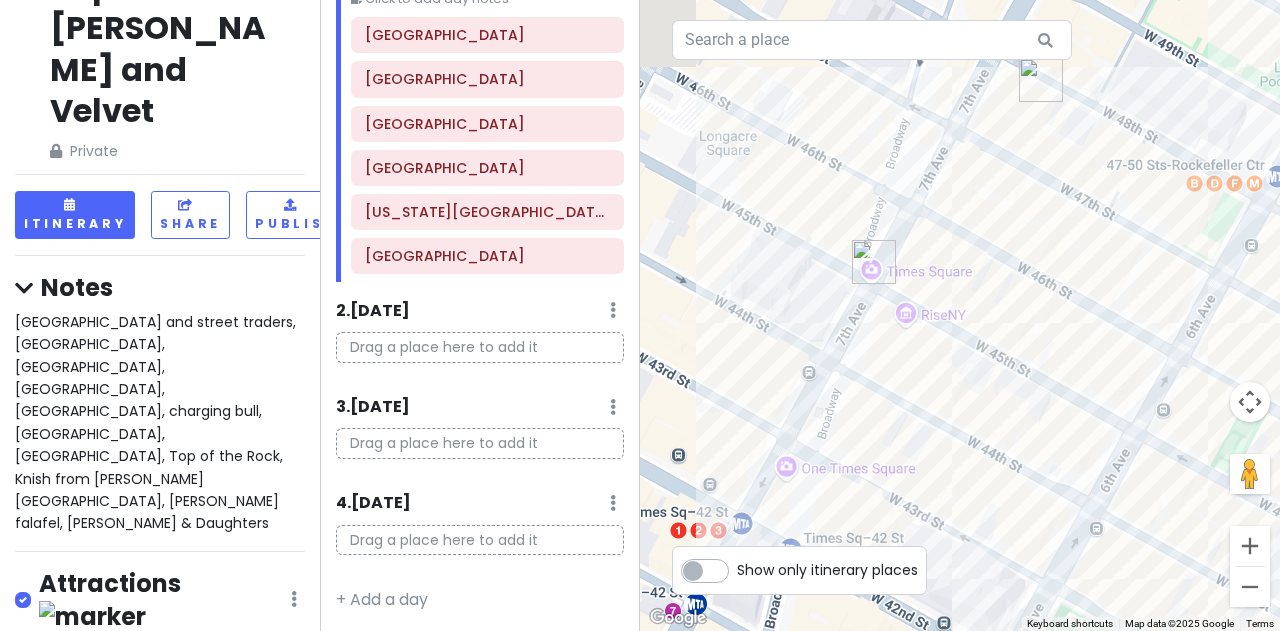 drag, startPoint x: 757, startPoint y: 405, endPoint x: 976, endPoint y: 318, distance: 235.64804 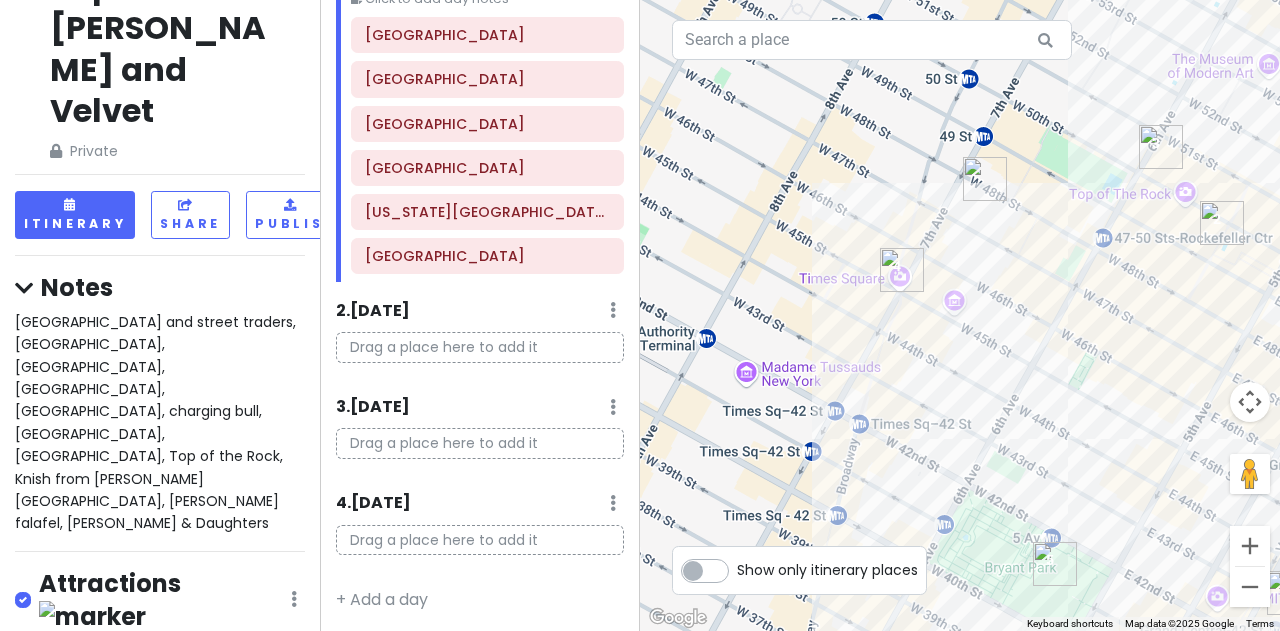 drag, startPoint x: 1103, startPoint y: 489, endPoint x: 1045, endPoint y: 429, distance: 83.450584 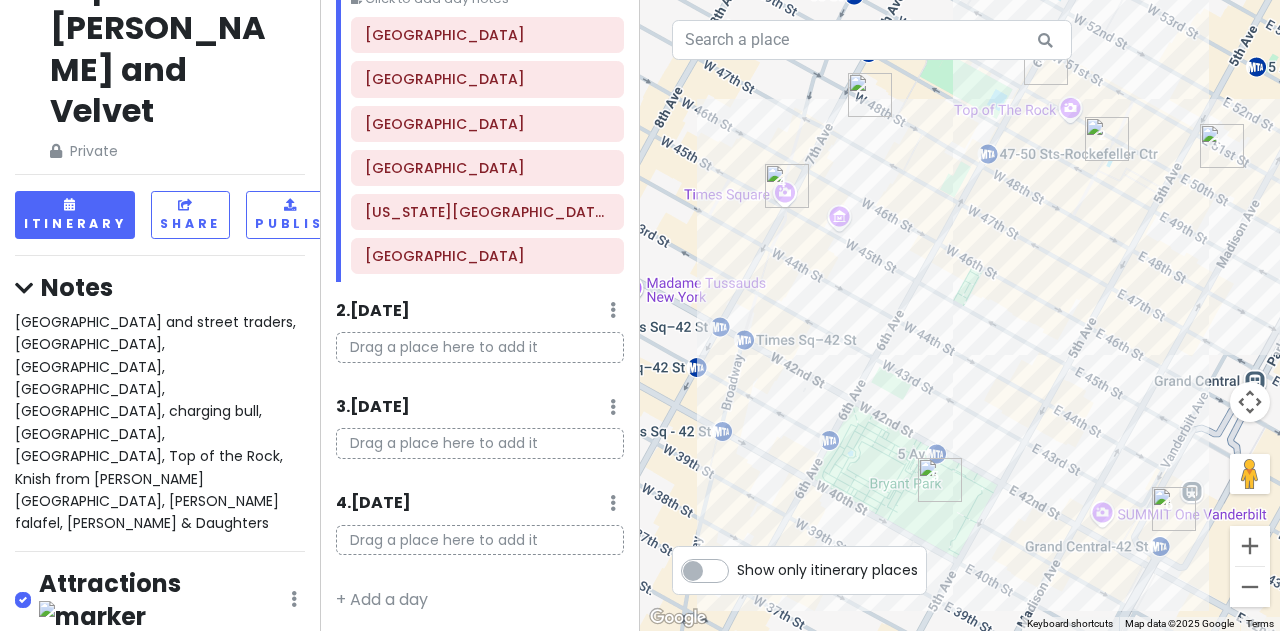 drag, startPoint x: 1108, startPoint y: 460, endPoint x: 1034, endPoint y: 417, distance: 85.58621 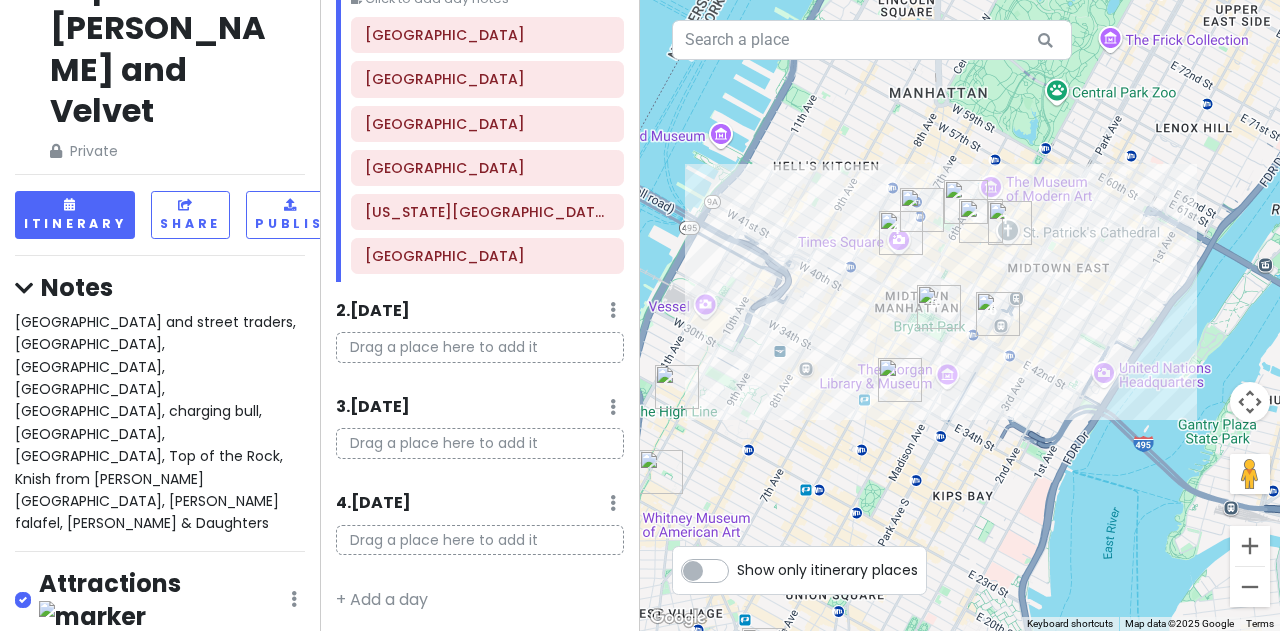 click at bounding box center [998, 314] 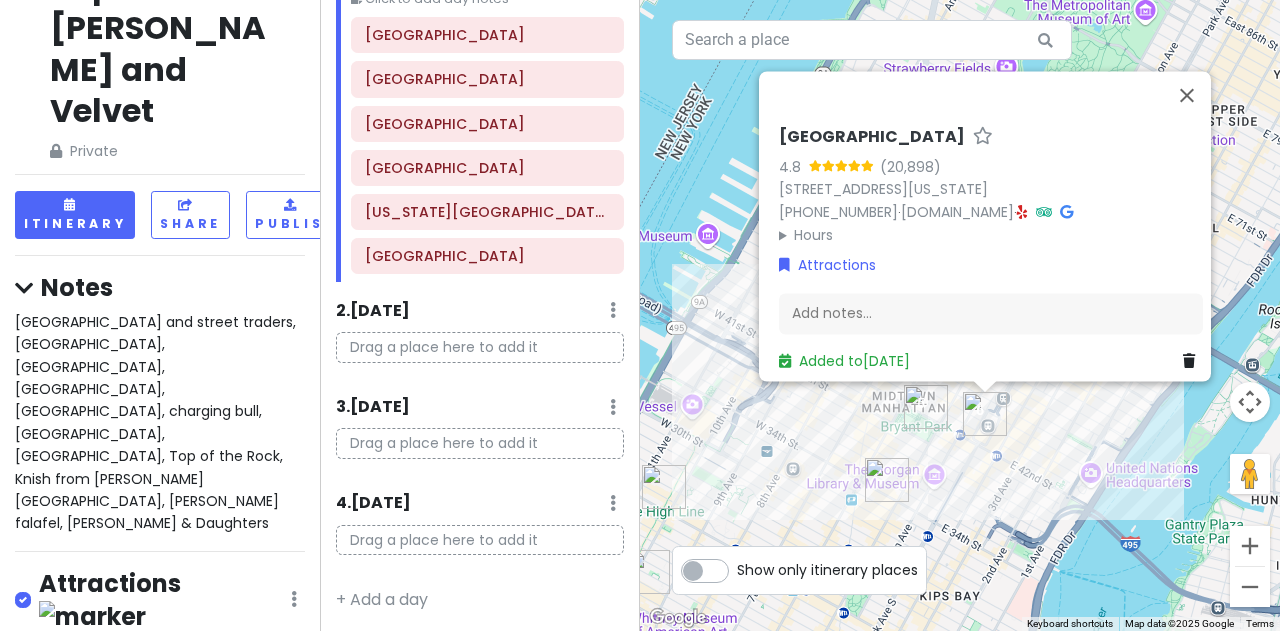 click on "[GEOGRAPHIC_DATA] 4.8        (20,898) [STREET_ADDRESS][US_STATE] [PHONE_NUMBER]   ·   [DOMAIN_NAME]   ·   Hours [DATE]  5:15 AM – 2:00 AM [DATE]  5:15 AM – 2:00 AM [DATE]  5:15 AM – 2:00 AM [DATE]  5:15 AM – 2:00 AM [DATE]  5:15 AM – 2:00 AM [DATE]  5:15 AM – 2:00 AM [DATE]  5:15 AM – 2:00 AM Attractions Add notes... Added to  [DATE]" at bounding box center [960, 315] 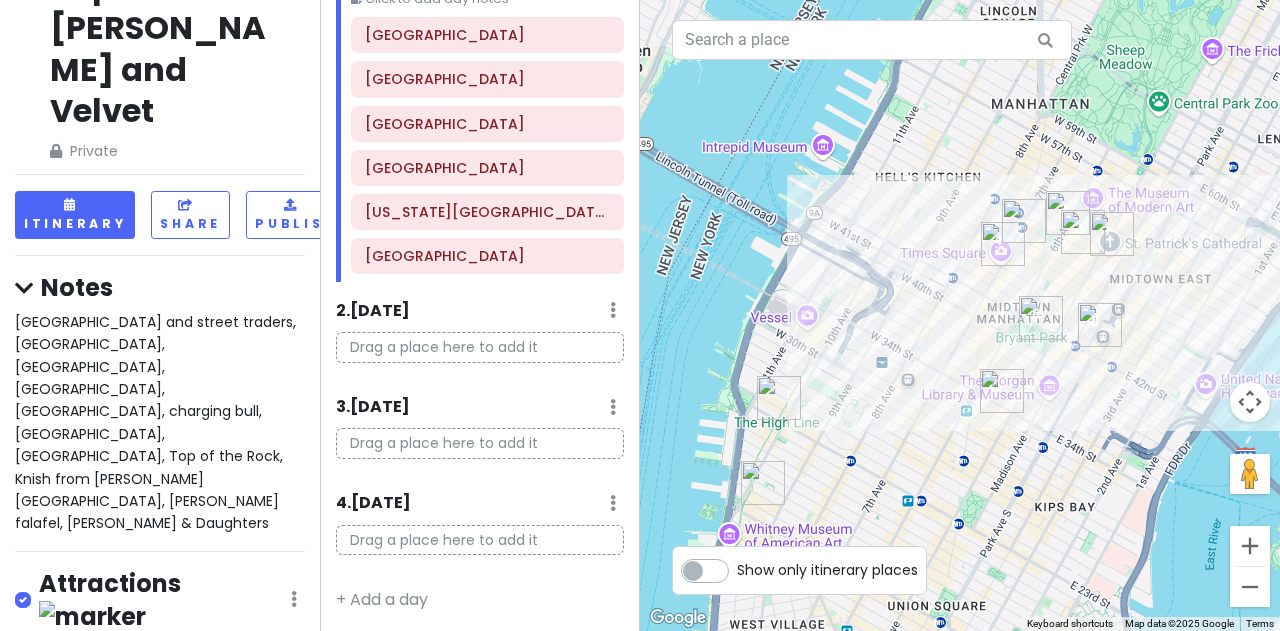 drag, startPoint x: 1008, startPoint y: 459, endPoint x: 1187, endPoint y: 331, distance: 220.05681 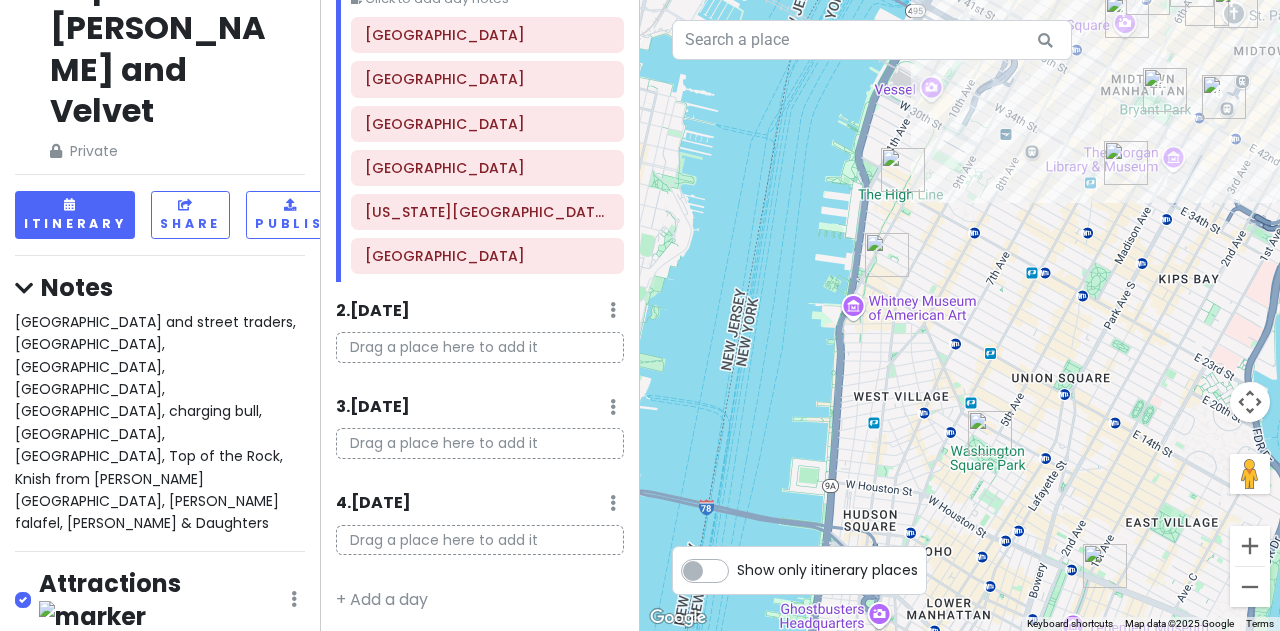 drag, startPoint x: 1087, startPoint y: 490, endPoint x: 1143, endPoint y: 356, distance: 145.23085 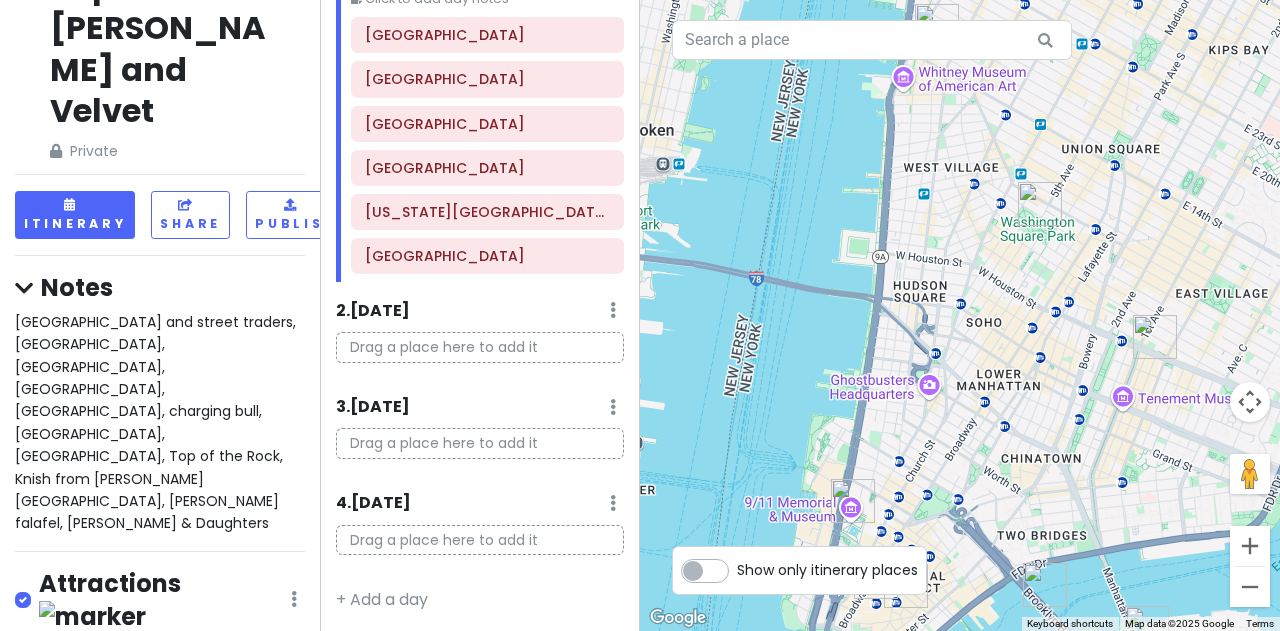 drag, startPoint x: 1023, startPoint y: 507, endPoint x: 1058, endPoint y: 244, distance: 265.31866 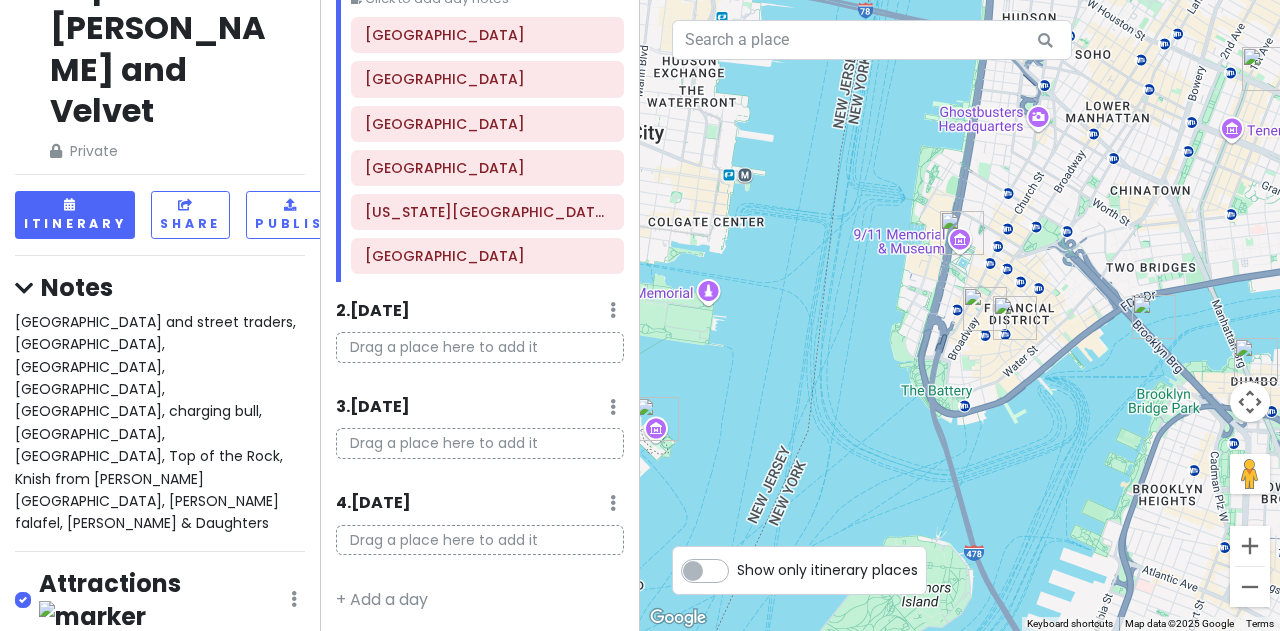 drag, startPoint x: 966, startPoint y: 467, endPoint x: 1072, endPoint y: 283, distance: 212.34877 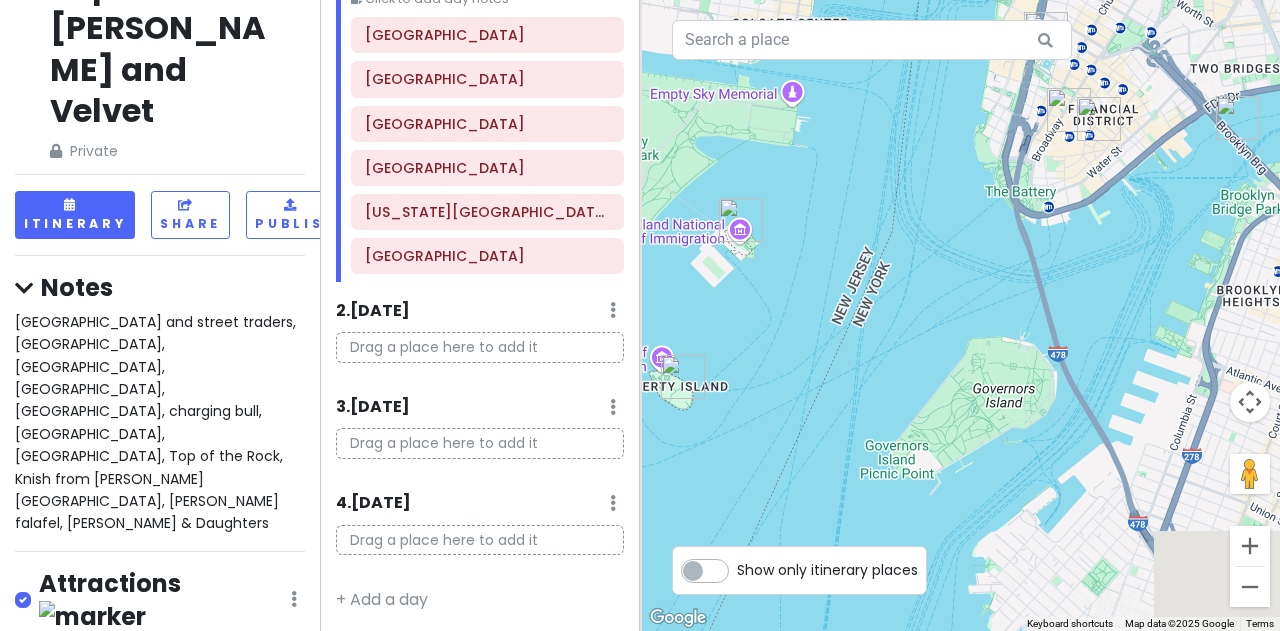 drag, startPoint x: 1018, startPoint y: 432, endPoint x: 1124, endPoint y: 259, distance: 202.8916 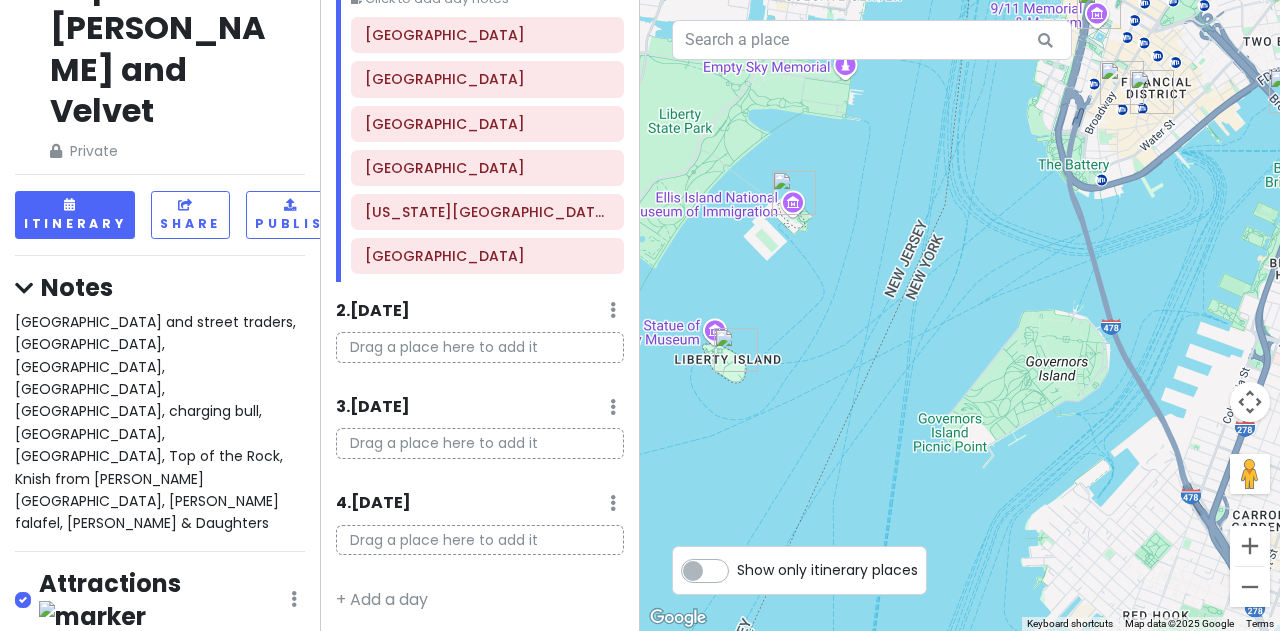 click at bounding box center [794, 193] 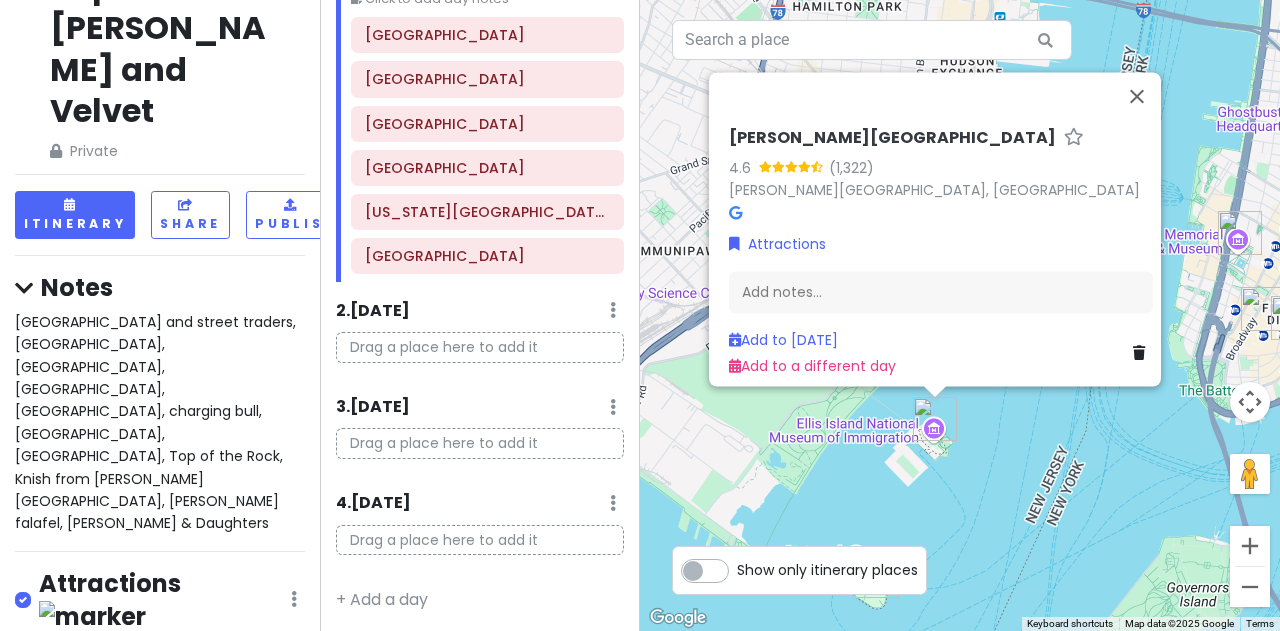 click at bounding box center (1139, 353) 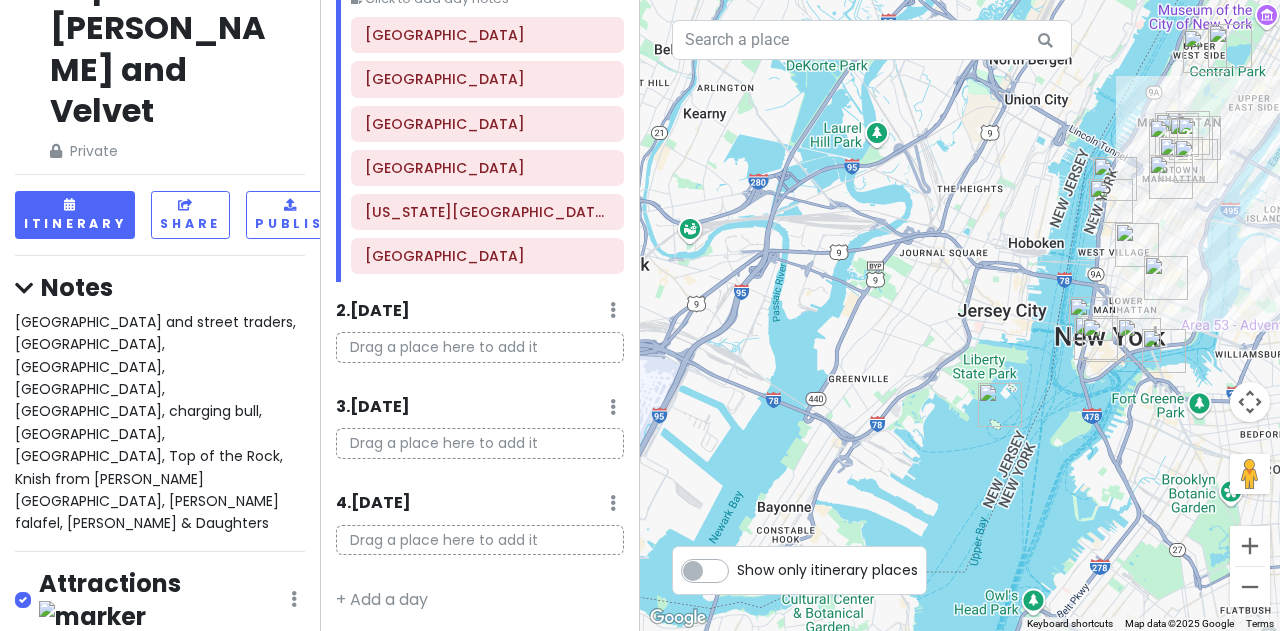 drag, startPoint x: 1004, startPoint y: 396, endPoint x: 994, endPoint y: 400, distance: 10.770329 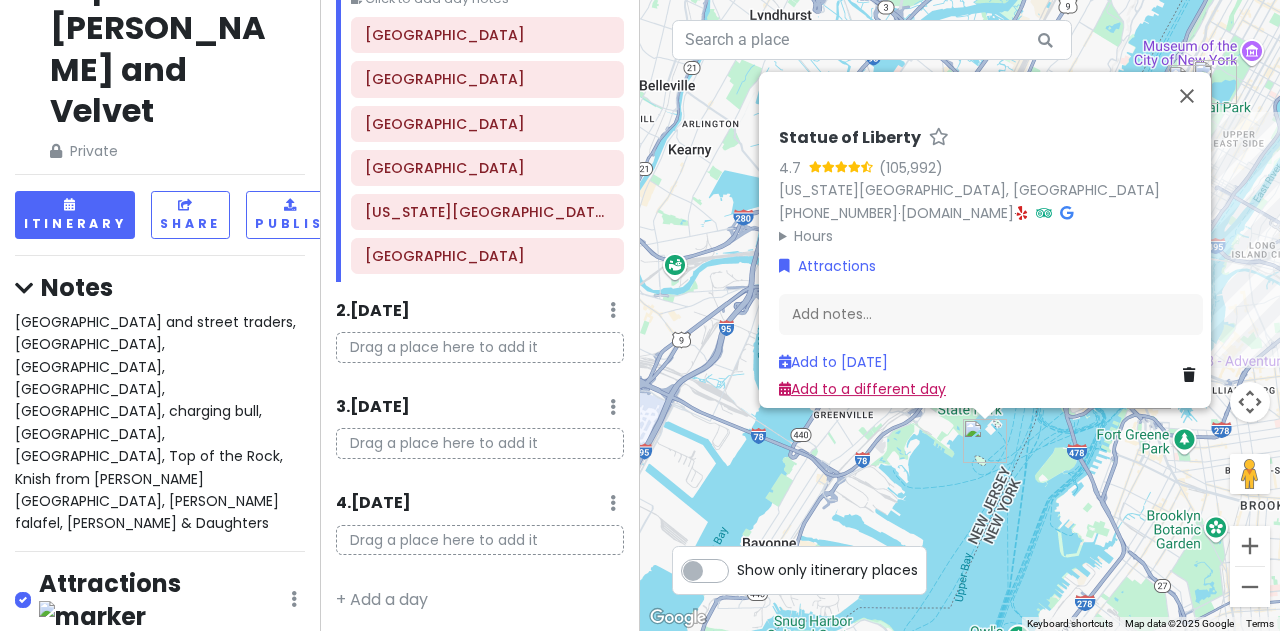 click on "Add to a different day" at bounding box center (862, 388) 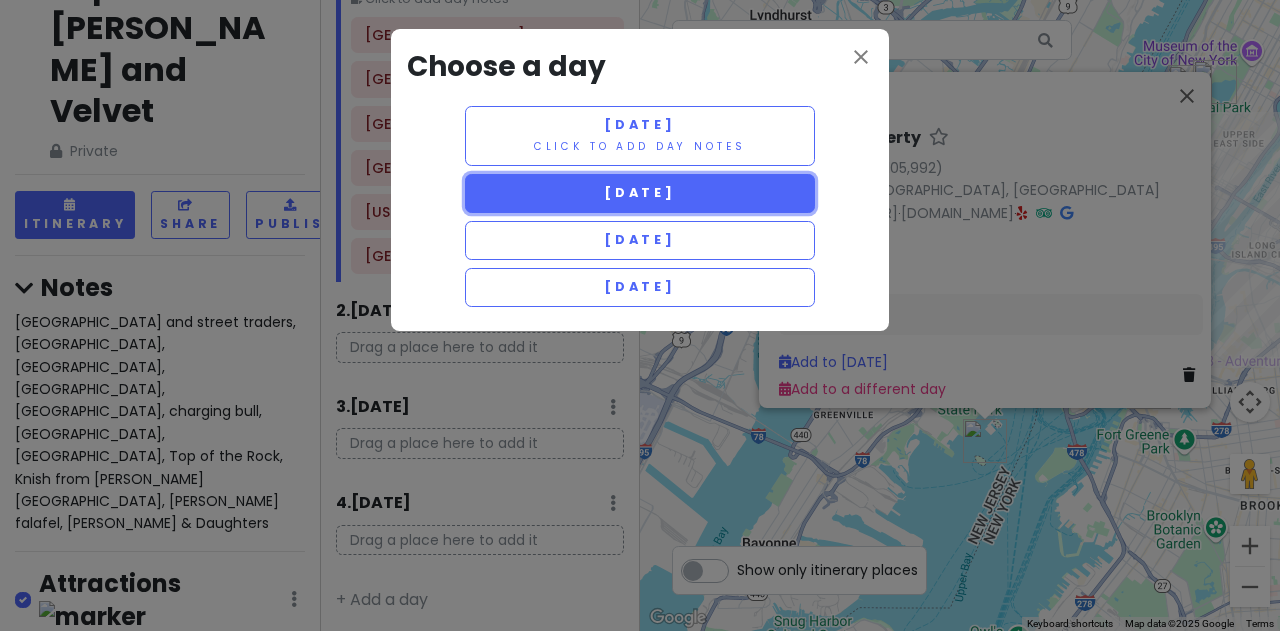 click on "[DATE]" at bounding box center [640, 192] 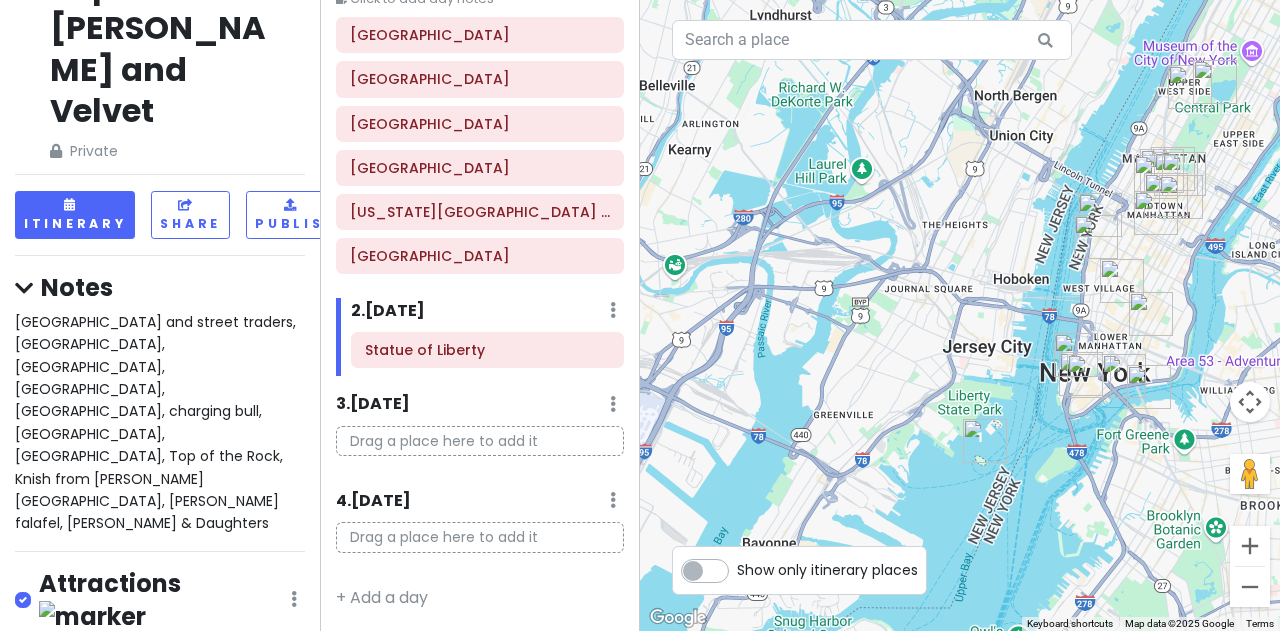 scroll, scrollTop: 113, scrollLeft: 0, axis: vertical 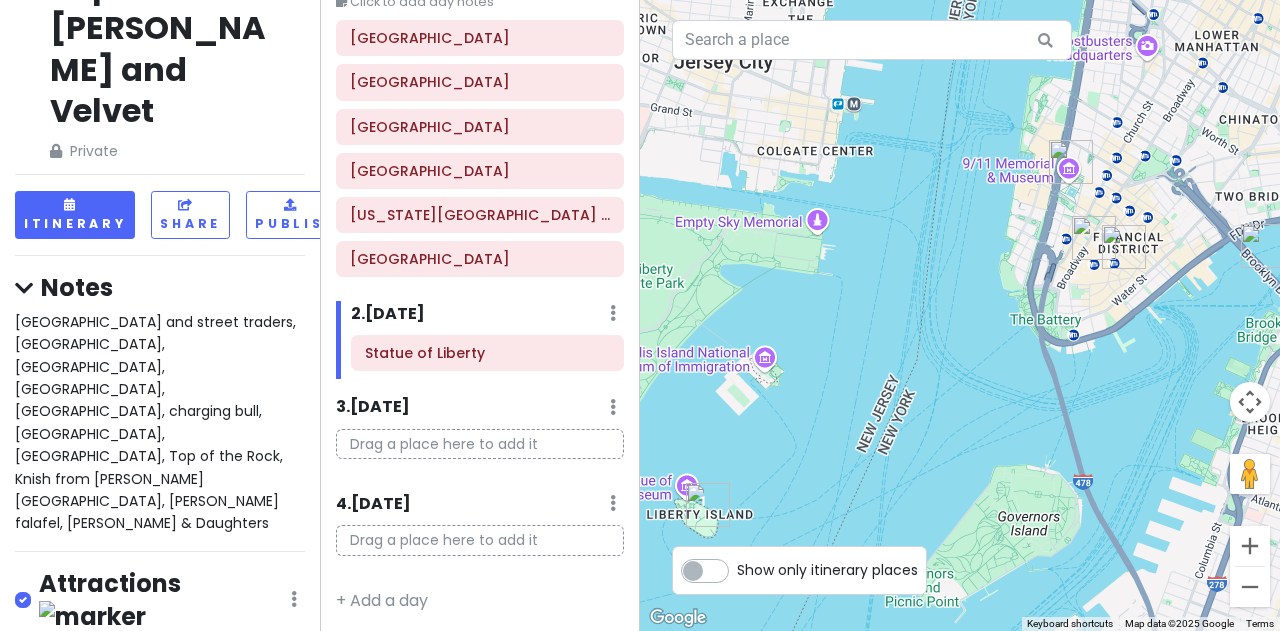 drag, startPoint x: 1002, startPoint y: 373, endPoint x: 797, endPoint y: 425, distance: 211.49231 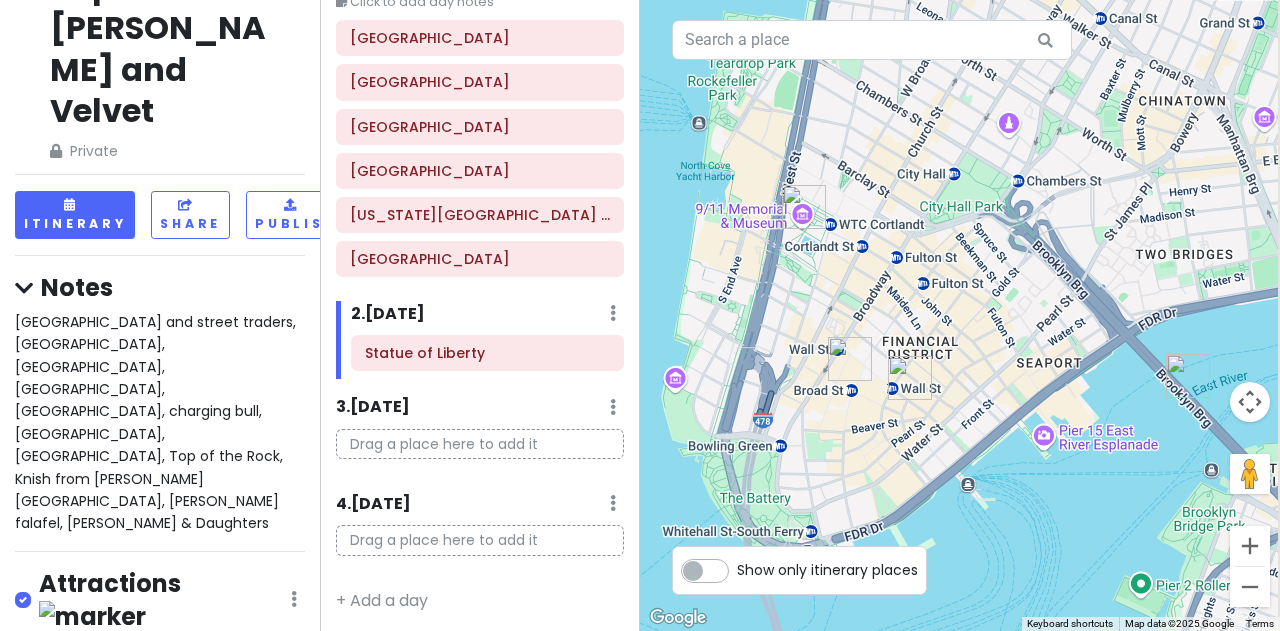 drag, startPoint x: 1070, startPoint y: 443, endPoint x: 964, endPoint y: 388, distance: 119.419426 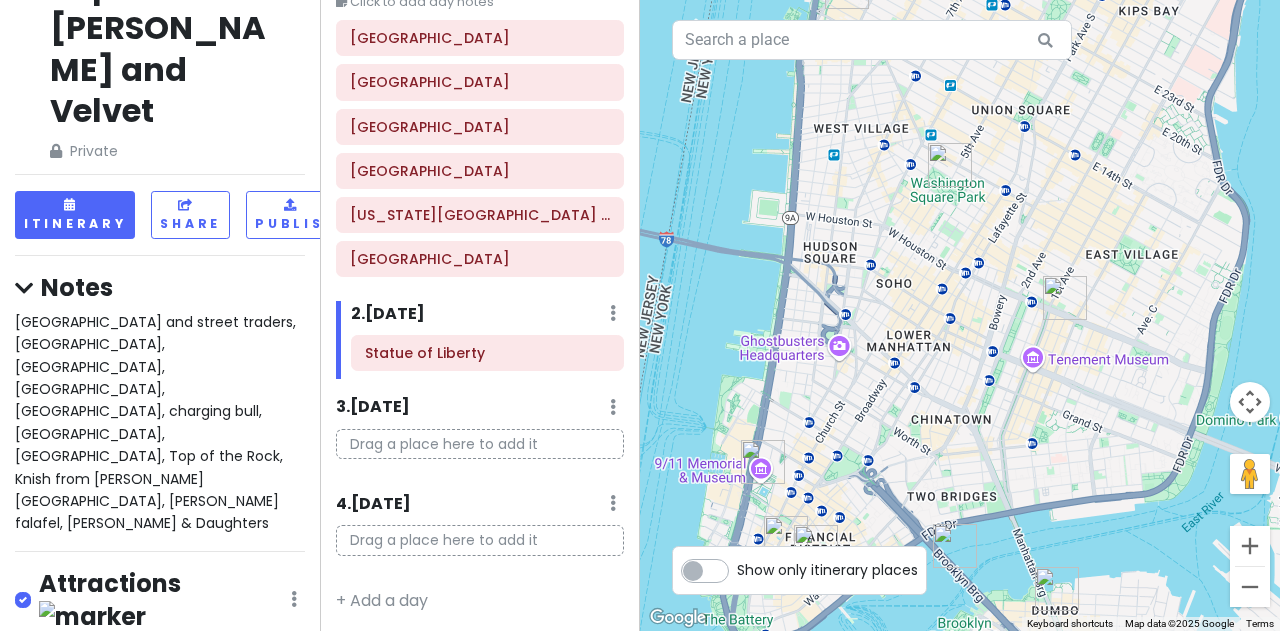 drag, startPoint x: 1116, startPoint y: 129, endPoint x: 1053, endPoint y: 392, distance: 270.44037 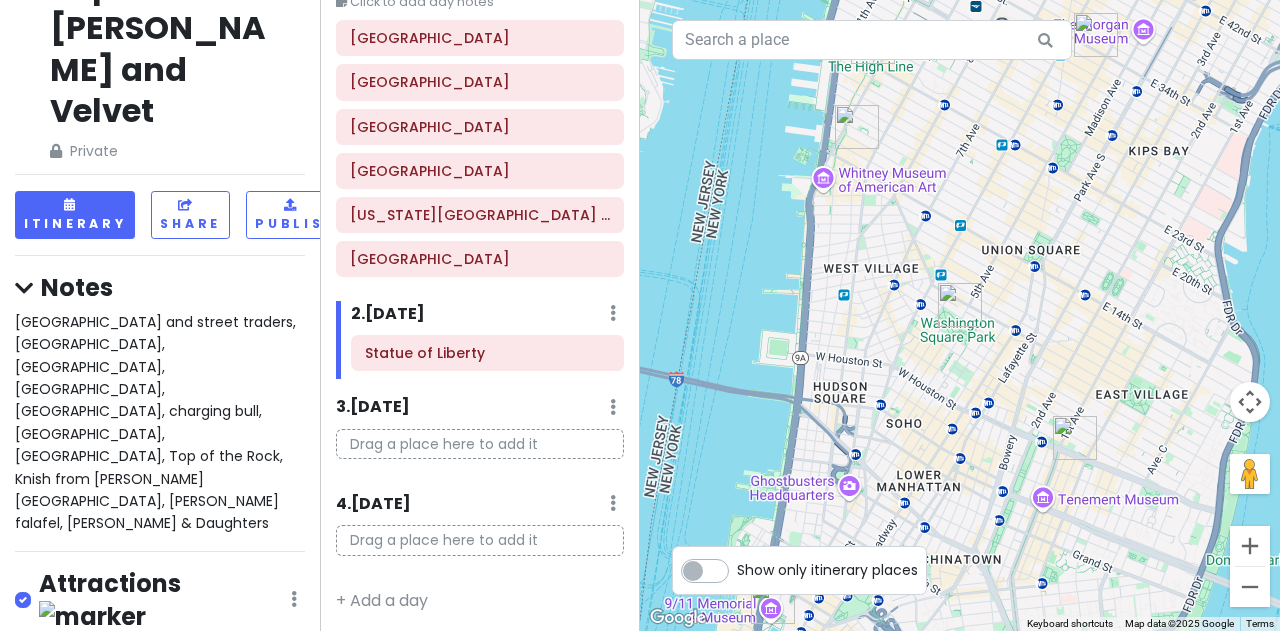 drag, startPoint x: 1131, startPoint y: 263, endPoint x: 1132, endPoint y: 384, distance: 121.004135 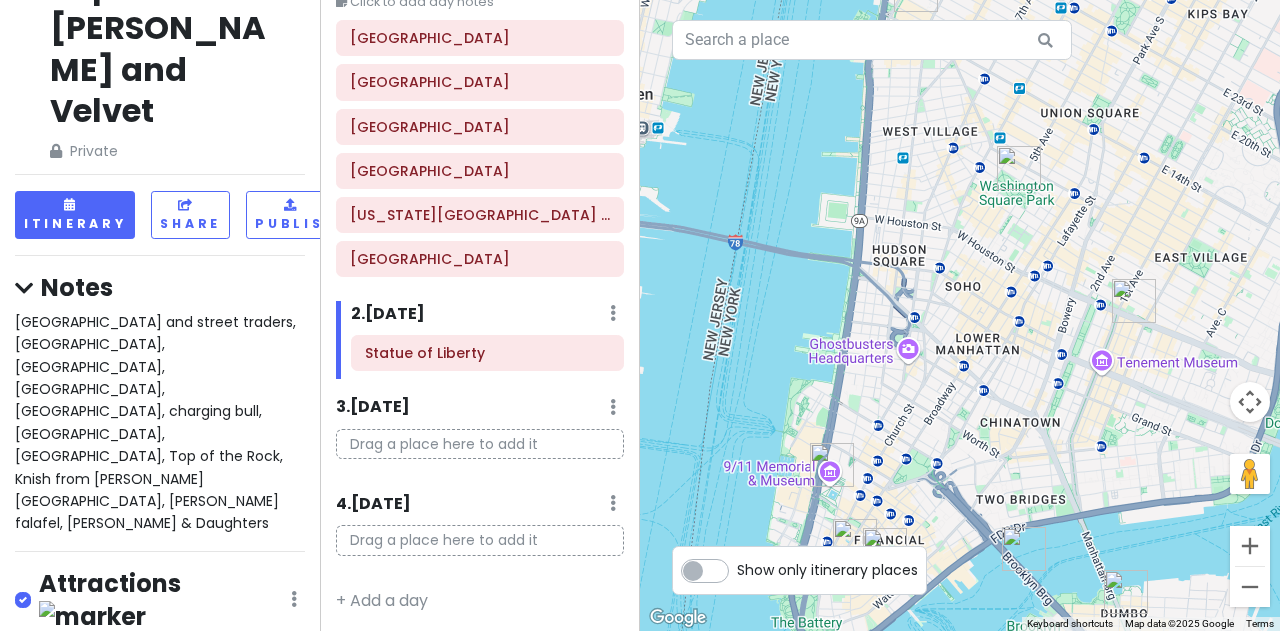 drag, startPoint x: 975, startPoint y: 401, endPoint x: 1045, endPoint y: 248, distance: 168.25279 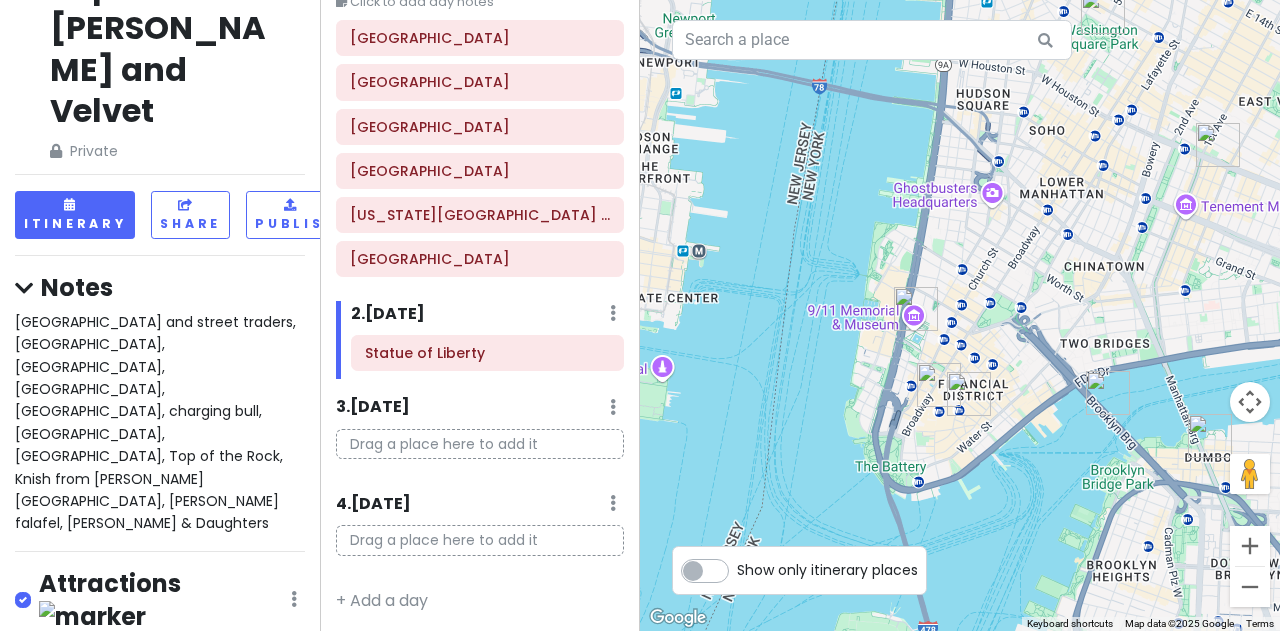 drag, startPoint x: 963, startPoint y: 376, endPoint x: 1043, endPoint y: 215, distance: 179.78043 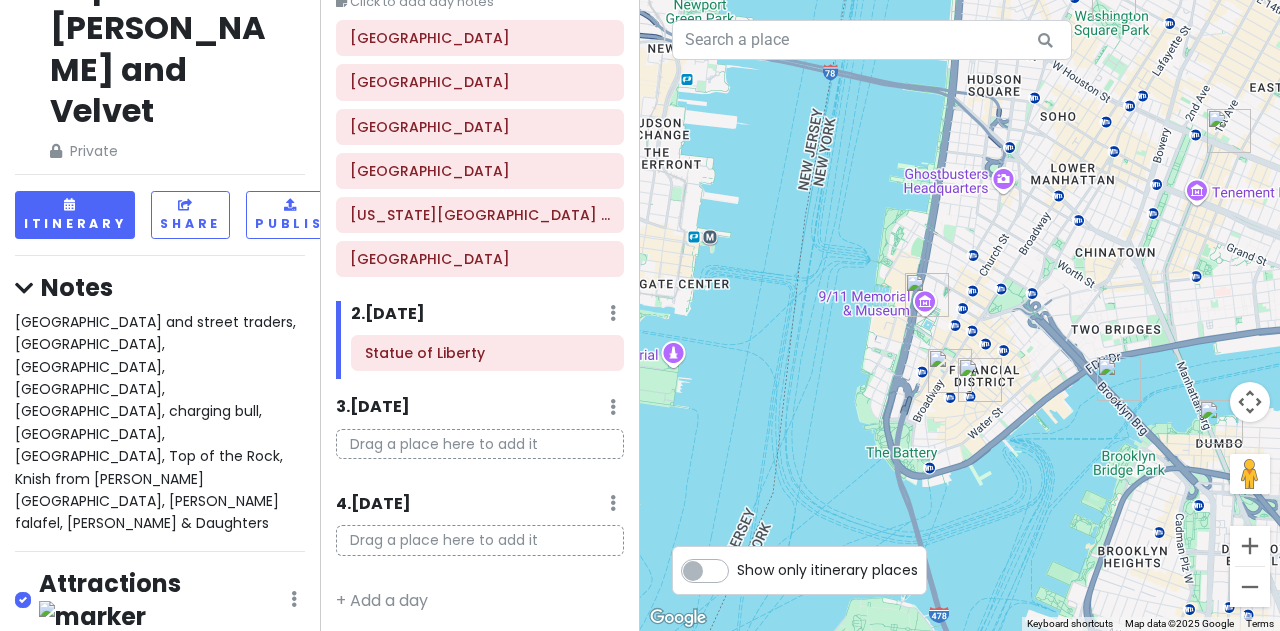 click at bounding box center [950, 371] 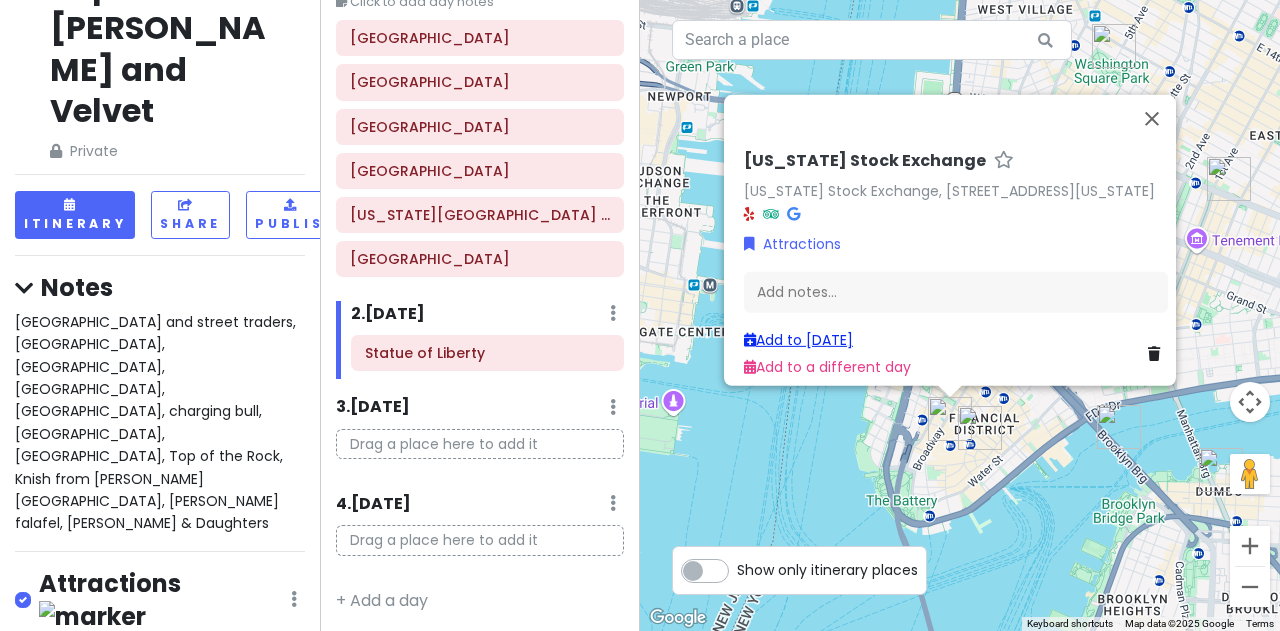 click on "Add to   [DATE]" at bounding box center (798, 340) 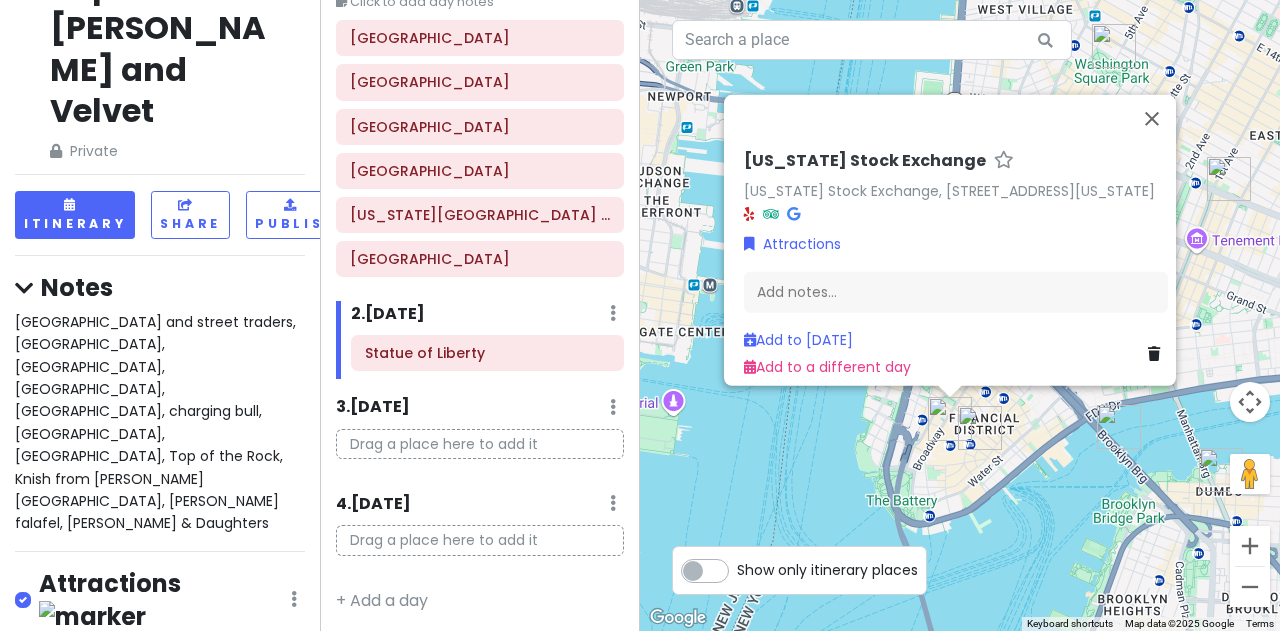 scroll, scrollTop: 116, scrollLeft: 0, axis: vertical 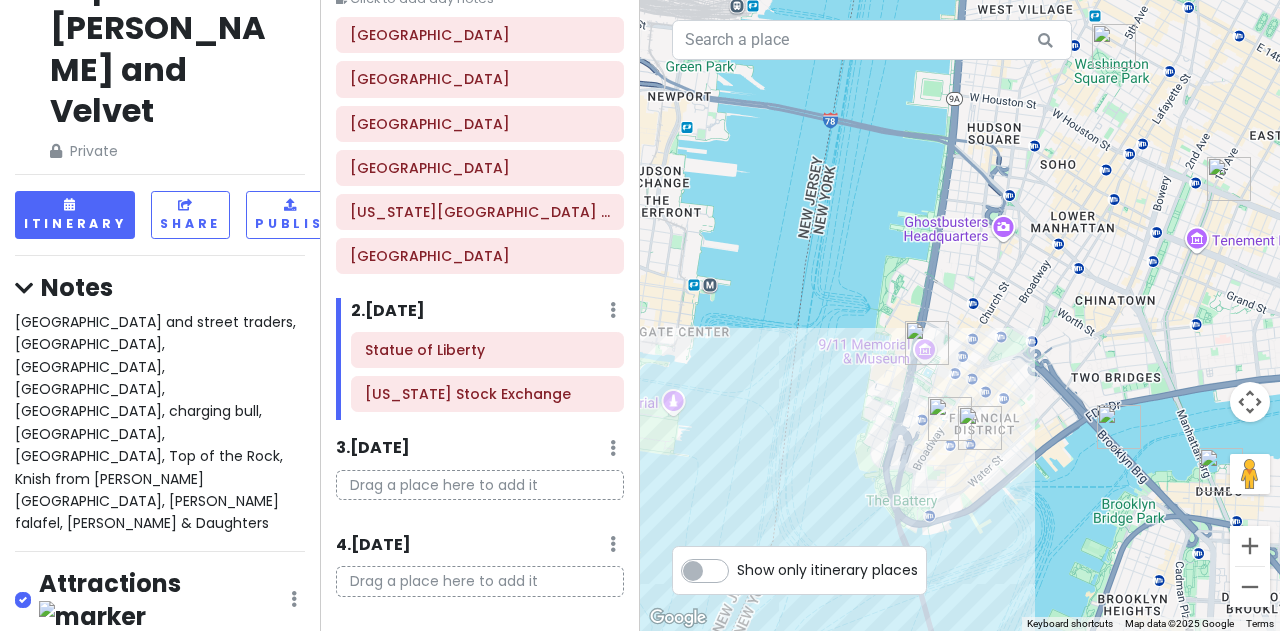 click at bounding box center (980, 428) 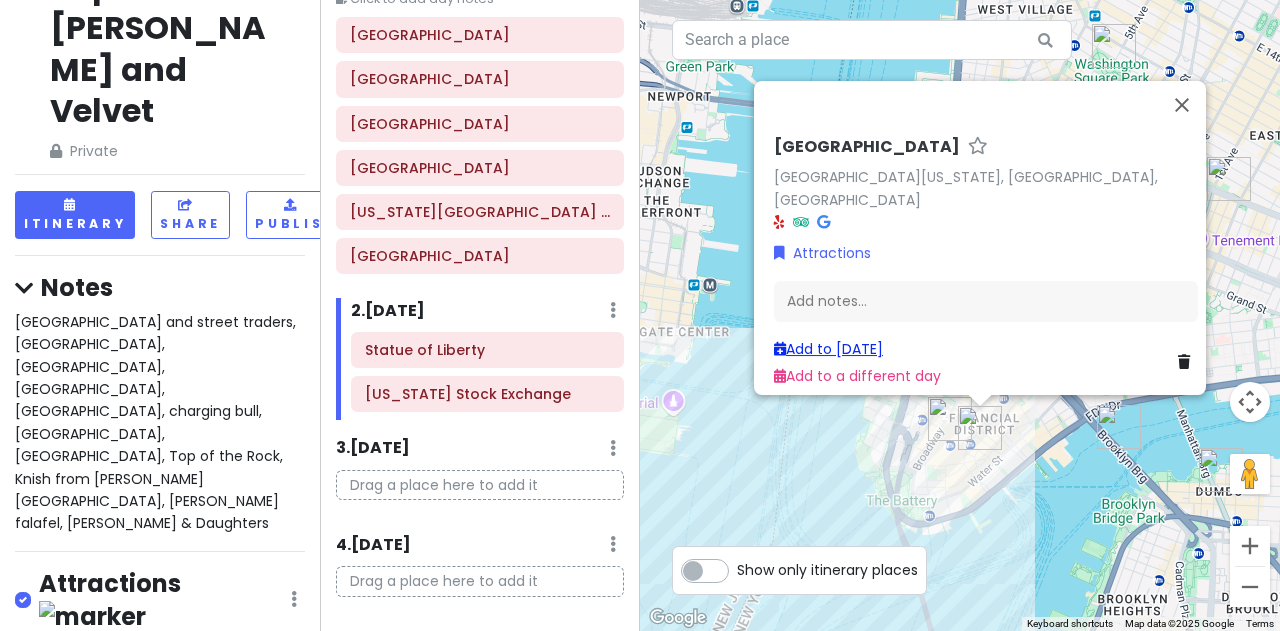click on "Add to   [DATE]" at bounding box center (828, 349) 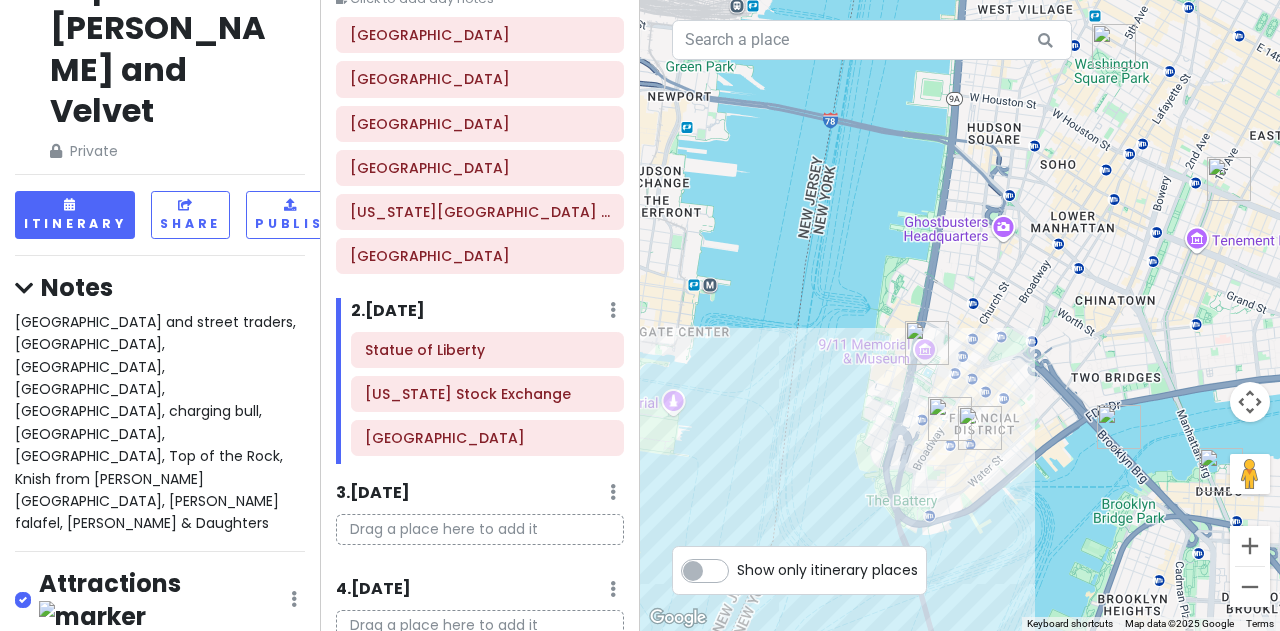 click at bounding box center (927, 343) 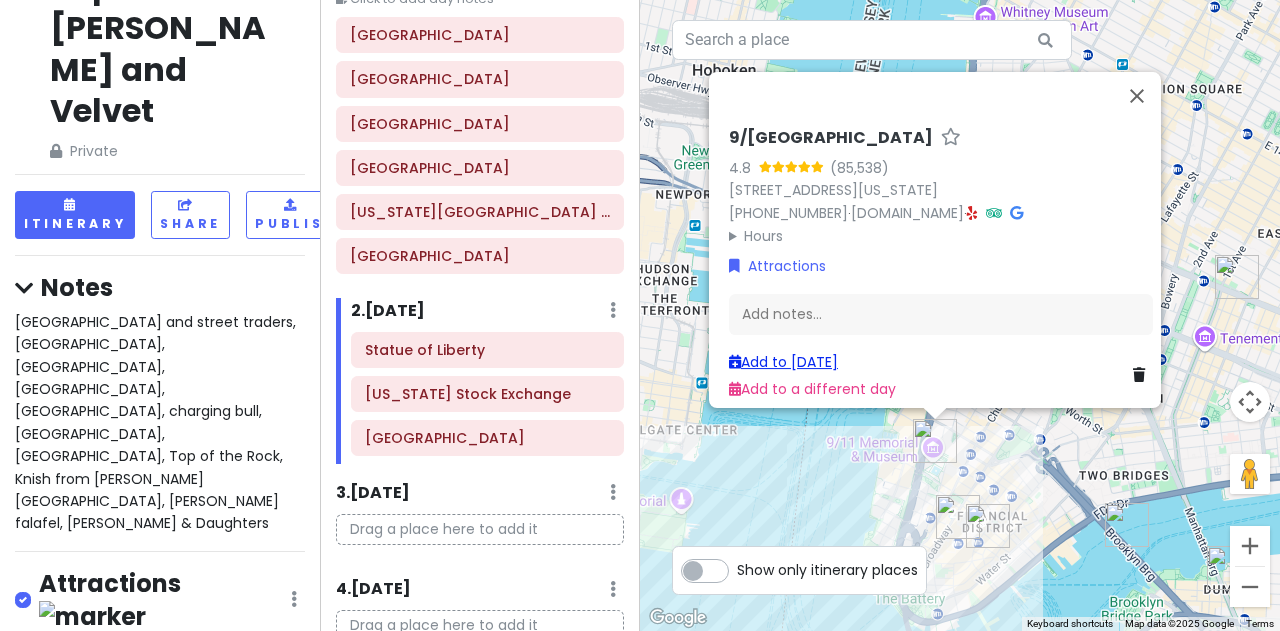 click on "Add to   [DATE]" at bounding box center [783, 362] 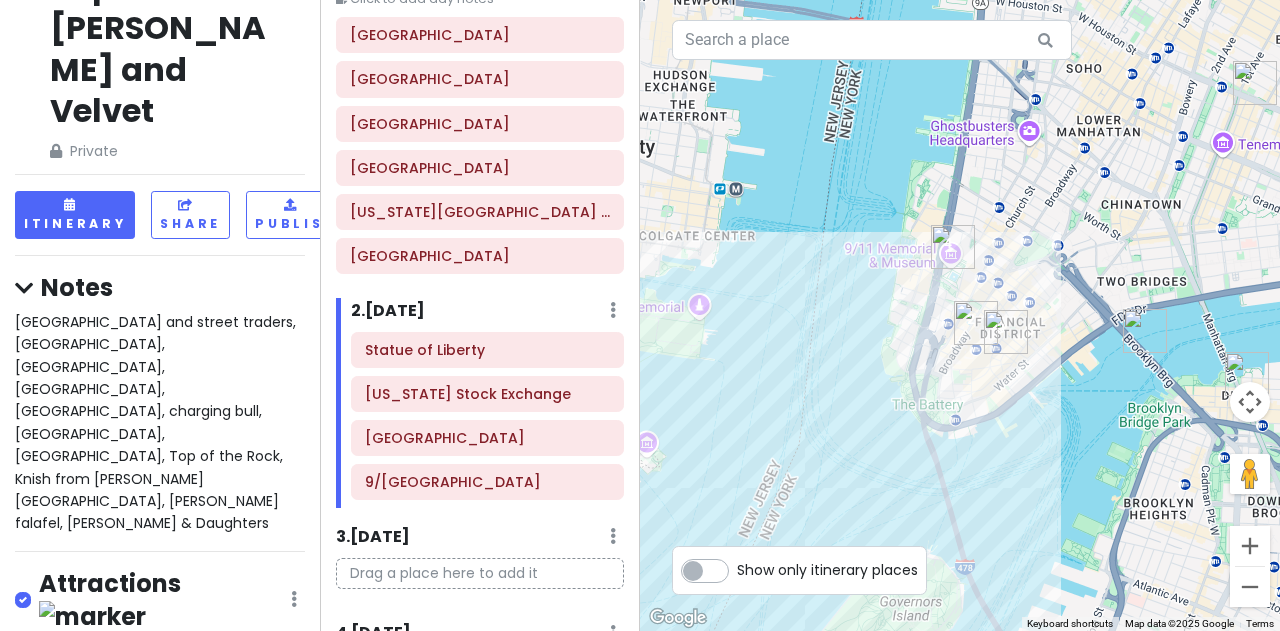 drag, startPoint x: 1022, startPoint y: 556, endPoint x: 1038, endPoint y: 357, distance: 199.64218 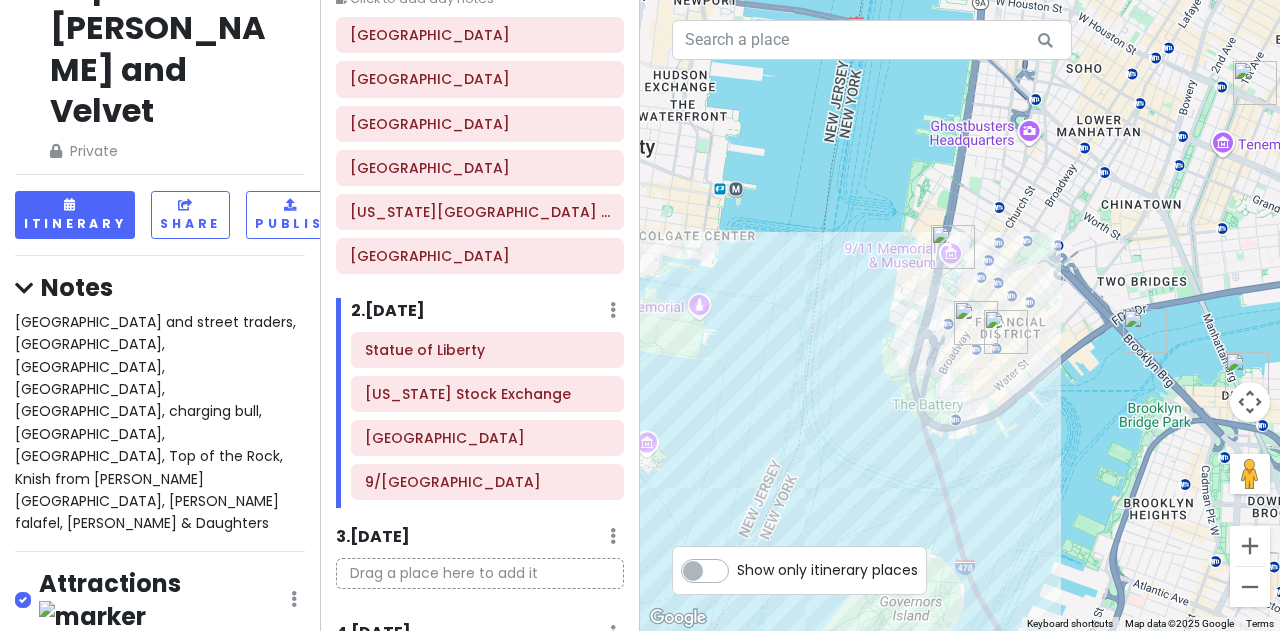 click at bounding box center (1255, 83) 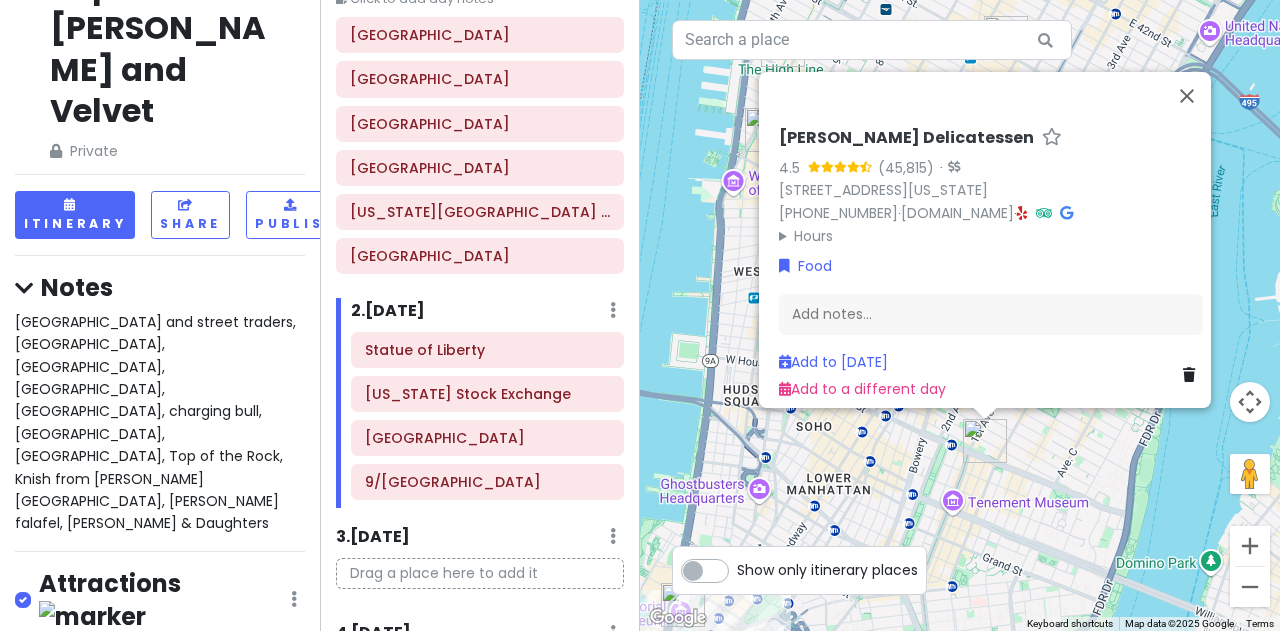 click on "[PERSON_NAME] Delicatessen 4.5        (45,815)    ·    [STREET_ADDRESS][US_STATE] [PHONE_NUMBER]   ·   [DOMAIN_NAME]   ·   Hours [DATE]  8:00 AM – 11:00 PM [DATE]  8:00 AM – 11:00 PM [DATE]  8:00 AM – 11:00 PM [DATE]  8:00 AM – 11:00 PM [DATE]  8:00 AM – 11:30 PM [DATE]  Open 24 hours [DATE]  12:00 AM – 11:00 PM Food Add notes...  Add to   [DATE]  Add to a different day" at bounding box center [960, 315] 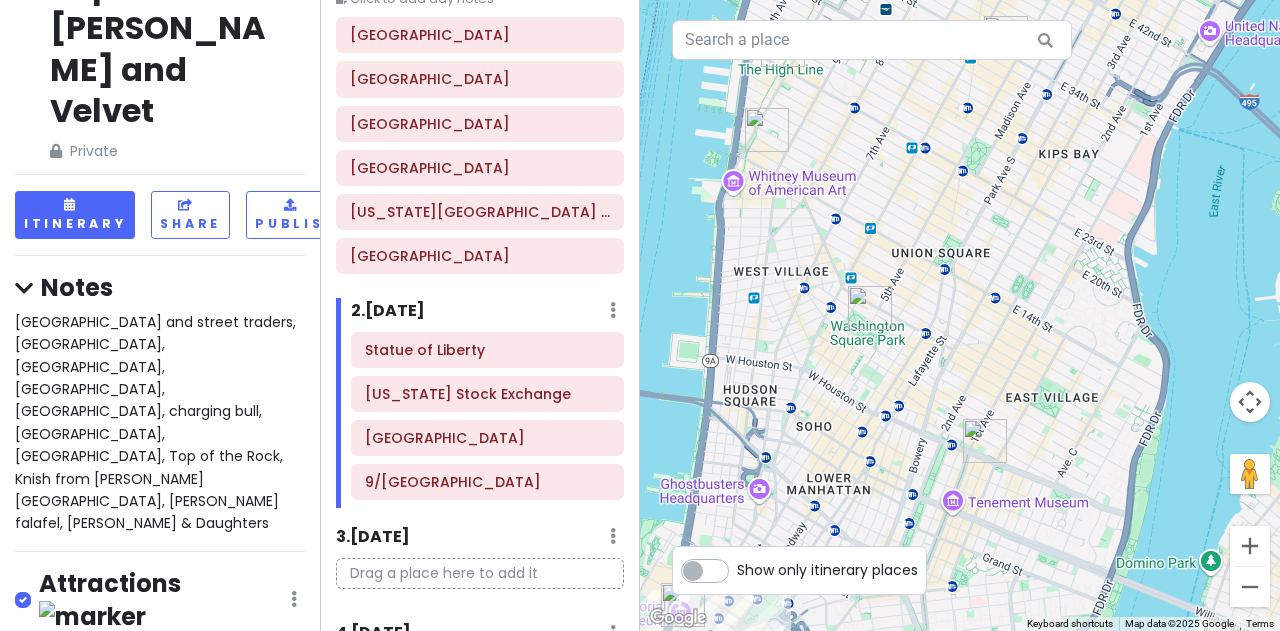 click at bounding box center (985, 441) 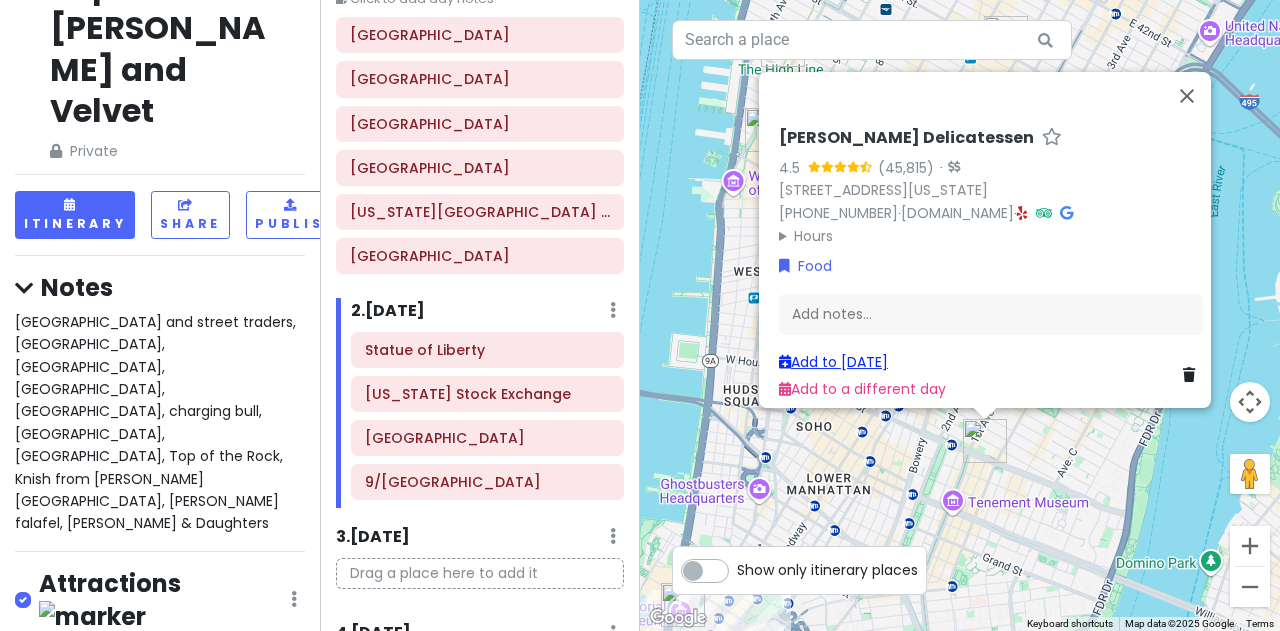 click on "Add to   [DATE]" at bounding box center (833, 362) 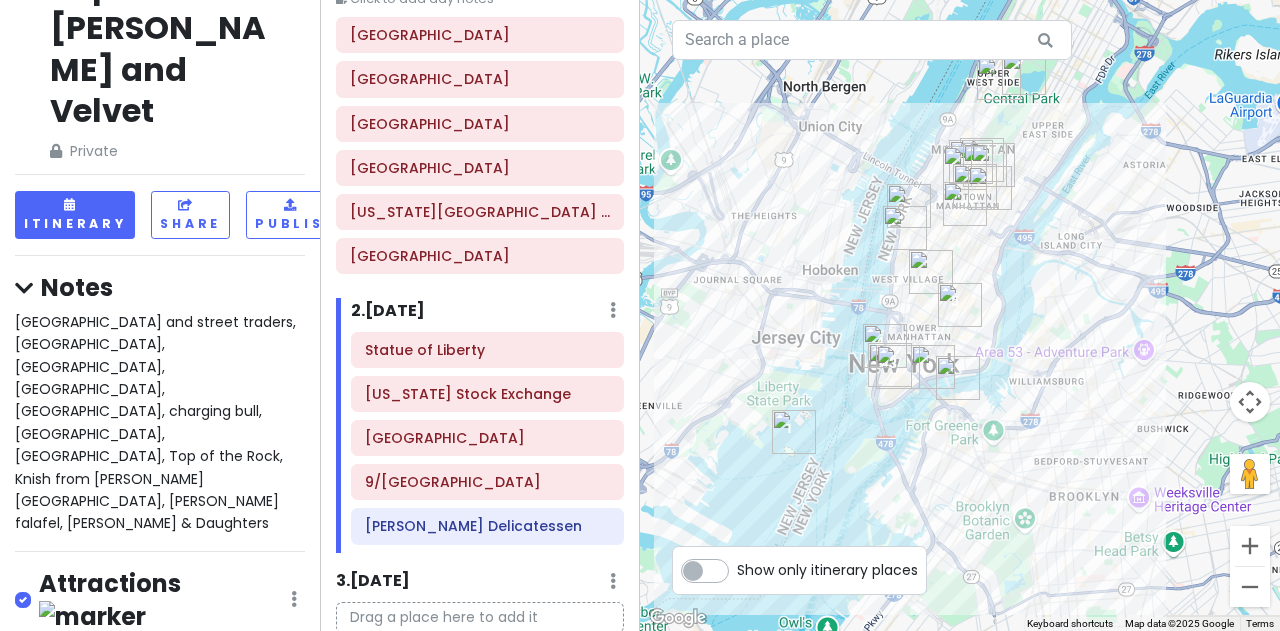 drag, startPoint x: 935, startPoint y: 456, endPoint x: 998, endPoint y: 328, distance: 142.66394 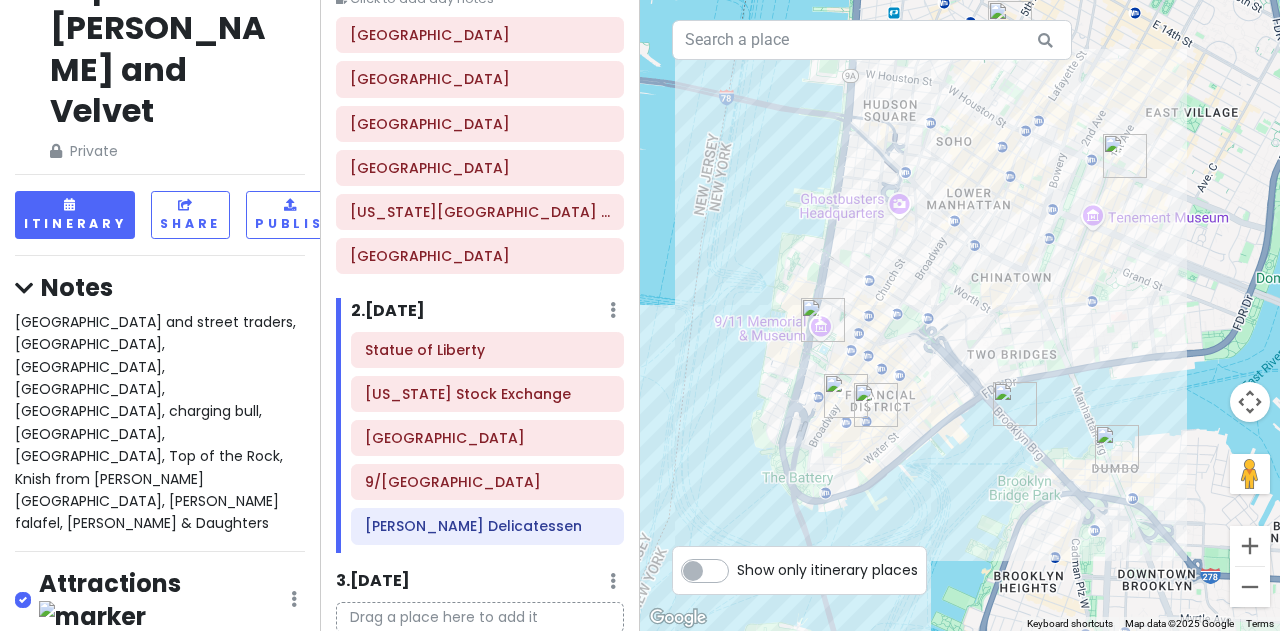 click on "[GEOGRAPHIC_DATA] and street traders, [GEOGRAPHIC_DATA], [GEOGRAPHIC_DATA], [GEOGRAPHIC_DATA], [GEOGRAPHIC_DATA], charging bull, [GEOGRAPHIC_DATA], [GEOGRAPHIC_DATA], Top of the Rock, Knish from [PERSON_NAME][GEOGRAPHIC_DATA], [PERSON_NAME] falafel, [PERSON_NAME] & Daughters" at bounding box center (160, 423) 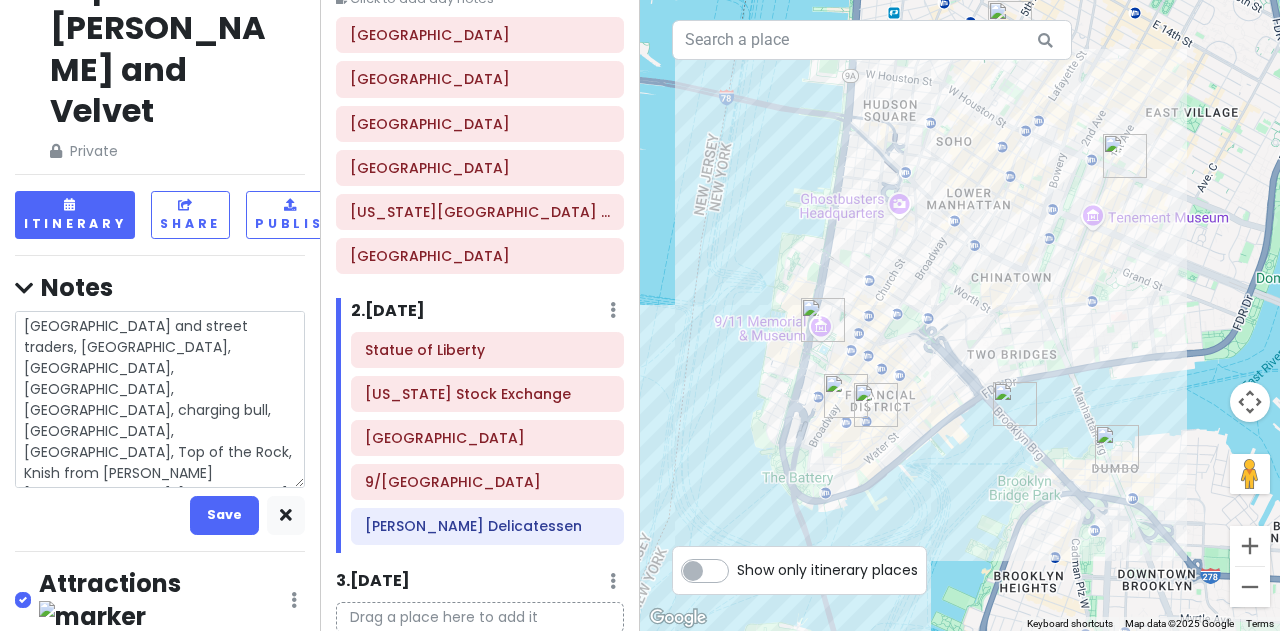 click on "[GEOGRAPHIC_DATA] and street traders, [GEOGRAPHIC_DATA], [GEOGRAPHIC_DATA], [GEOGRAPHIC_DATA], [GEOGRAPHIC_DATA], charging bull, [GEOGRAPHIC_DATA], [GEOGRAPHIC_DATA], Top of the Rock, Knish from [PERSON_NAME][GEOGRAPHIC_DATA], [PERSON_NAME] falafel, [PERSON_NAME] & Daughters" at bounding box center [160, 399] 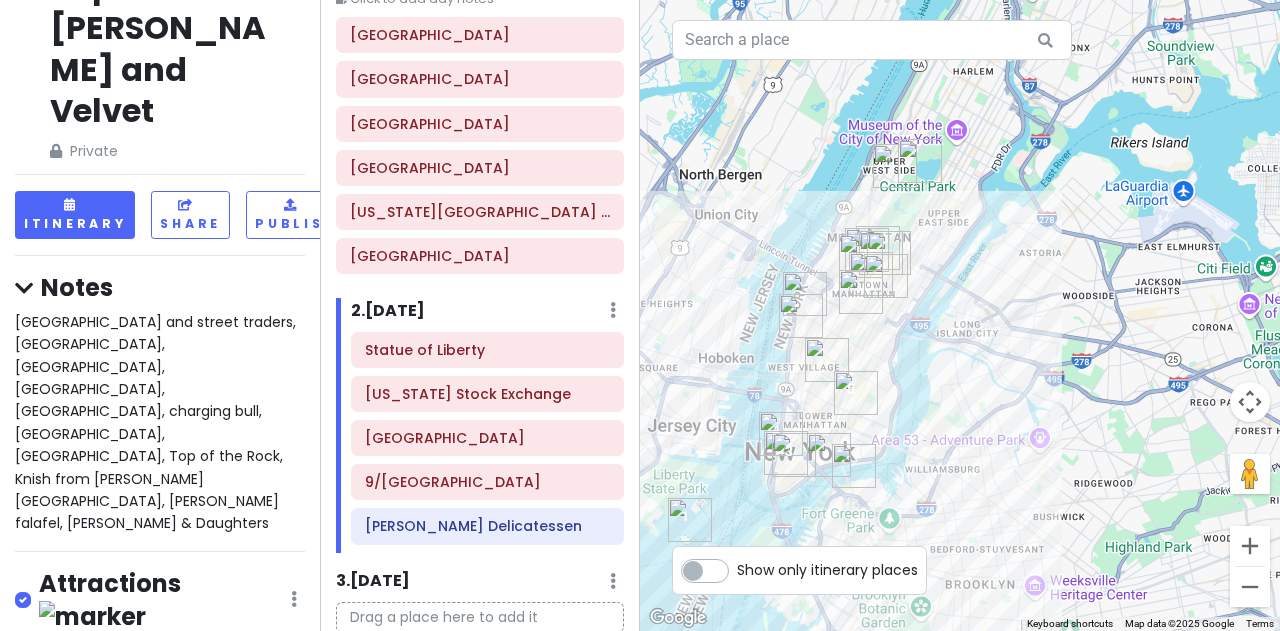 drag, startPoint x: 838, startPoint y: 279, endPoint x: 930, endPoint y: 391, distance: 144.94136 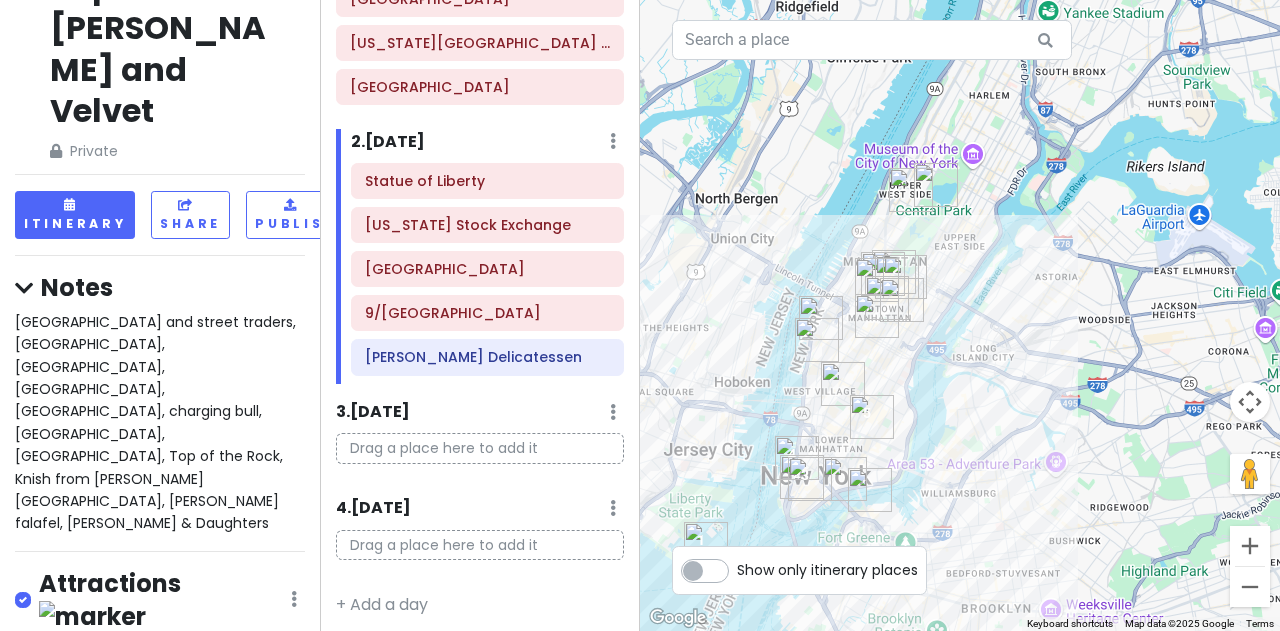 scroll, scrollTop: 287, scrollLeft: 0, axis: vertical 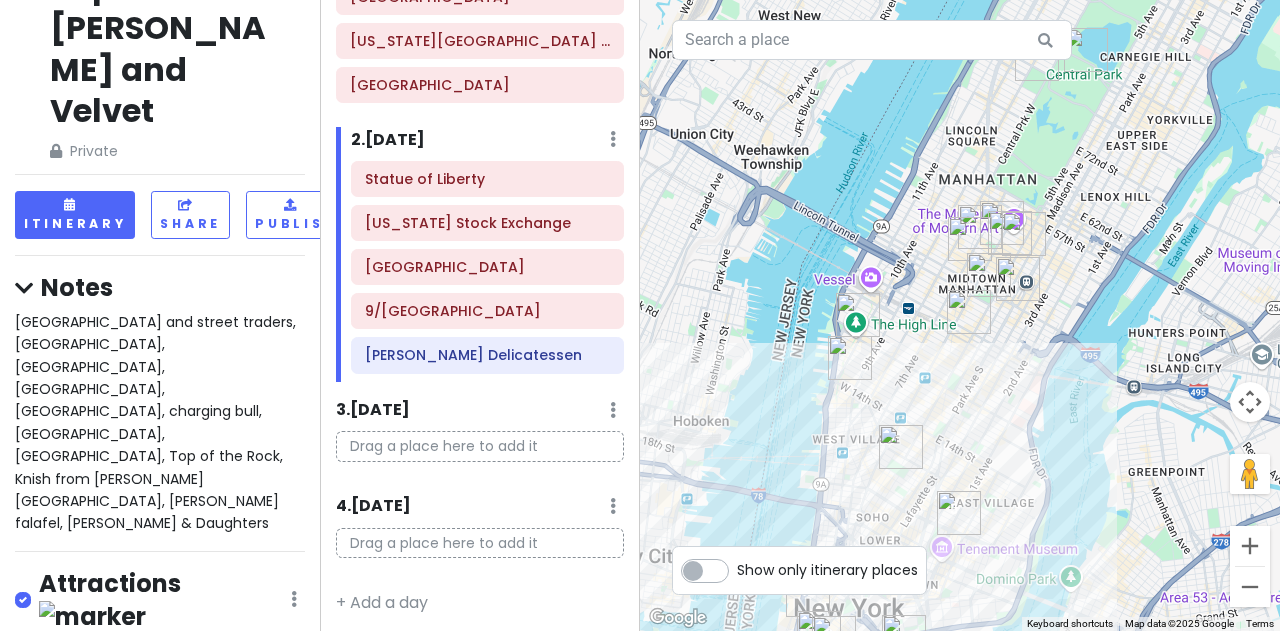 drag, startPoint x: 848, startPoint y: 429, endPoint x: 914, endPoint y: 375, distance: 85.276024 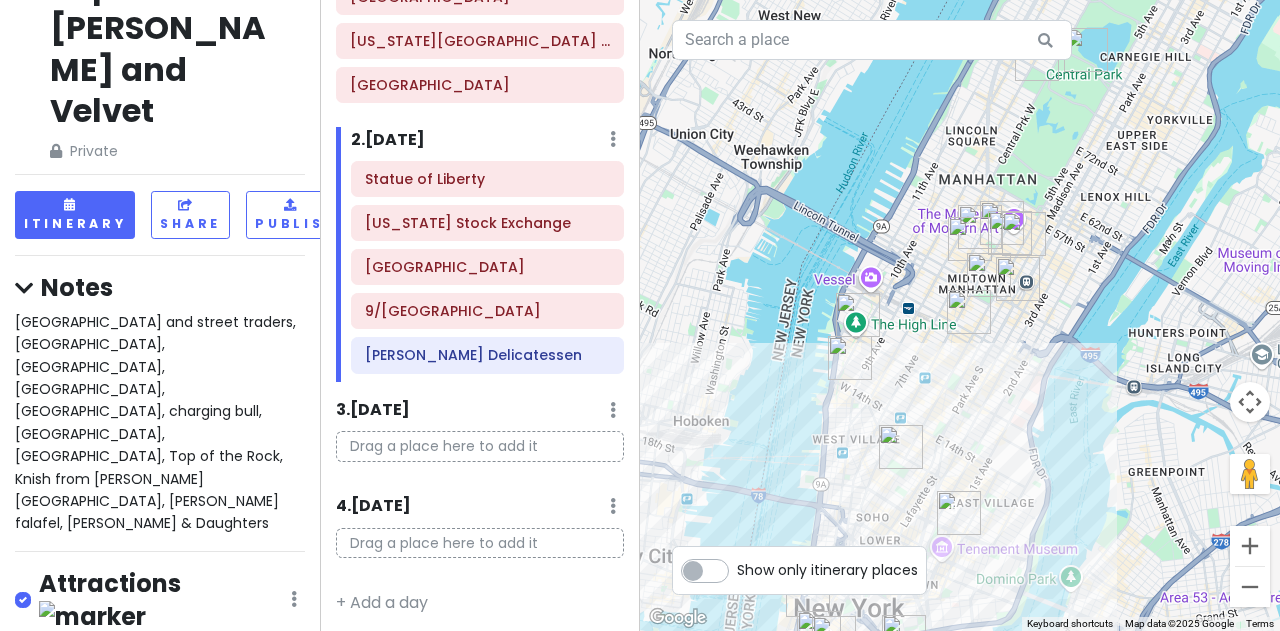 click at bounding box center (901, 447) 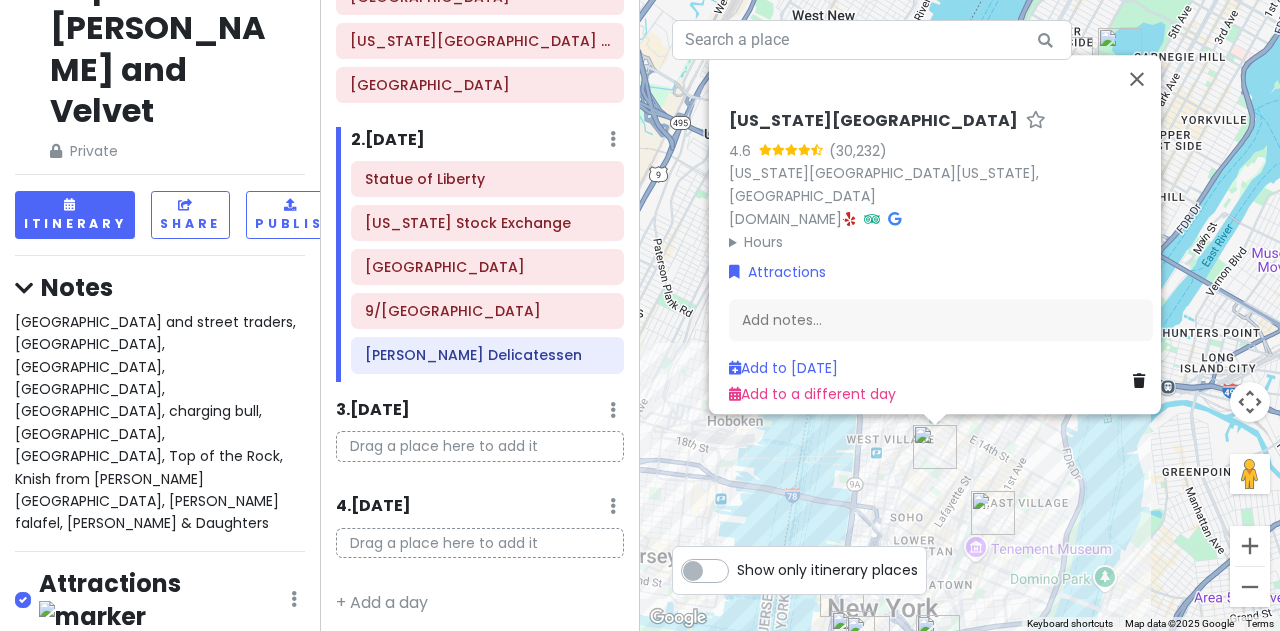 click at bounding box center [993, 513] 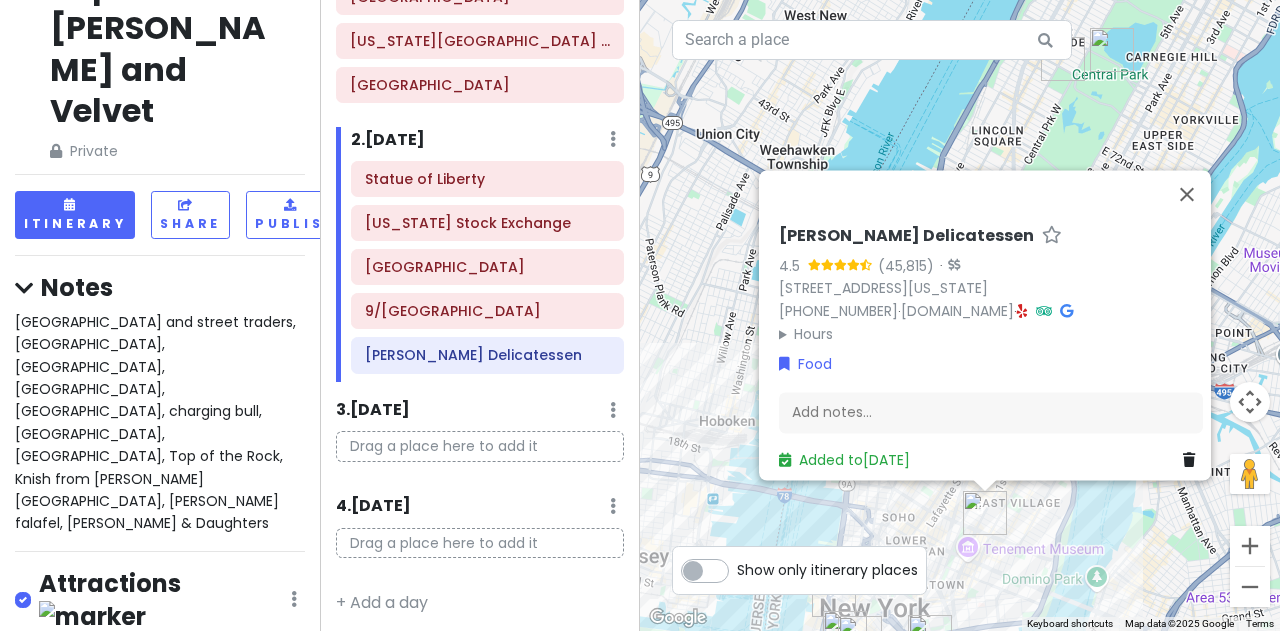 click on "[PERSON_NAME] Delicatessen 4.5        (45,815)    ·    [STREET_ADDRESS][US_STATE] [PHONE_NUMBER]   ·   [DOMAIN_NAME]   ·   Hours [DATE]  8:00 AM – 11:00 PM [DATE]  8:00 AM – 11:00 PM [DATE]  8:00 AM – 11:00 PM [DATE]  8:00 AM – 11:00 PM [DATE]  8:00 AM – 11:30 PM [DATE]  Open 24 hours [DATE]  12:00 AM – 11:00 PM Food Add notes... Added to  [DATE]" at bounding box center (960, 315) 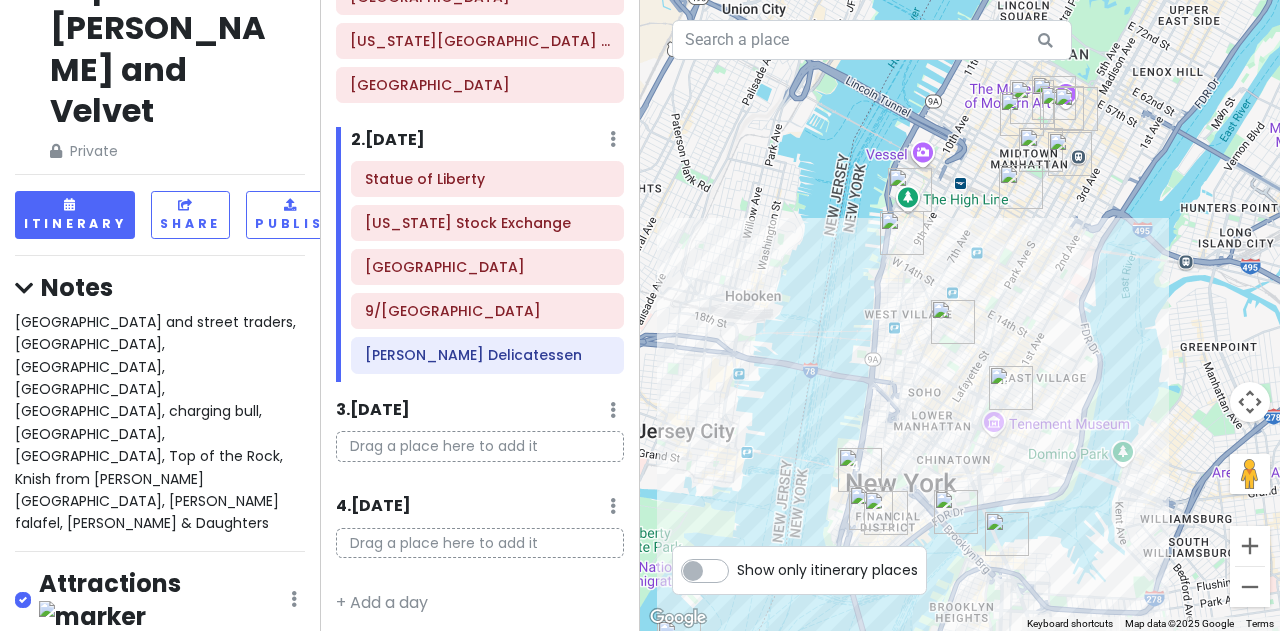 drag, startPoint x: 1044, startPoint y: 462, endPoint x: 1106, endPoint y: 342, distance: 135.07036 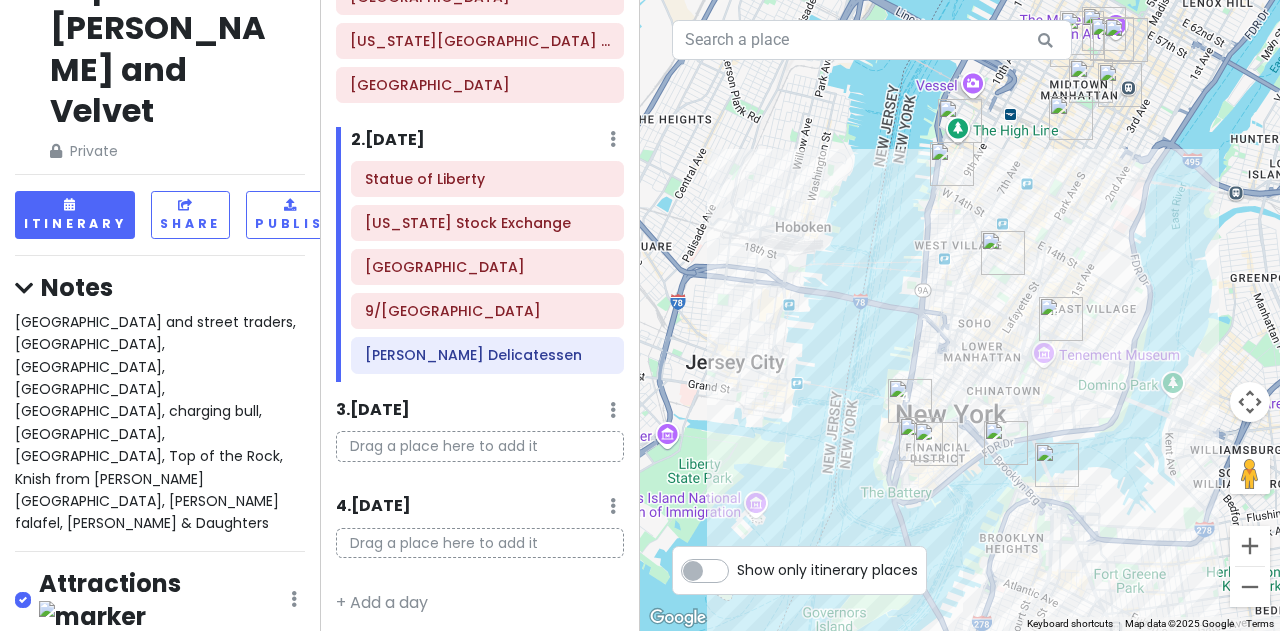 click at bounding box center [1057, 465] 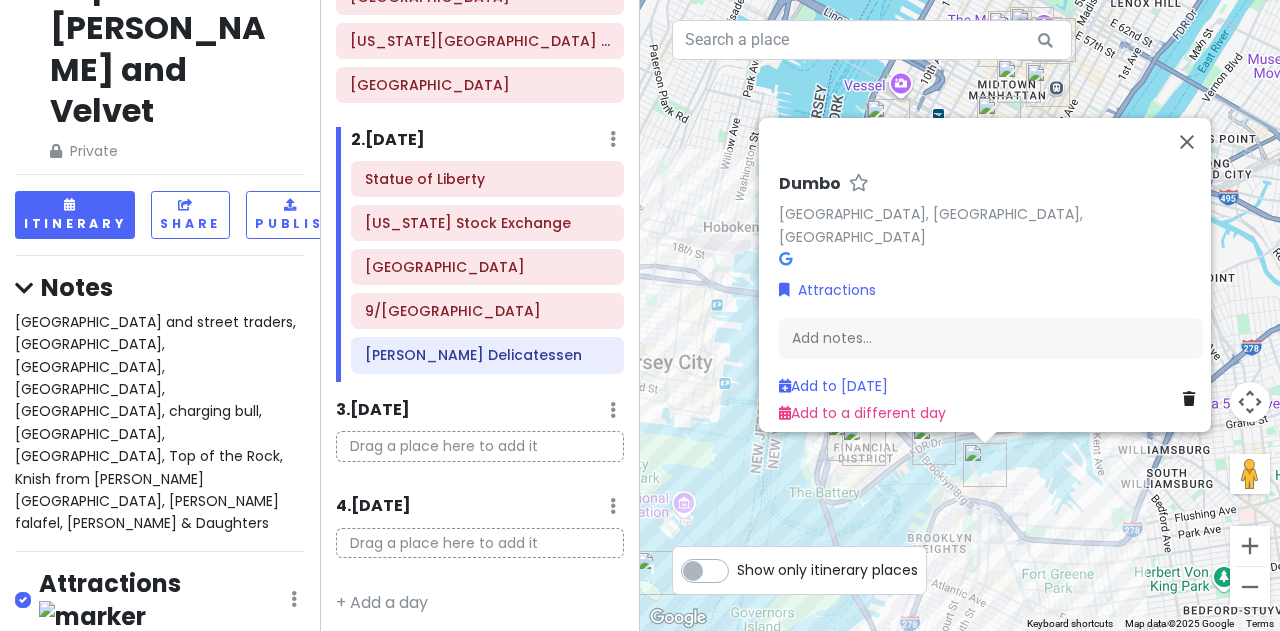 click on "[GEOGRAPHIC_DATA], [GEOGRAPHIC_DATA] Attractions Add notes...  Add to   [DATE]  Add to a different day" at bounding box center [960, 315] 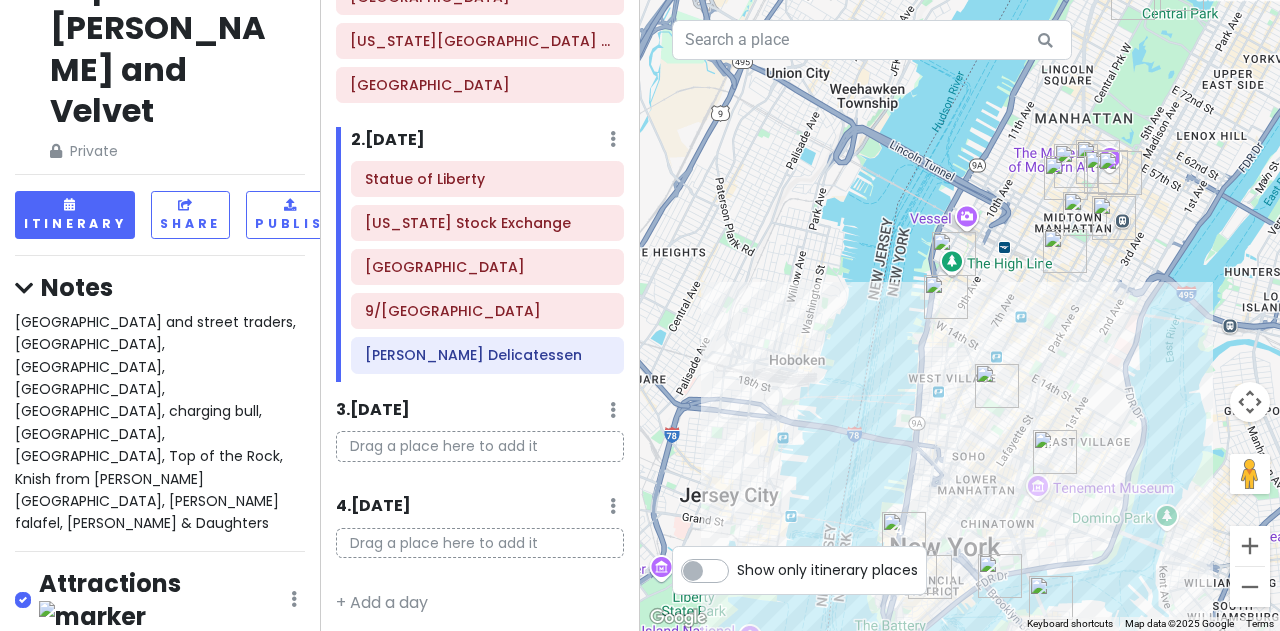drag, startPoint x: 1116, startPoint y: 403, endPoint x: 1164, endPoint y: 511, distance: 118.186295 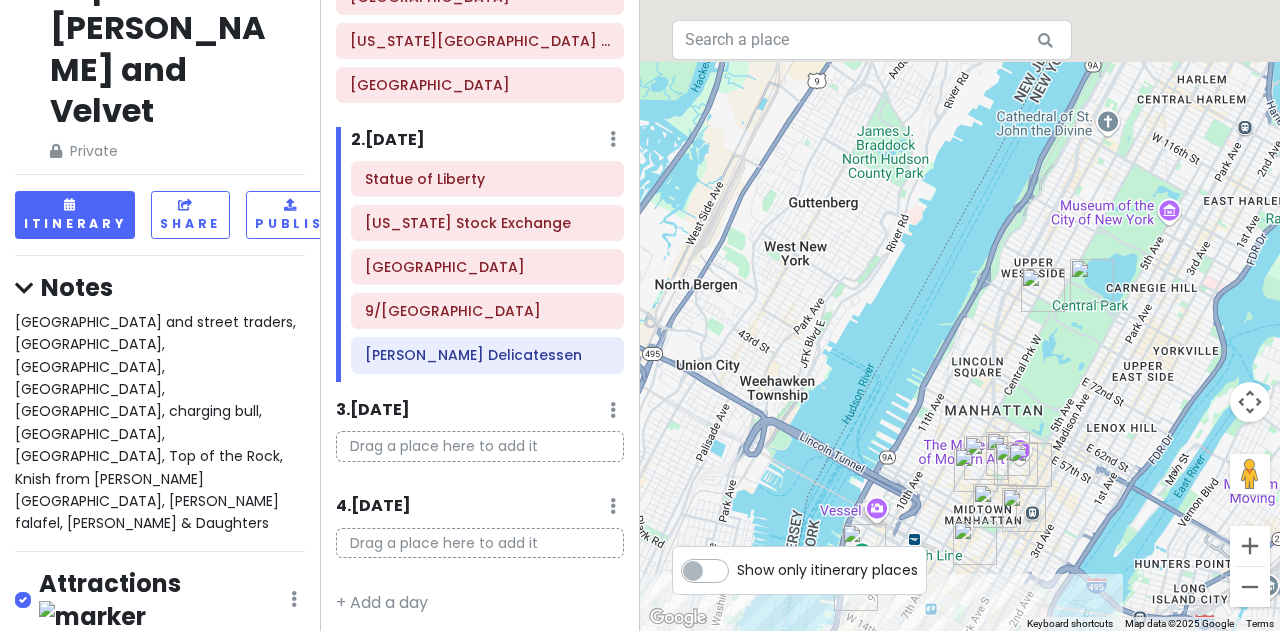 drag, startPoint x: 1144, startPoint y: 89, endPoint x: 1034, endPoint y: 407, distance: 336.48773 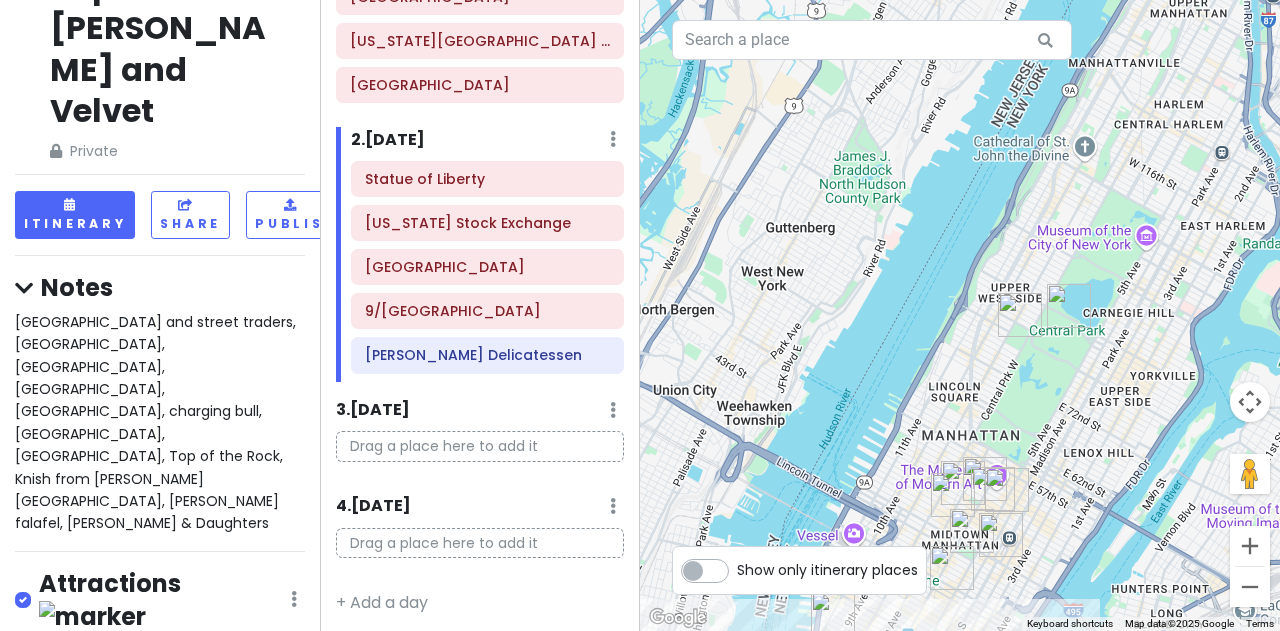 click at bounding box center (1020, 315) 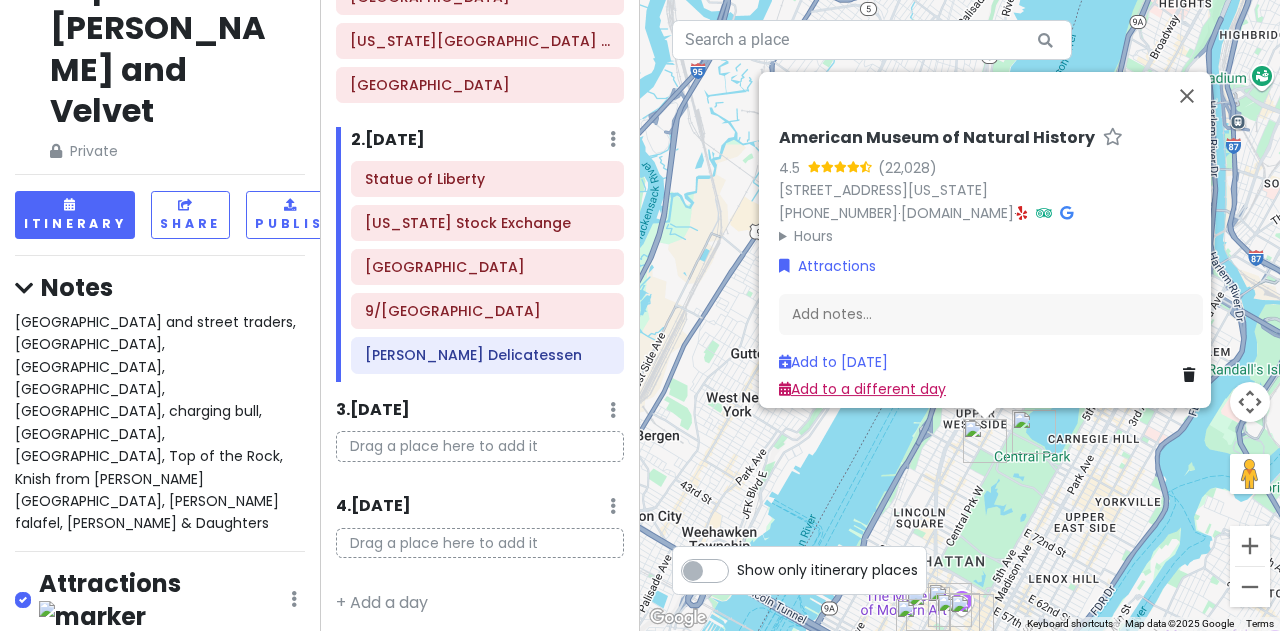 click on "Add to a different day" at bounding box center (862, 388) 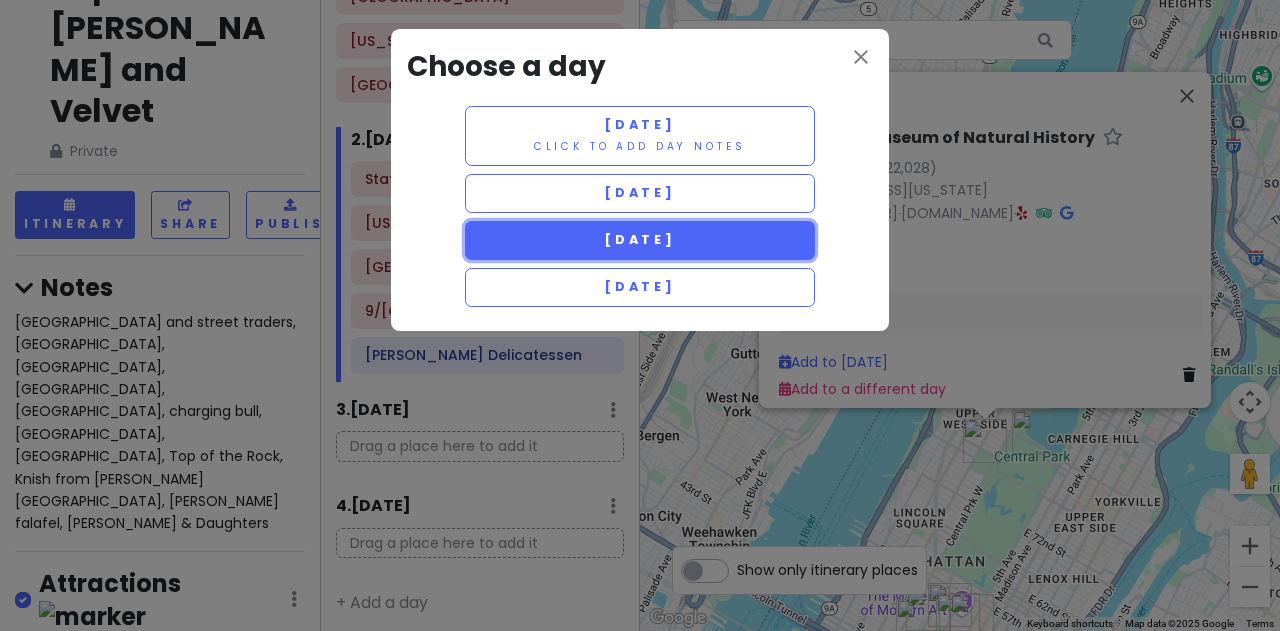 click on "[DATE]" at bounding box center [640, 240] 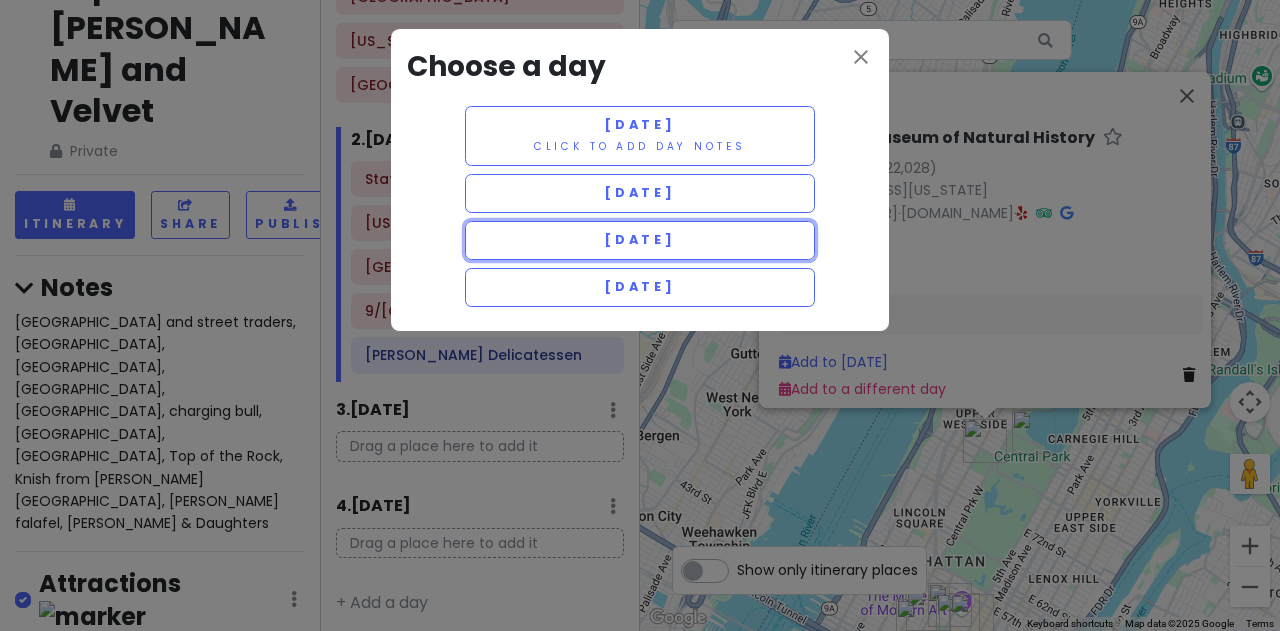 scroll, scrollTop: 284, scrollLeft: 0, axis: vertical 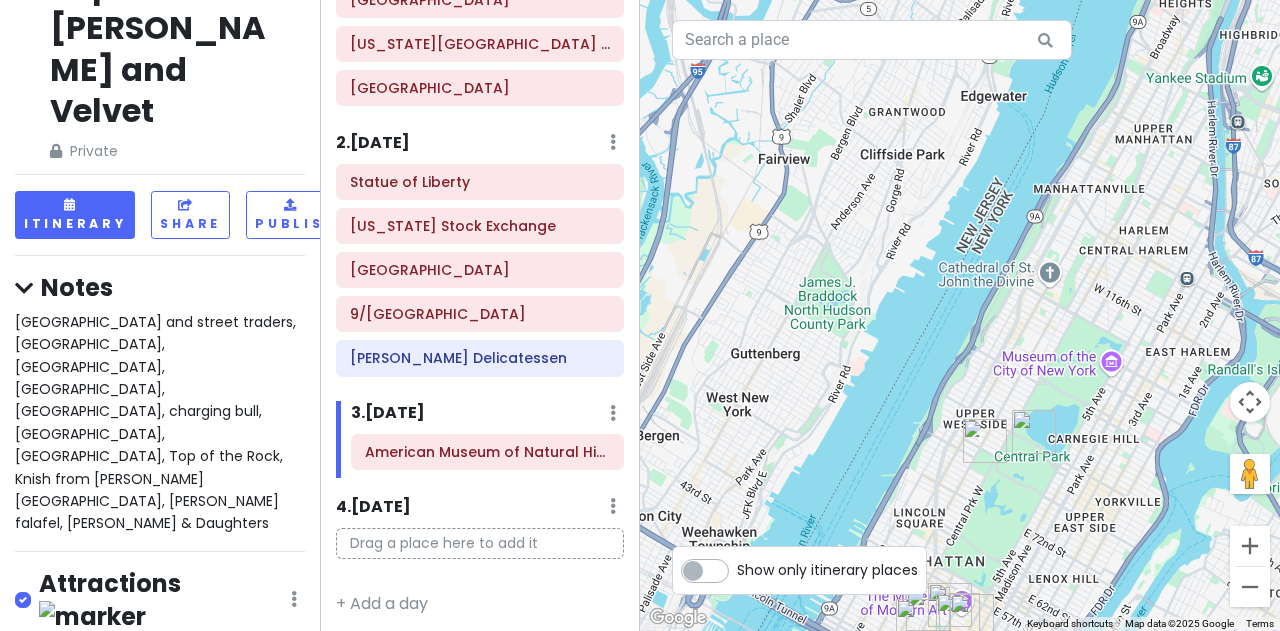 click at bounding box center [1034, 432] 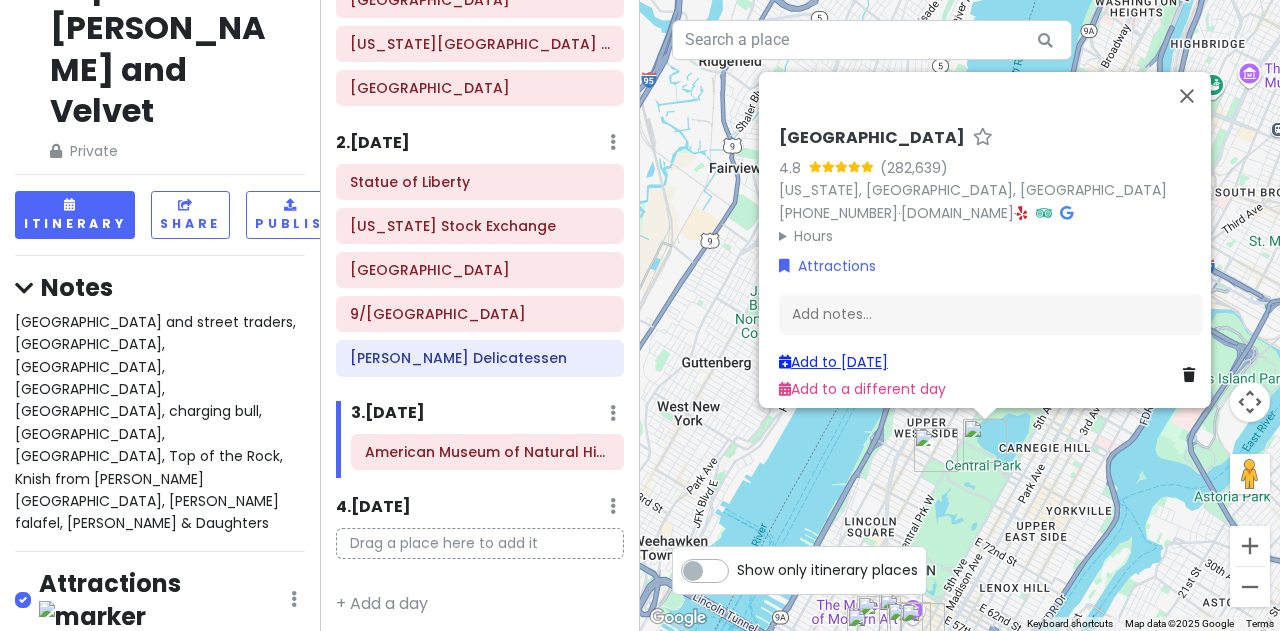 click on "Add to   [DATE]" at bounding box center (833, 362) 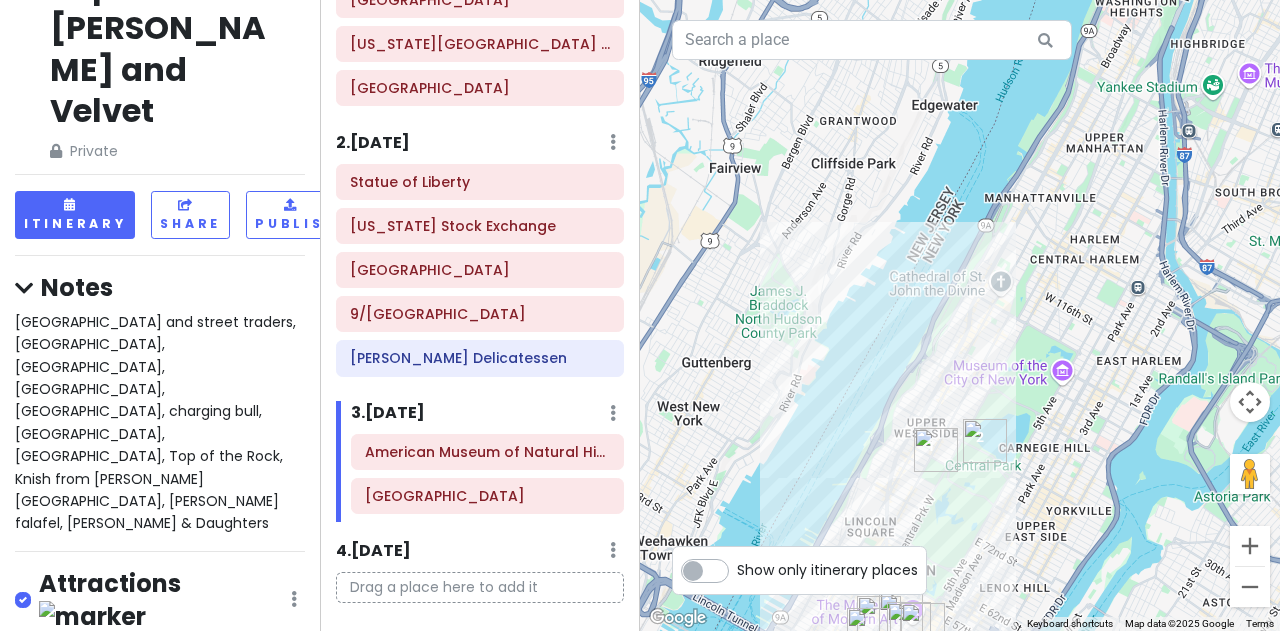 scroll, scrollTop: 287, scrollLeft: 0, axis: vertical 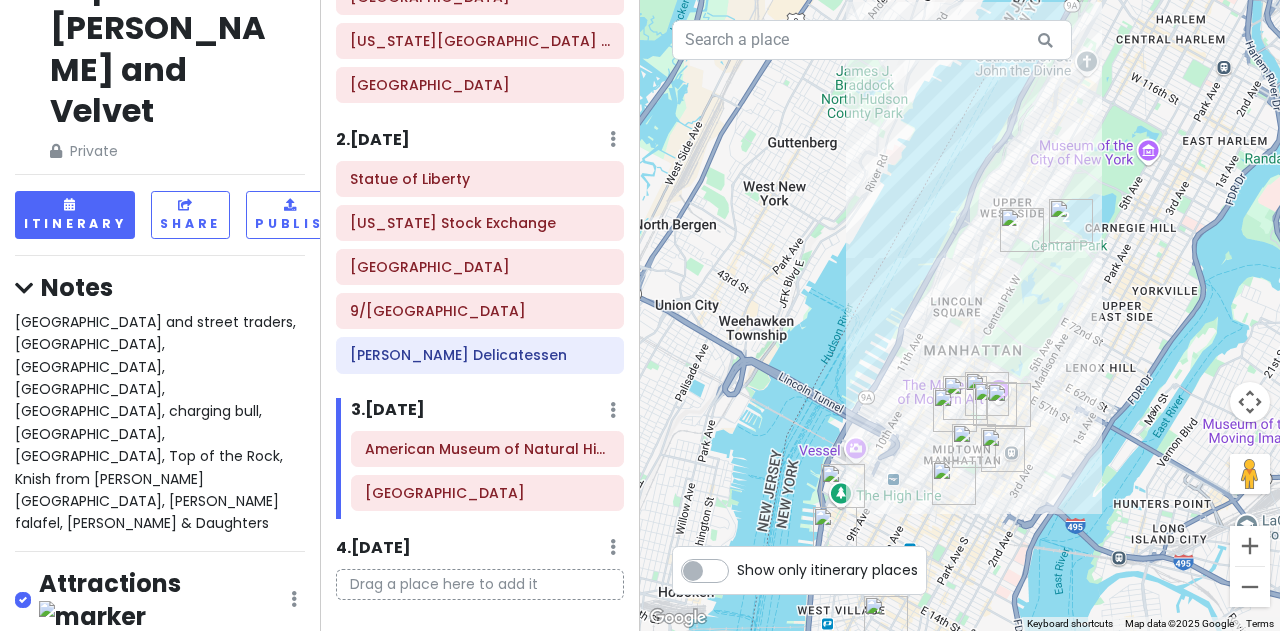 drag, startPoint x: 998, startPoint y: 497, endPoint x: 1100, endPoint y: 262, distance: 256.18158 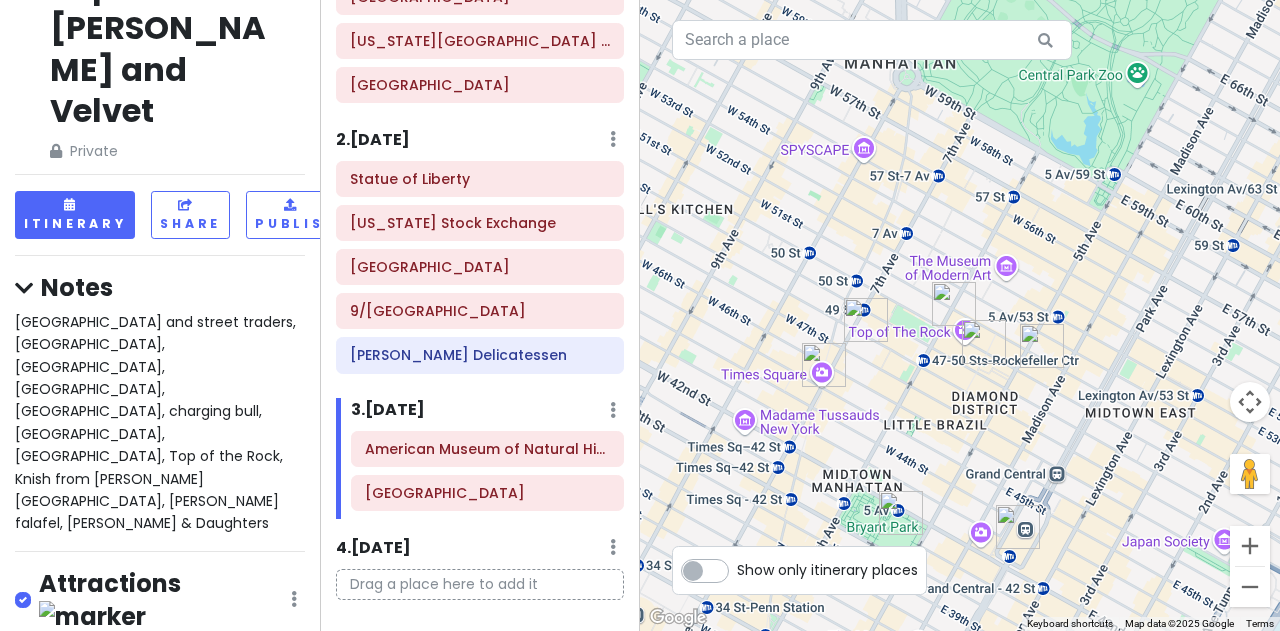 drag, startPoint x: 1009, startPoint y: 418, endPoint x: 1097, endPoint y: 292, distance: 153.68799 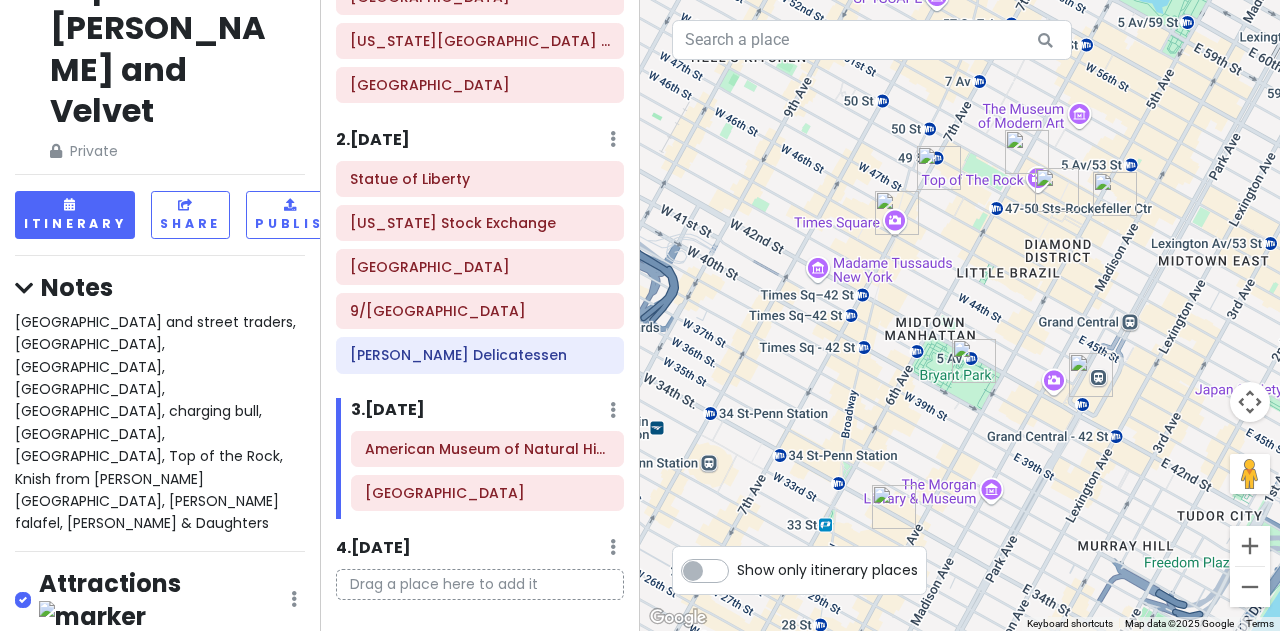 drag, startPoint x: 987, startPoint y: 434, endPoint x: 1050, endPoint y: 287, distance: 159.93123 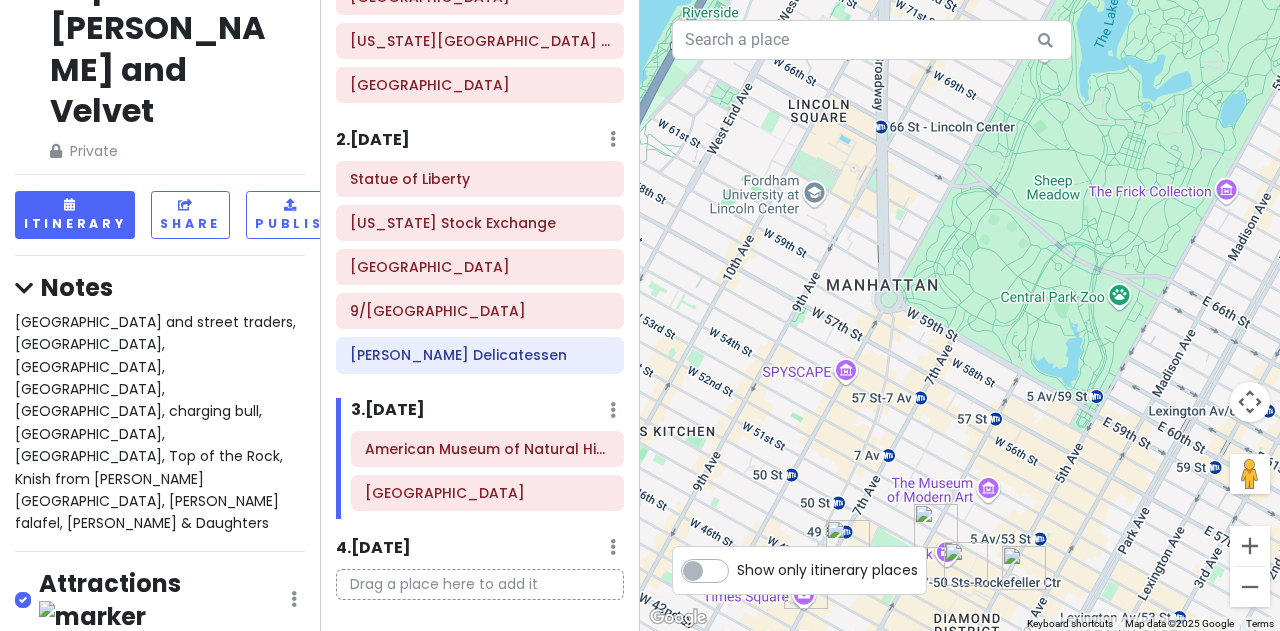 drag, startPoint x: 1168, startPoint y: 129, endPoint x: 1065, endPoint y: 517, distance: 401.43866 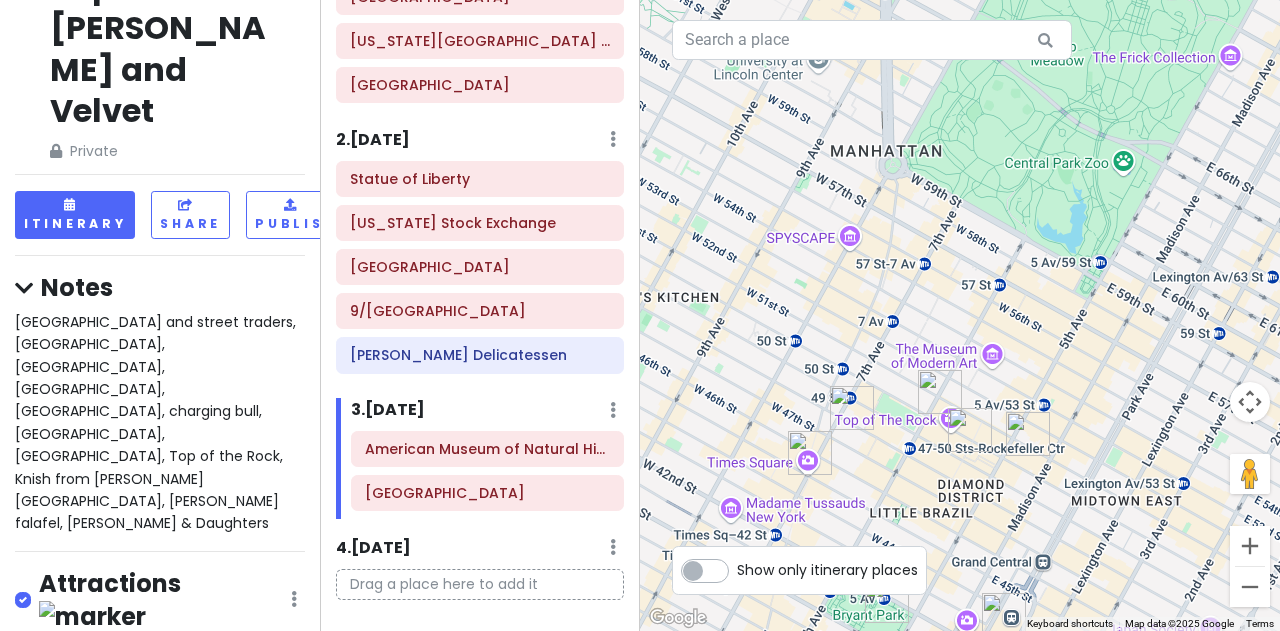 drag, startPoint x: 914, startPoint y: 477, endPoint x: 989, endPoint y: 333, distance: 162.3607 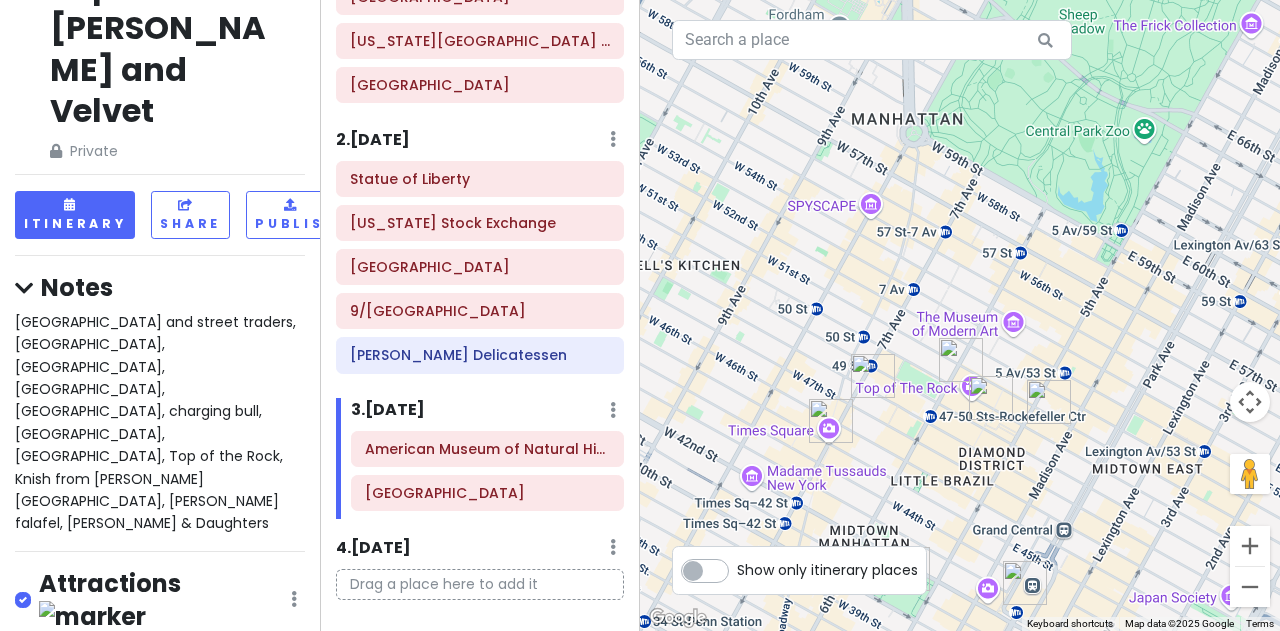 click at bounding box center [961, 360] 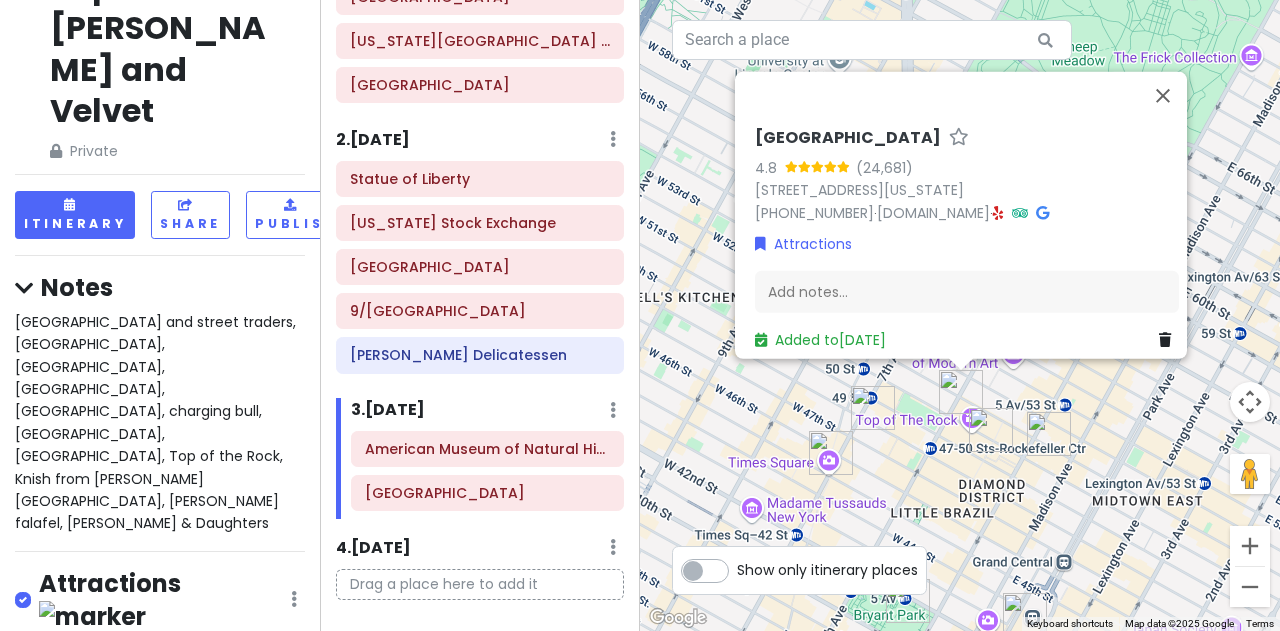click on "[GEOGRAPHIC_DATA] 4.8        (24,681) [STREET_ADDRESS][US_STATE] [PHONE_NUMBER]   ·   [DOMAIN_NAME]   ·   Attractions Add notes... Added to  [DATE]" at bounding box center (960, 315) 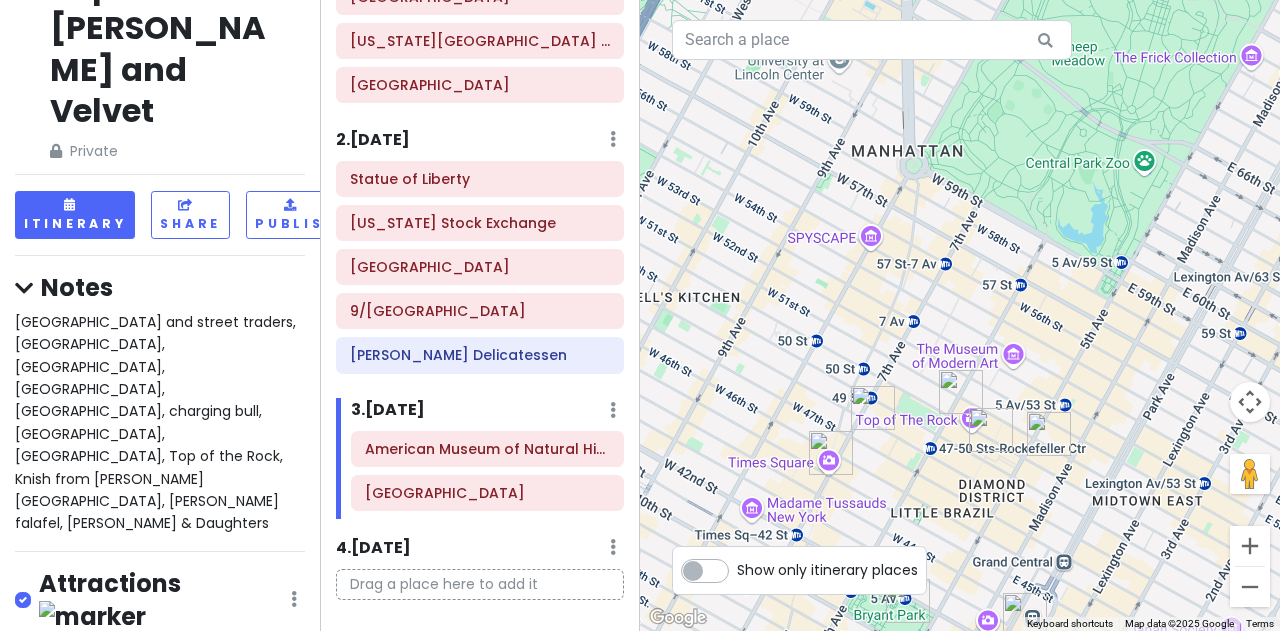 click at bounding box center [991, 430] 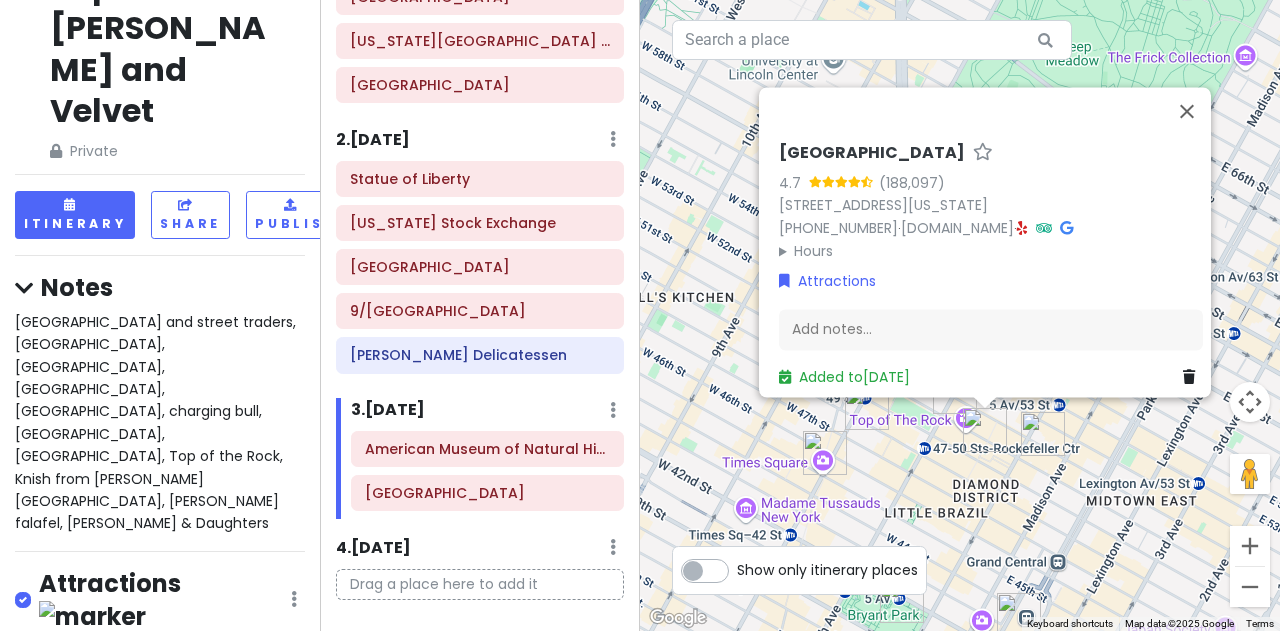 click on "[GEOGRAPHIC_DATA] 4.7        (188,097) [STREET_ADDRESS][US_STATE] [PHONE_NUMBER]   ·   [DOMAIN_NAME]   ·   Hours [DATE]  Open 24 hours [DATE]  Open 24 hours [DATE]  Open 24 hours [DATE]  Open 24 hours [DATE]  Open 24 hours [DATE]  Open 24 hours [DATE]  Open 24 hours Attractions Add notes... Added to  [DATE]" at bounding box center (960, 315) 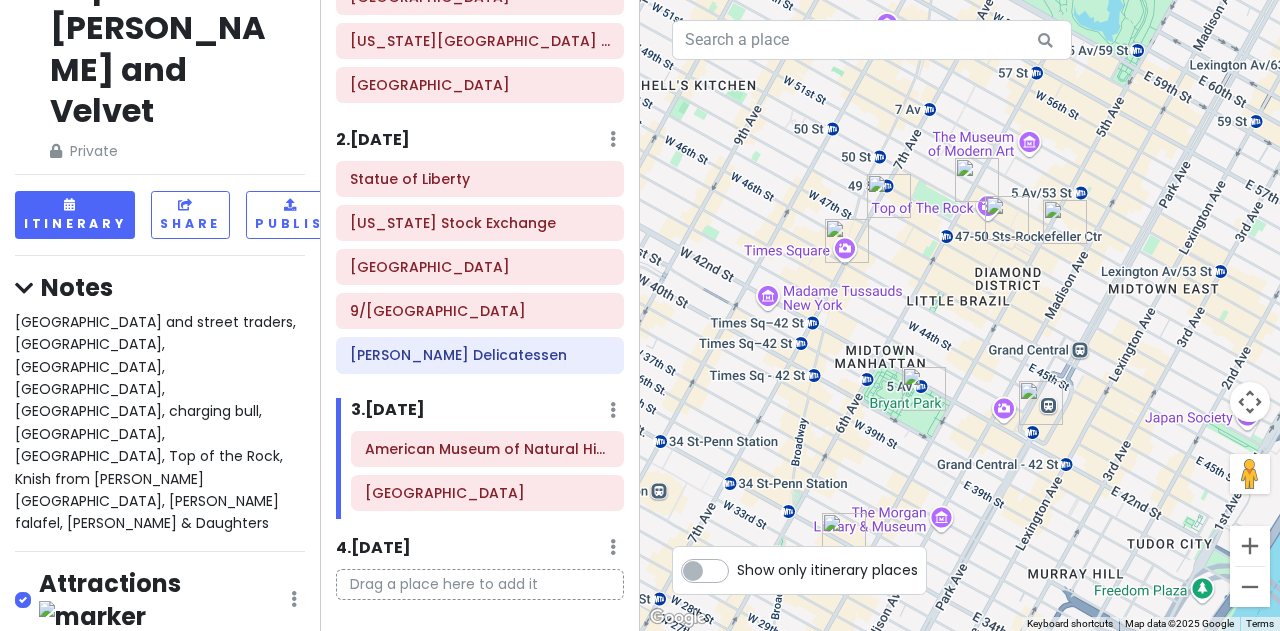 drag, startPoint x: 916, startPoint y: 442, endPoint x: 933, endPoint y: 296, distance: 146.98639 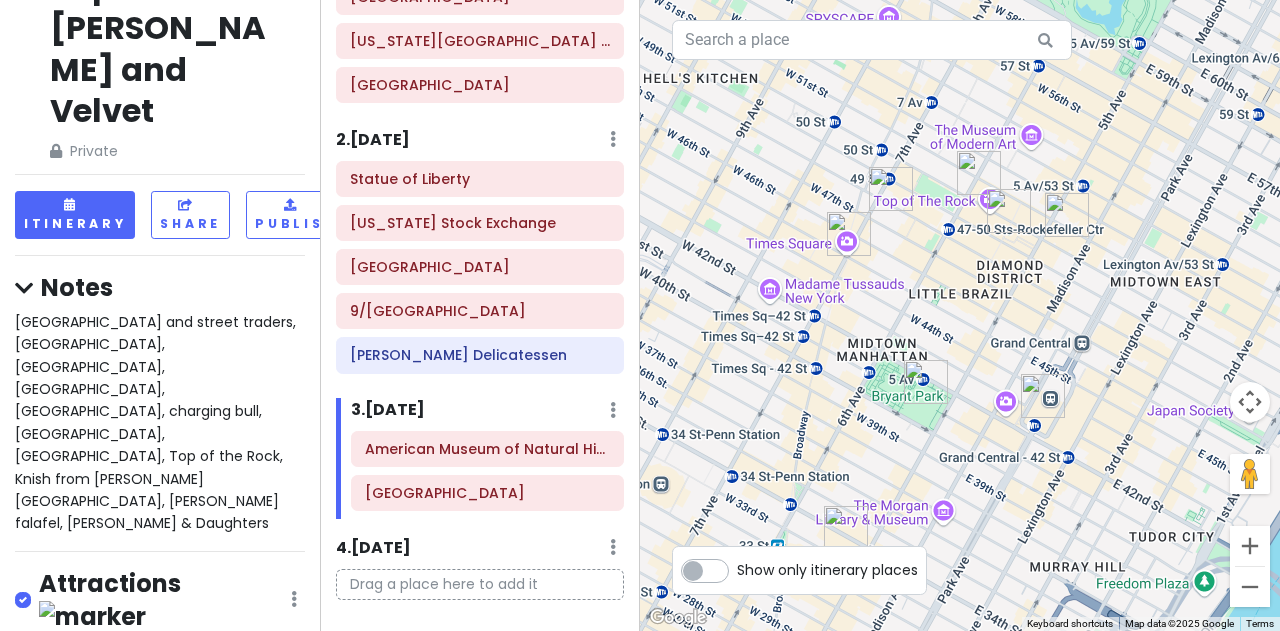 click at bounding box center [1009, 211] 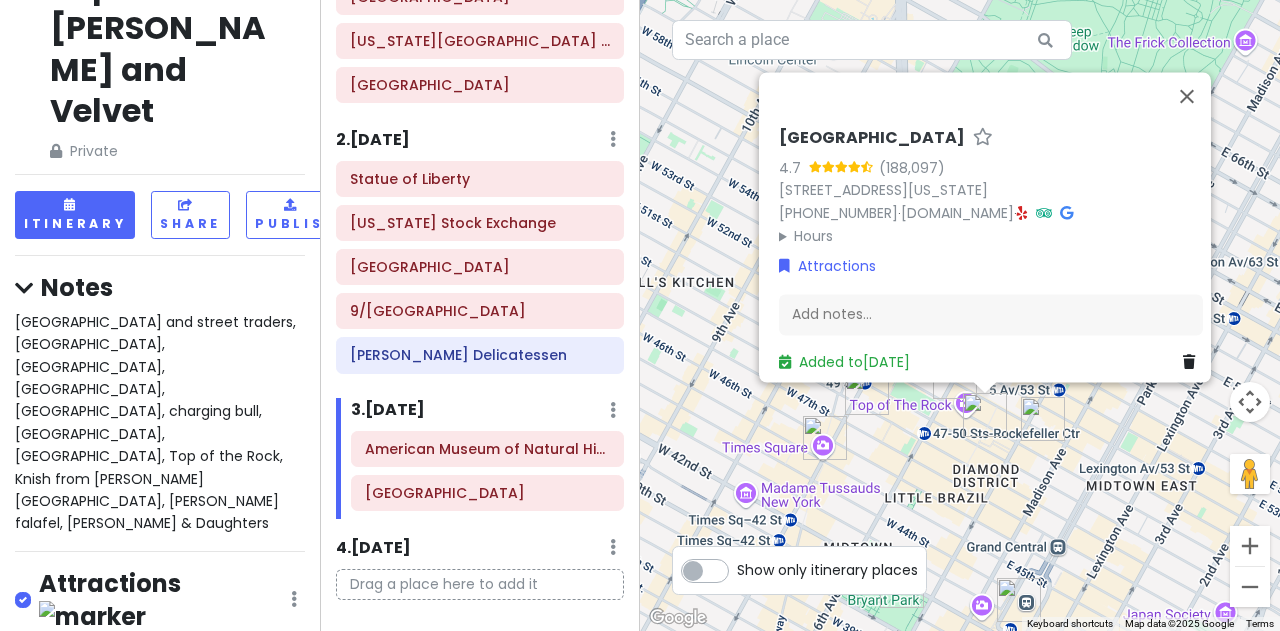 click on "[GEOGRAPHIC_DATA] 4.7        (188,097) [STREET_ADDRESS][US_STATE] [PHONE_NUMBER]   ·   [DOMAIN_NAME]   ·   Hours [DATE]  Open 24 hours [DATE]  Open 24 hours [DATE]  Open 24 hours [DATE]  Open 24 hours [DATE]  Open 24 hours [DATE]  Open 24 hours [DATE]  Open 24 hours Attractions Add notes... Added to  [DATE]" at bounding box center (960, 315) 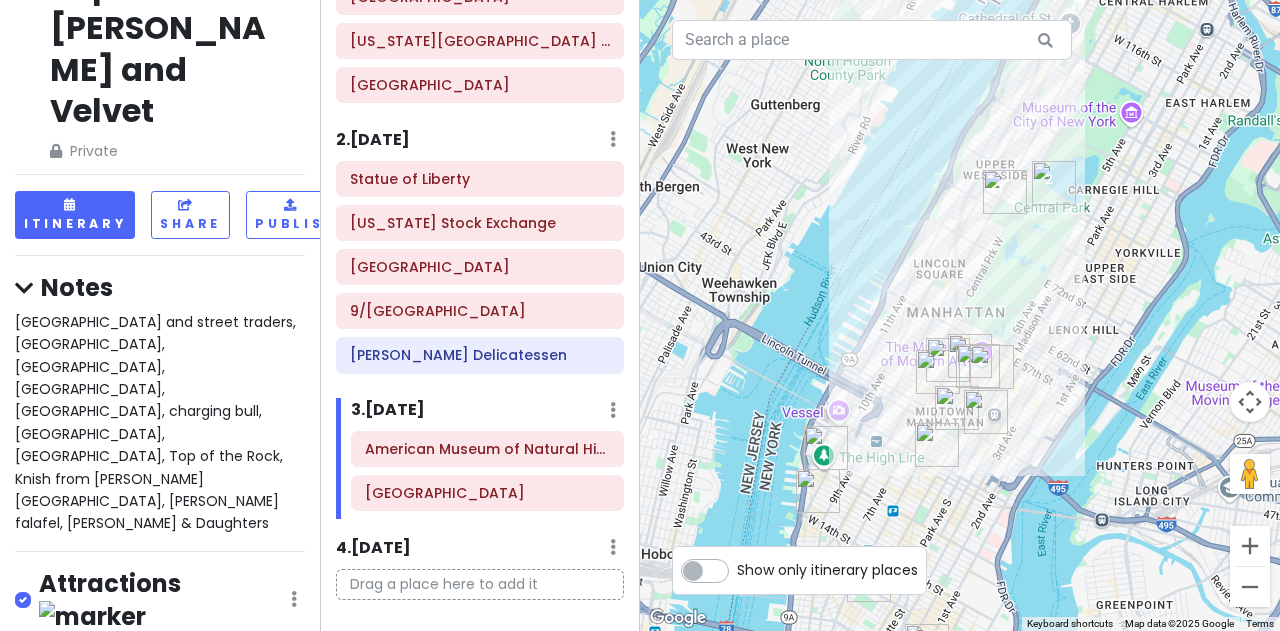 drag, startPoint x: 937, startPoint y: 284, endPoint x: 990, endPoint y: 239, distance: 69.52697 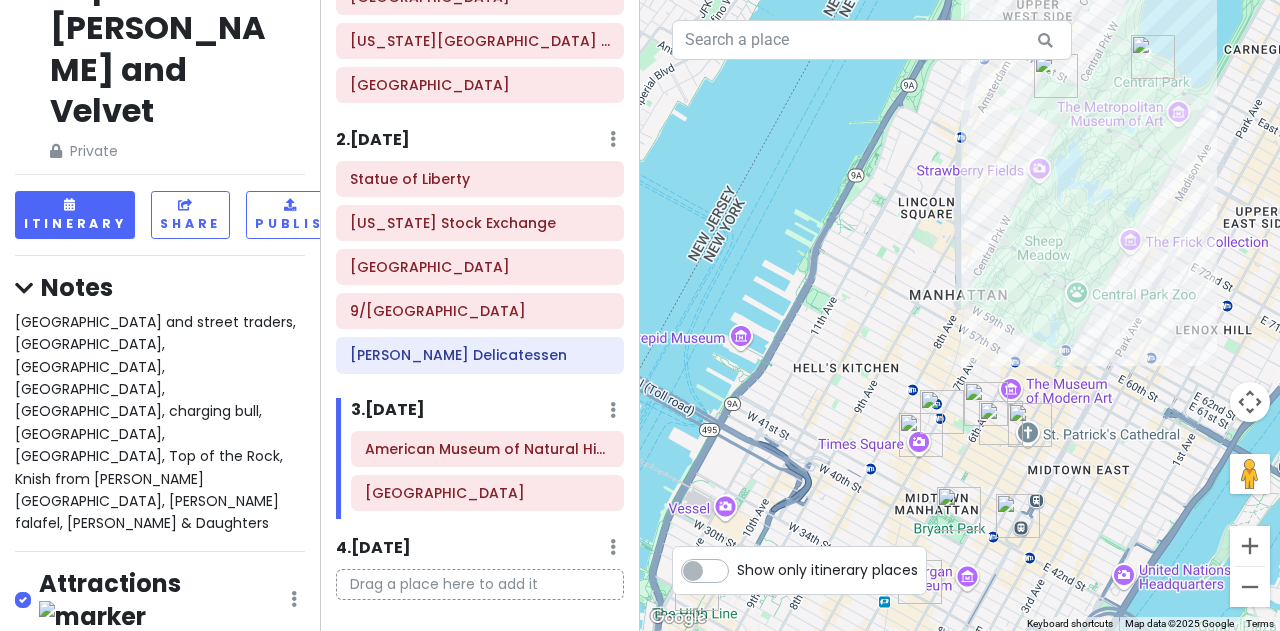 click at bounding box center [959, 509] 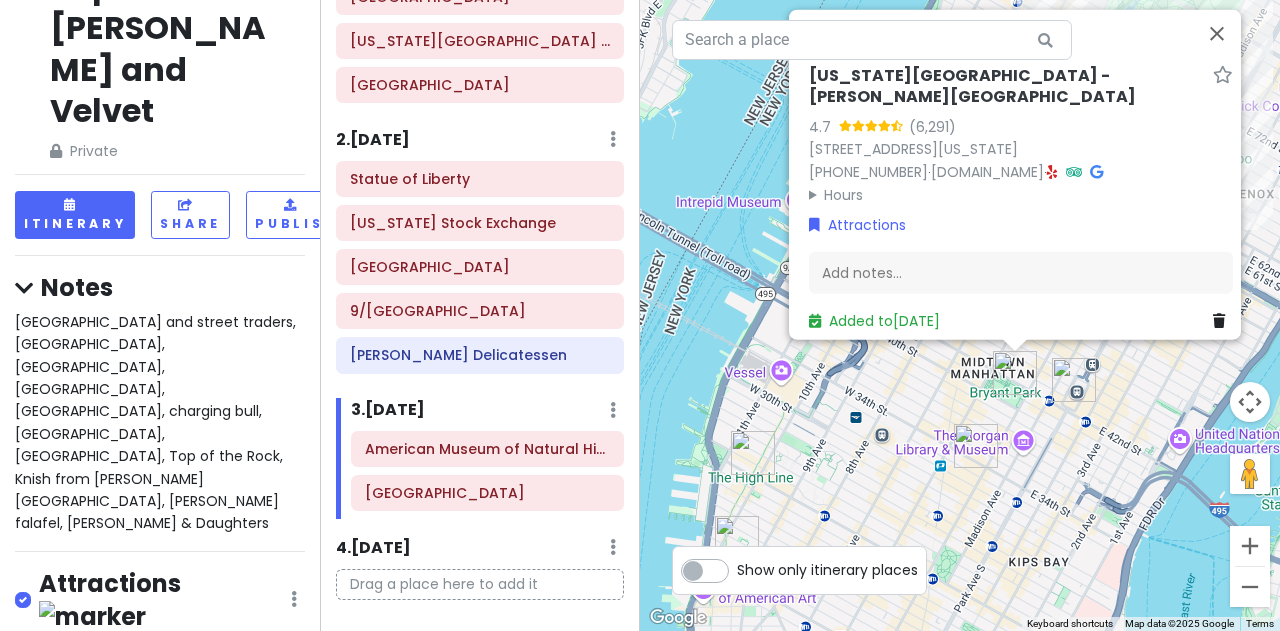 drag, startPoint x: 872, startPoint y: 511, endPoint x: 948, endPoint y: 345, distance: 182.57054 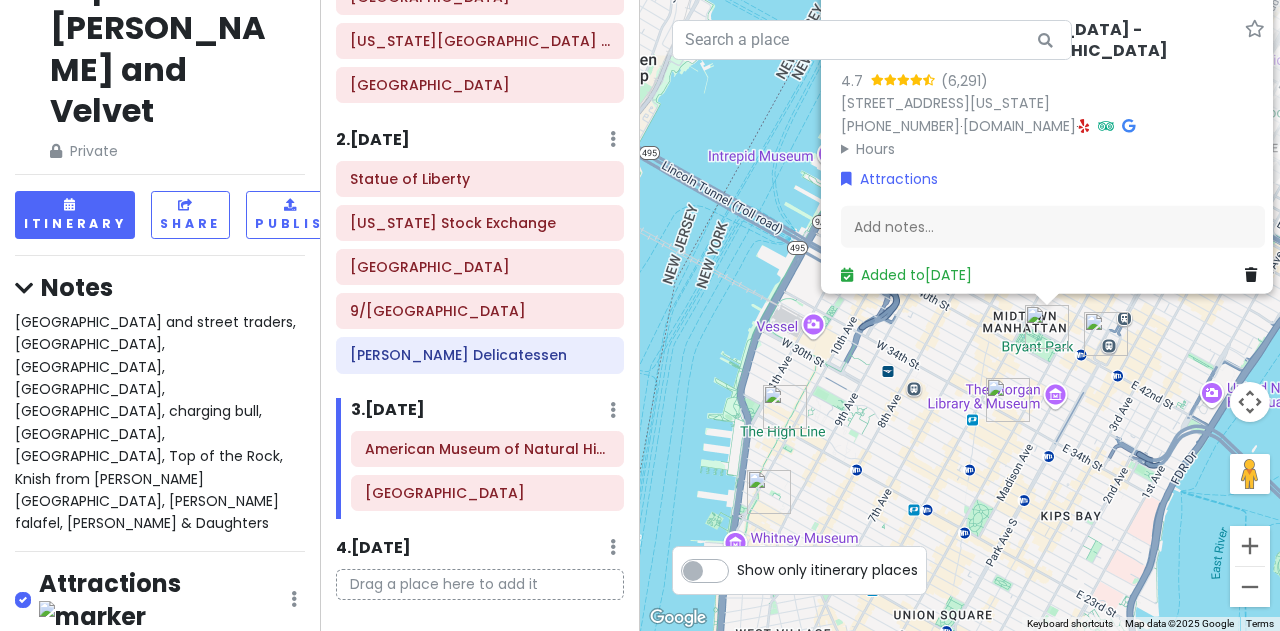 click at bounding box center [1008, 400] 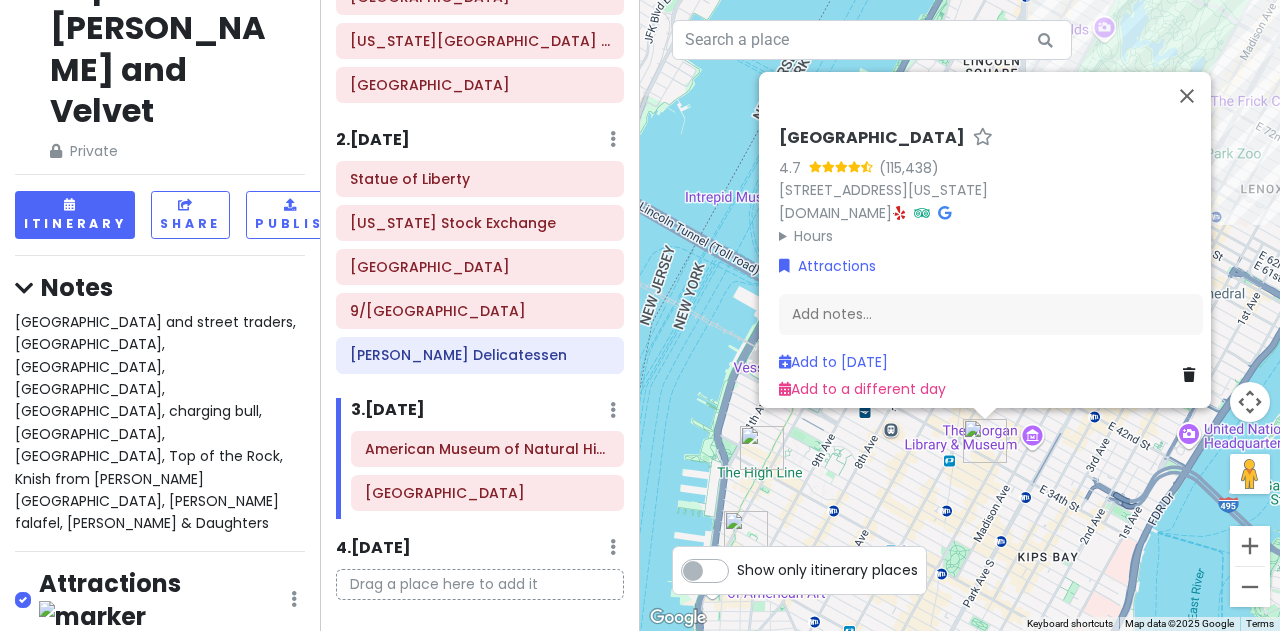 click on "[GEOGRAPHIC_DATA] 4.7        (115,438) [STREET_ADDRESS][US_STATE] [DOMAIN_NAME]   ·   Hours [DATE]  10:00 AM – 11:30 PM [DATE]  10:00 AM – 11:30 PM [DATE]  10:00 AM – 11:30 PM [DATE]  10:00 AM – 11:30 PM [DATE]  10:00 AM – 11:30 PM [DATE]  10:00 AM – 11:30 PM [DATE]  10:00 AM – 11:30 PM Attractions Add notes...  Add to   [DATE]  Add to a different day" at bounding box center (960, 315) 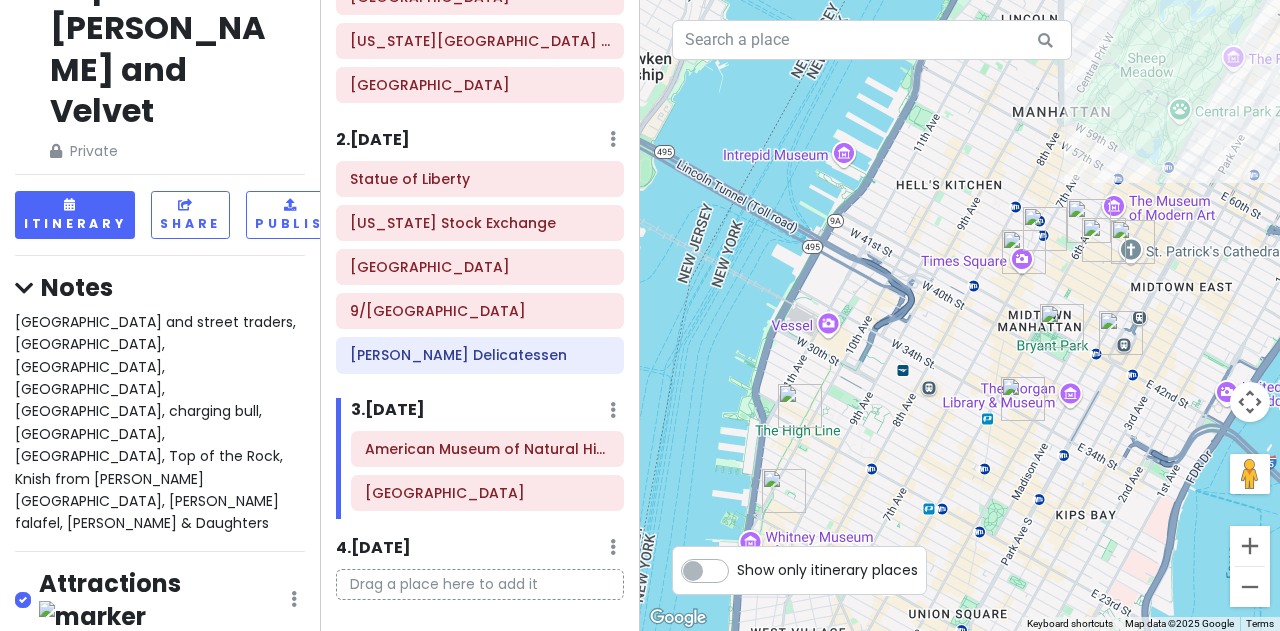 drag, startPoint x: 899, startPoint y: 373, endPoint x: 1062, endPoint y: 273, distance: 191.23022 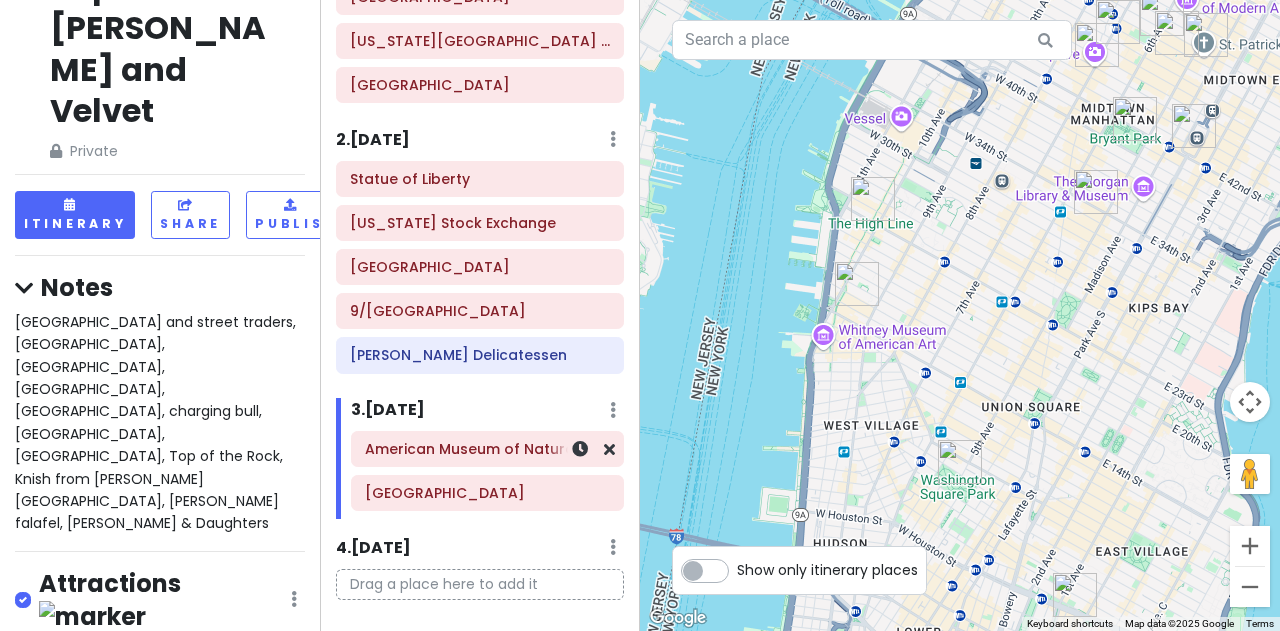 click on "American Museum of Natural History" at bounding box center [487, 449] 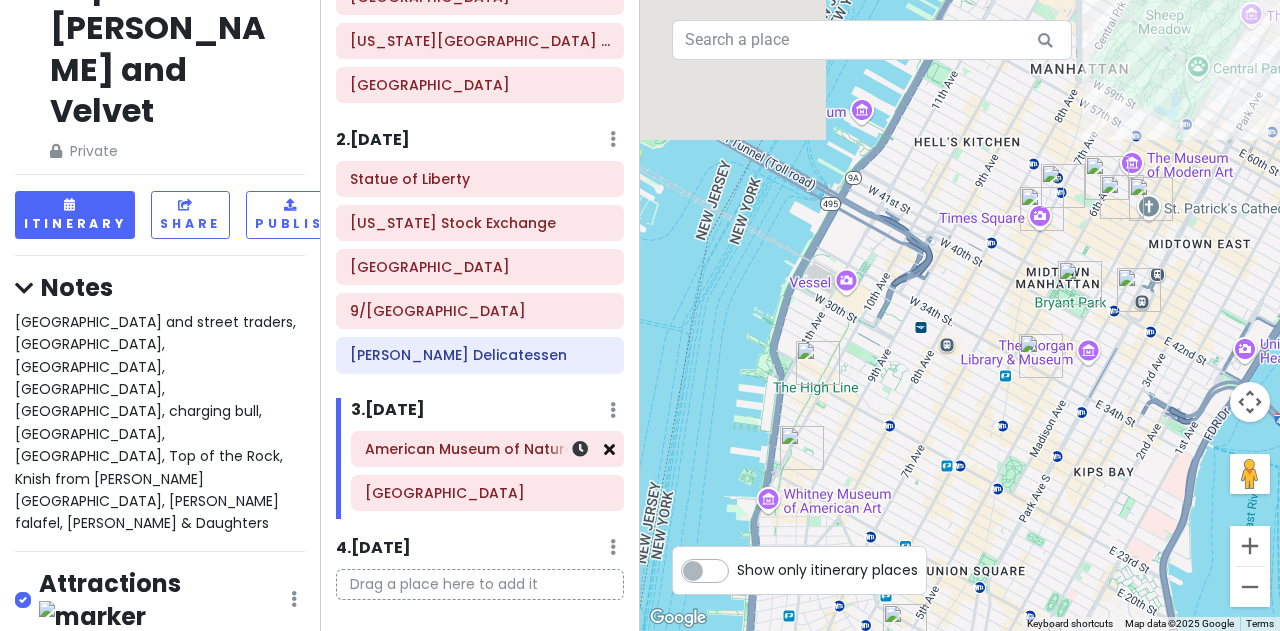 click at bounding box center (609, 449) 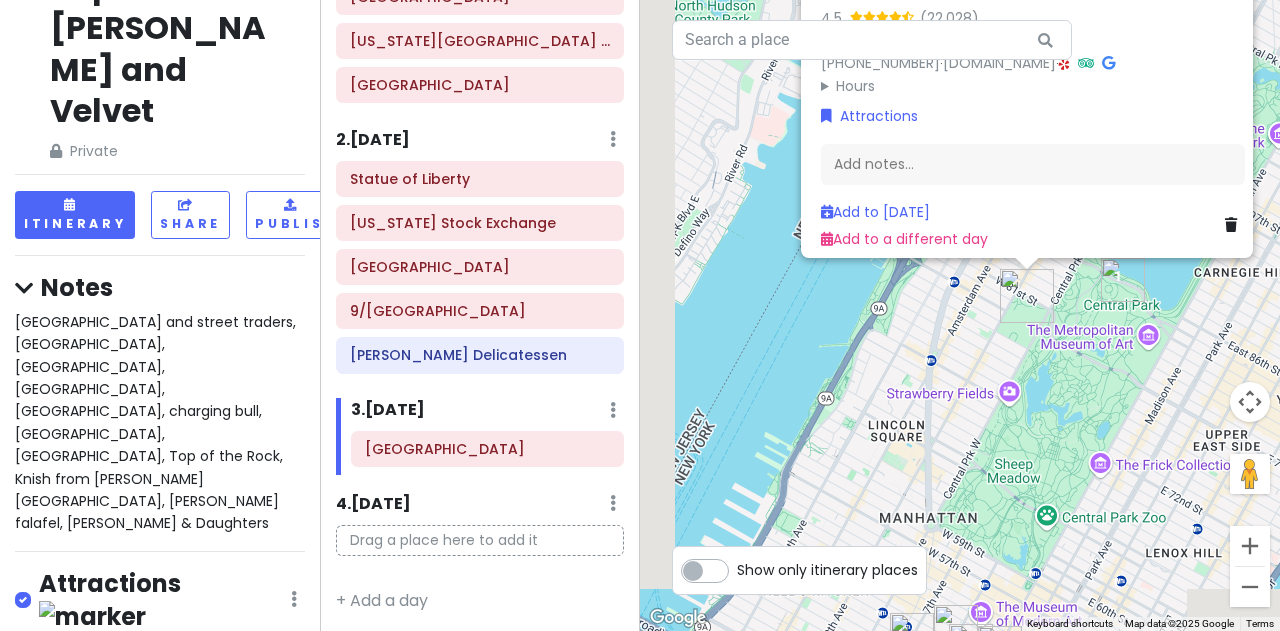 scroll, scrollTop: 284, scrollLeft: 0, axis: vertical 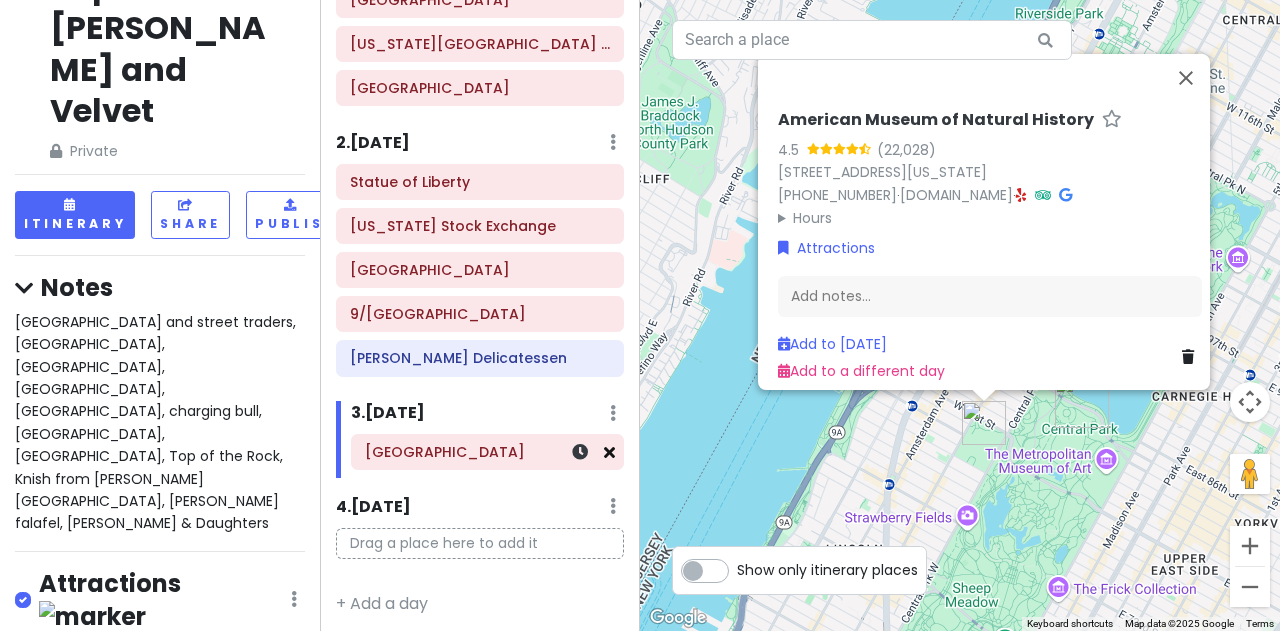 click at bounding box center (609, 452) 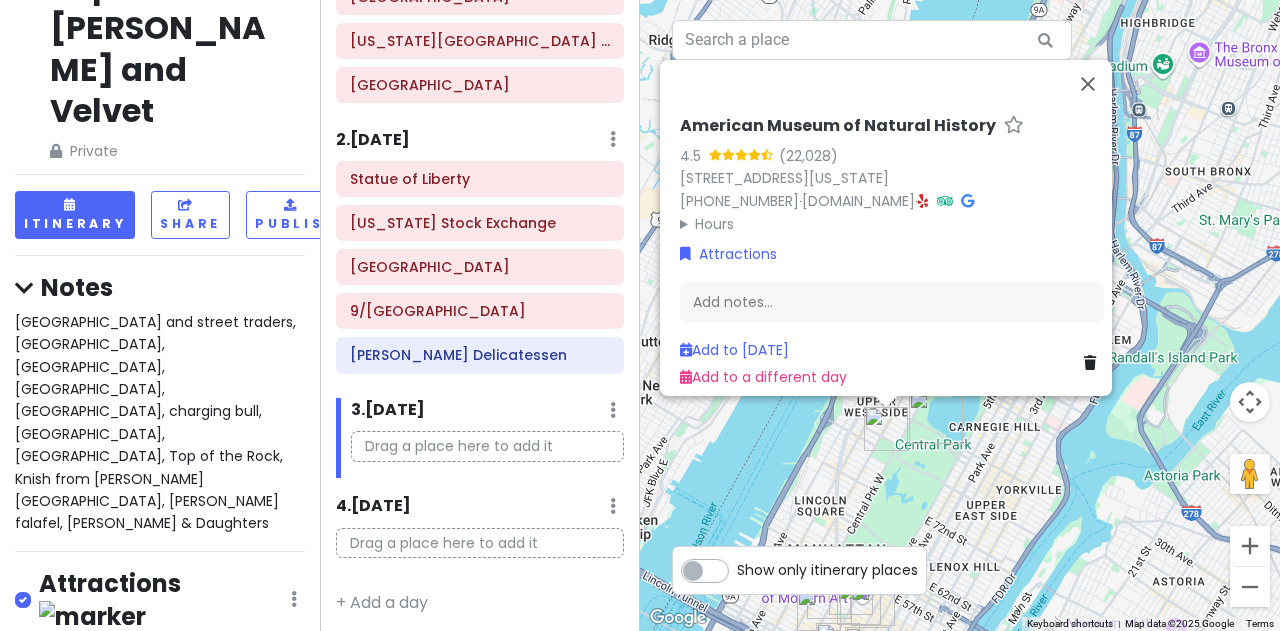click on "American Museum of Natural History 4.5        (22,028) [STREET_ADDRESS][US_STATE] [PHONE_NUMBER]   ·   [DOMAIN_NAME]   ·   Hours [DATE]  10:00 AM – 5:30 PM [DATE]  10:00 AM – 5:30 PM [DATE]  10:00 AM – 5:30 PM [DATE]  10:00 AM – 5:30 PM [DATE]  10:00 AM – 5:30 PM [DATE]  10:00 AM – 5:30 PM [DATE]  10:00 AM – 5:30 PM Attractions Add notes...  Add to   [DATE]  Add to a different day" at bounding box center (960, 315) 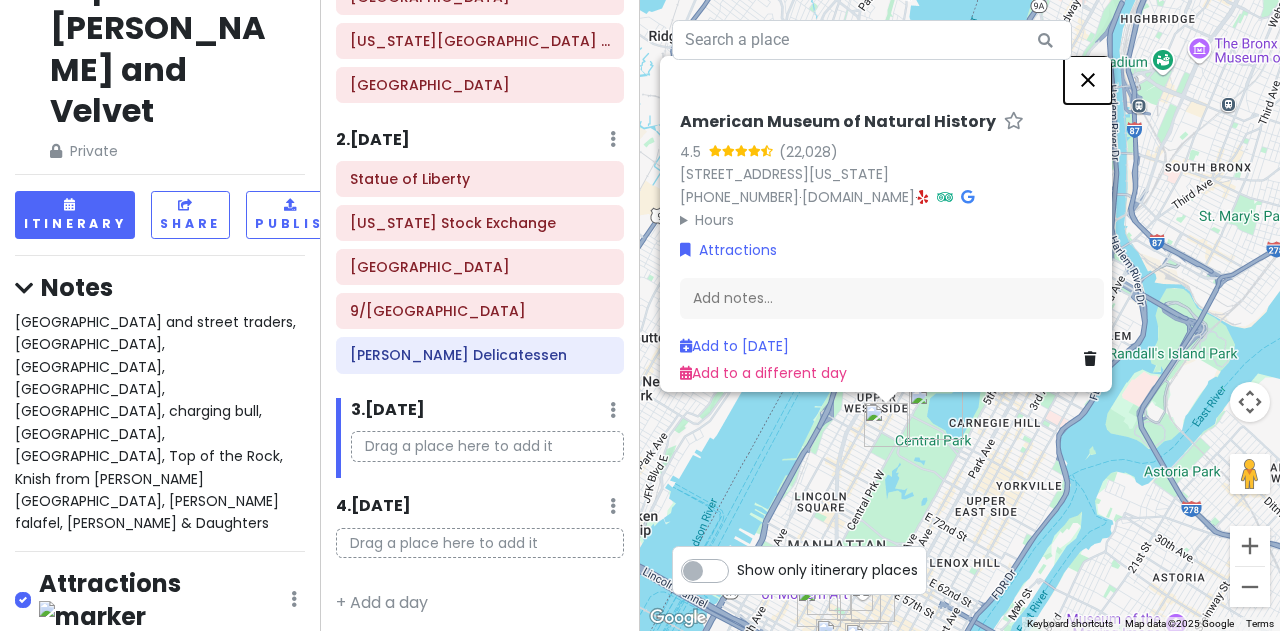 click at bounding box center [1088, 80] 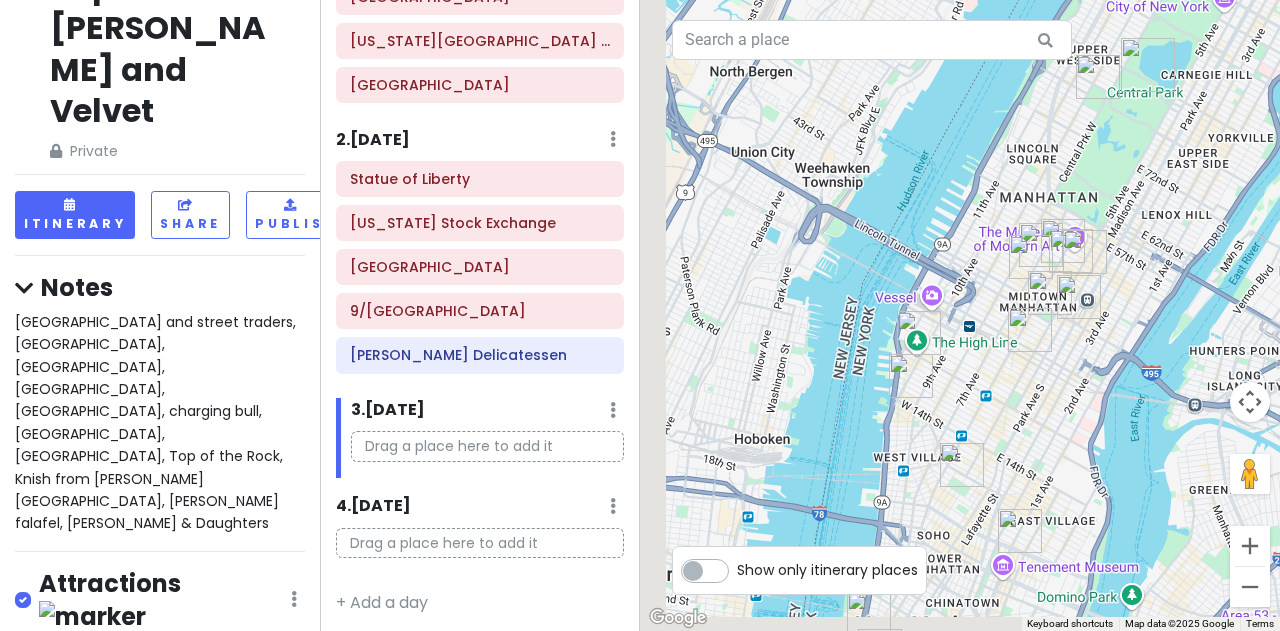 drag, startPoint x: 956, startPoint y: 490, endPoint x: 1200, endPoint y: 101, distance: 459.19168 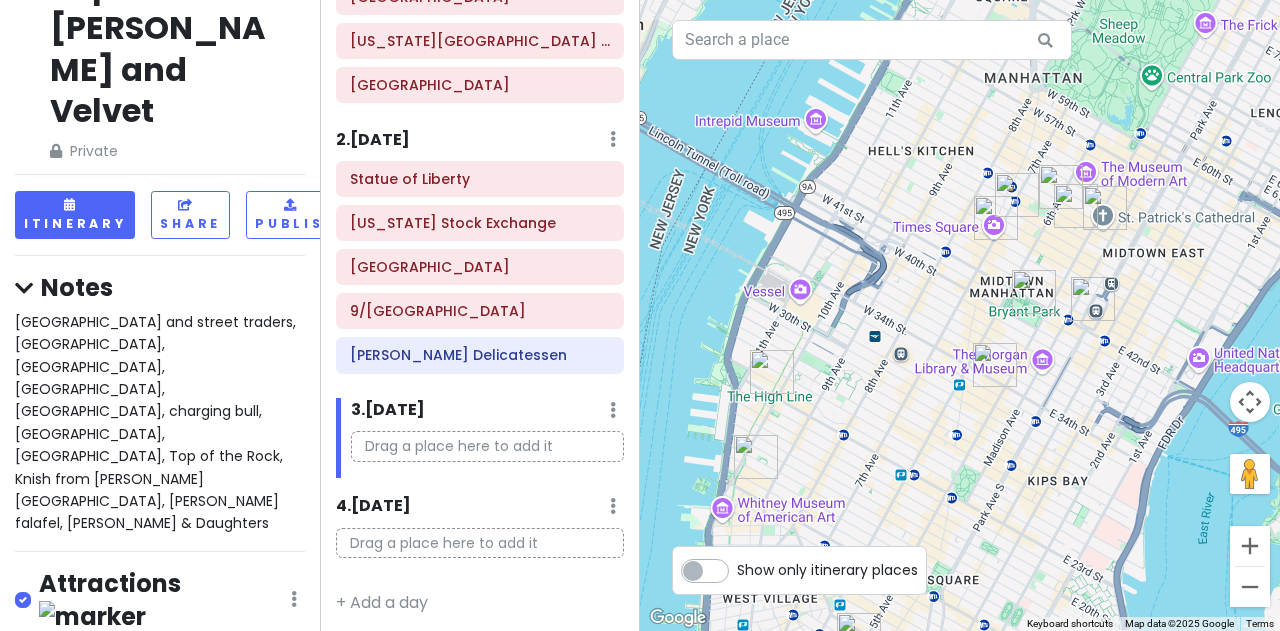 click at bounding box center (772, 372) 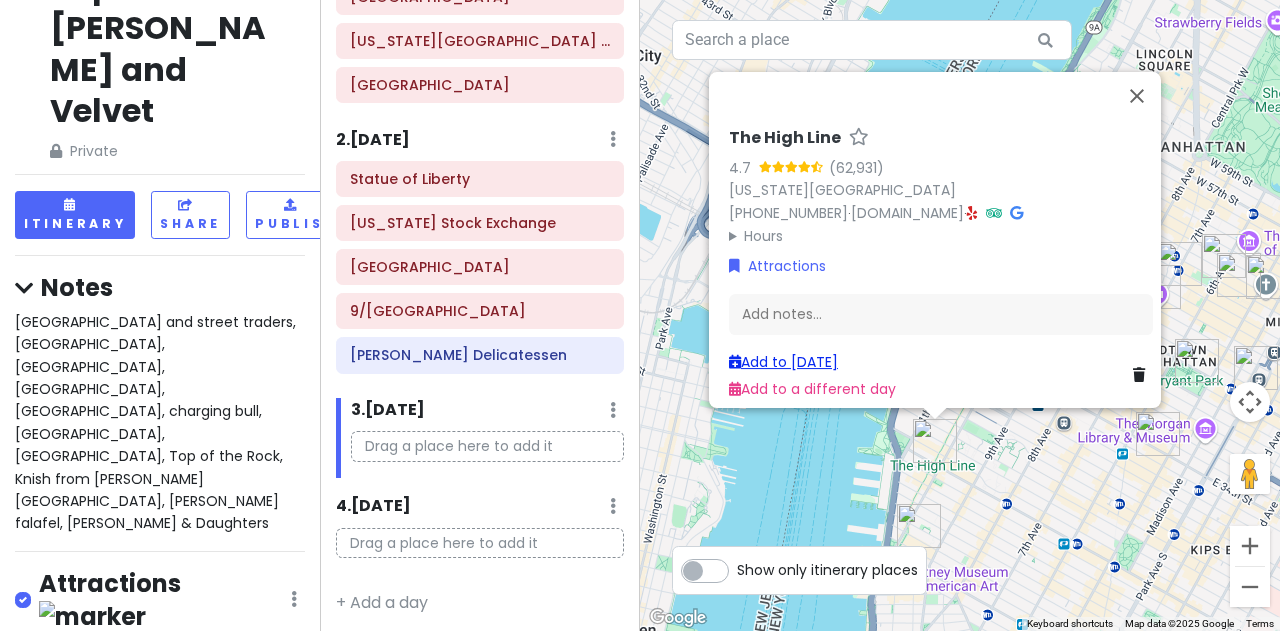 click on "Add to   [DATE]" at bounding box center [783, 362] 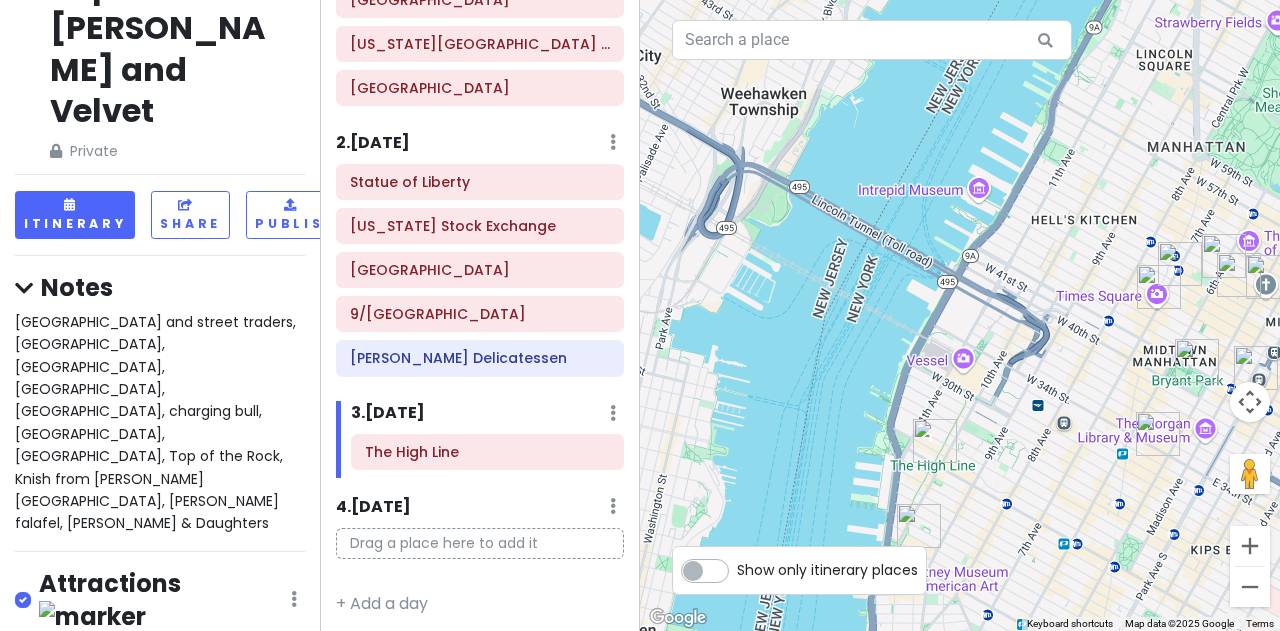 click at bounding box center [919, 526] 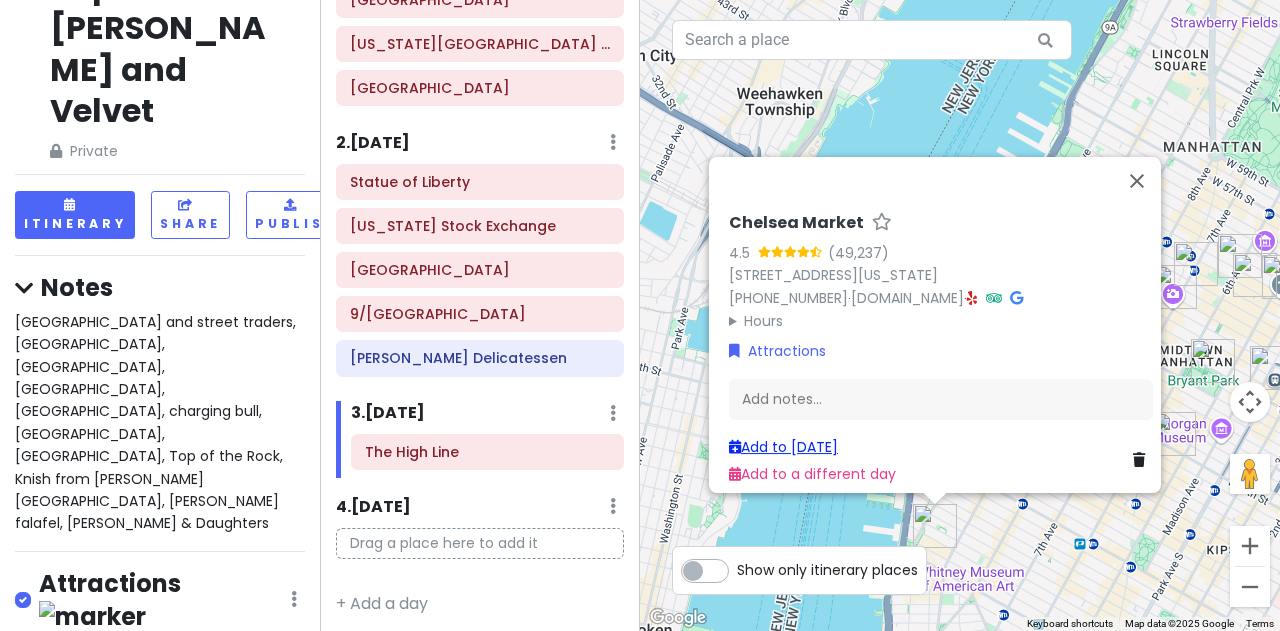 click on "Add to   [DATE]" at bounding box center [783, 447] 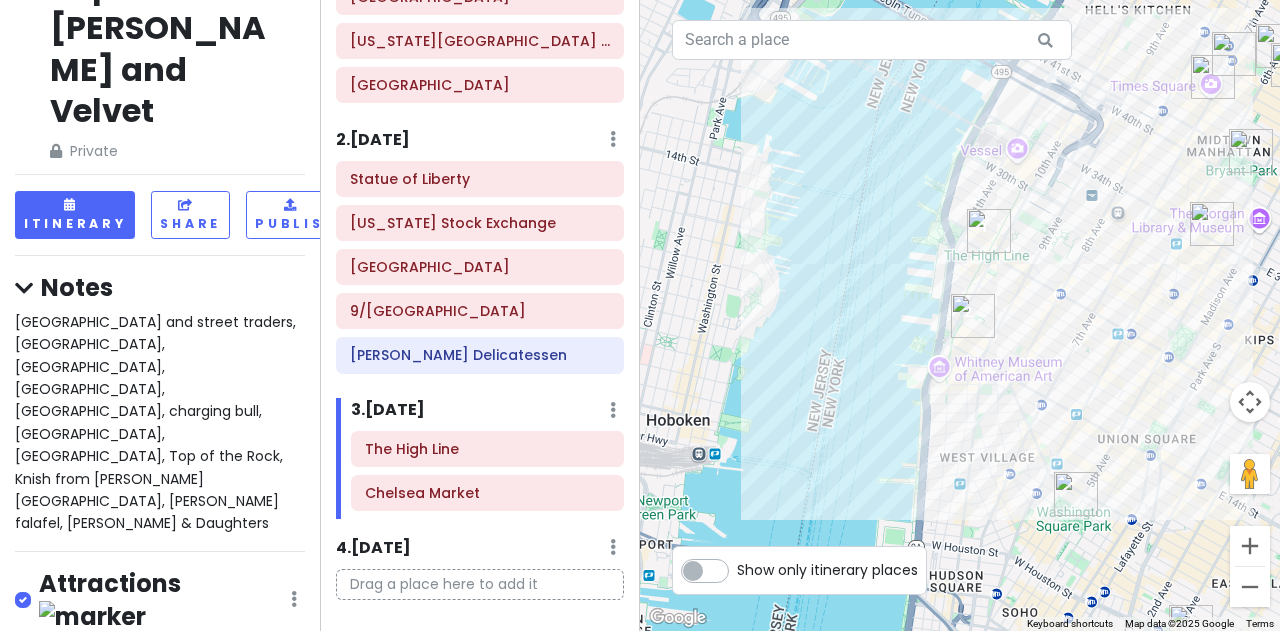 drag, startPoint x: 998, startPoint y: 520, endPoint x: 1042, endPoint y: 289, distance: 235.15314 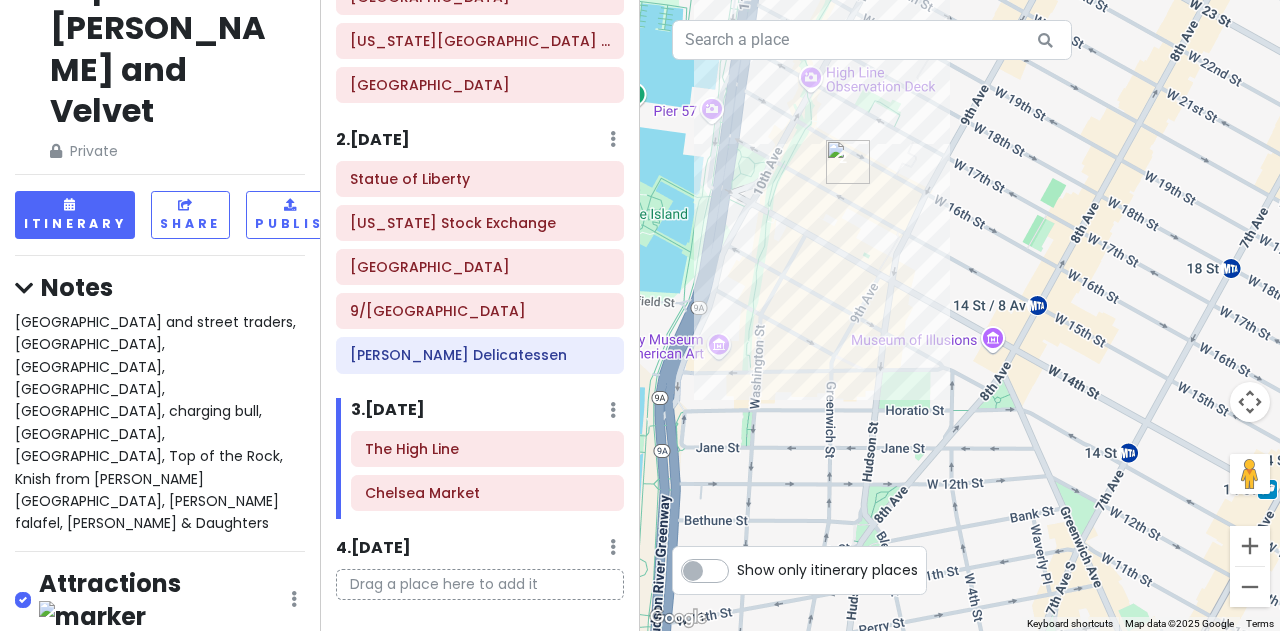 drag, startPoint x: 1025, startPoint y: 289, endPoint x: 864, endPoint y: 177, distance: 196.12495 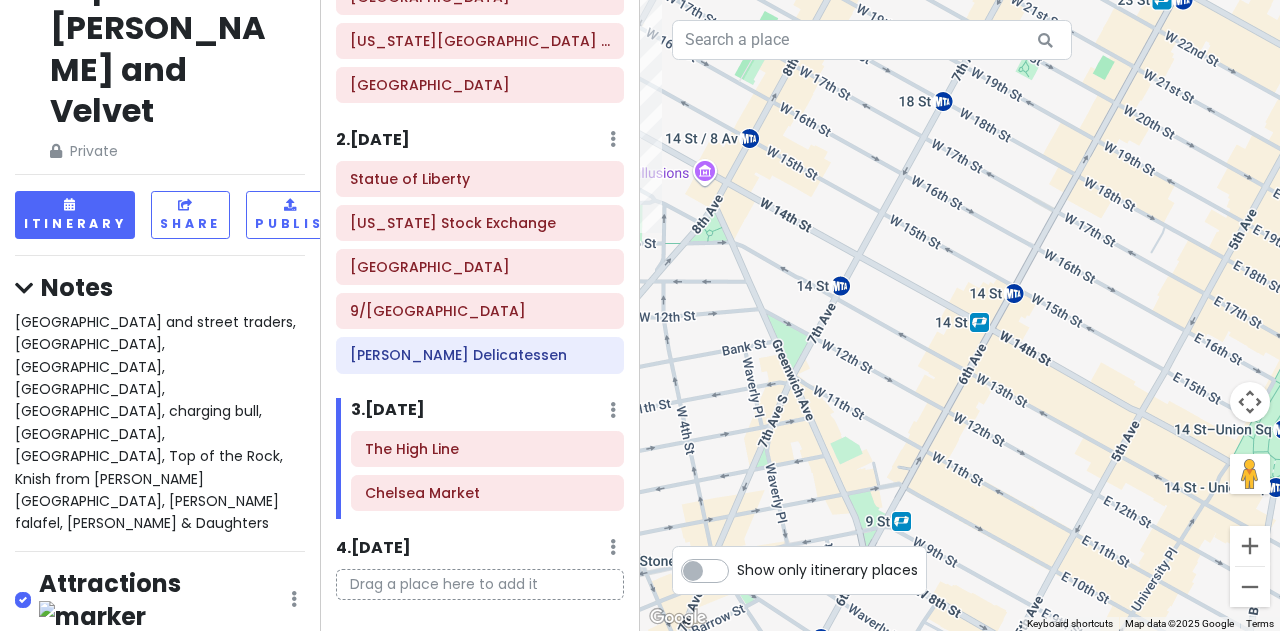 drag, startPoint x: 1128, startPoint y: 340, endPoint x: 933, endPoint y: 269, distance: 207.5235 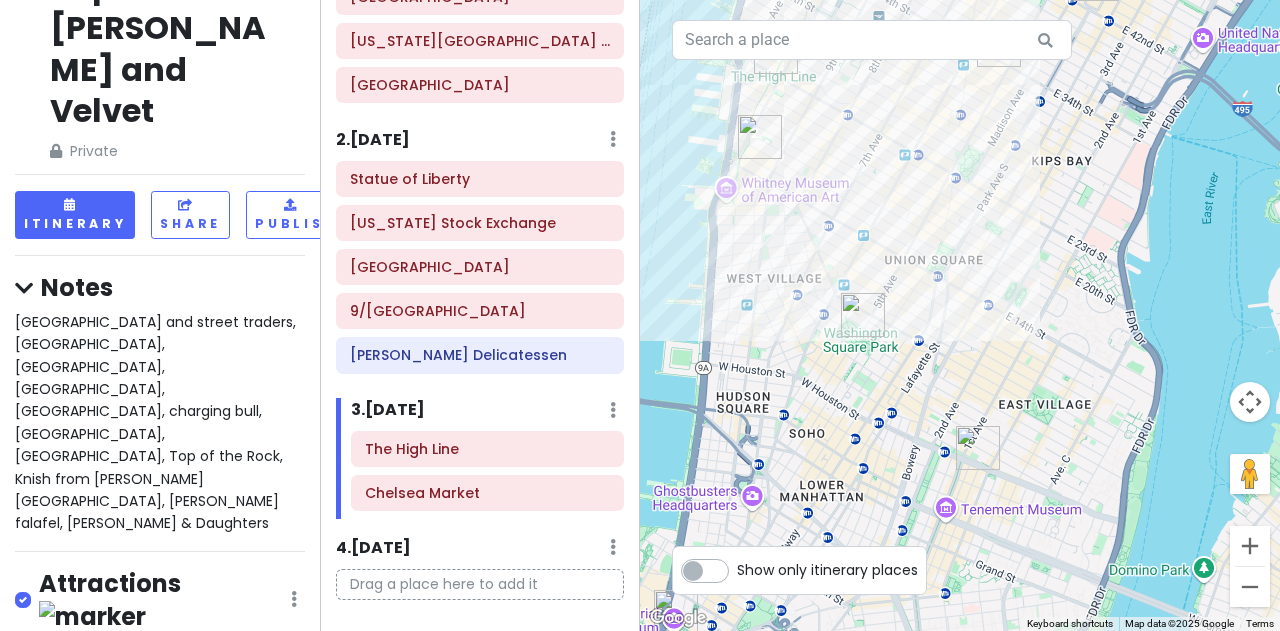 drag, startPoint x: 1083, startPoint y: 408, endPoint x: 1044, endPoint y: 274, distance: 139.56003 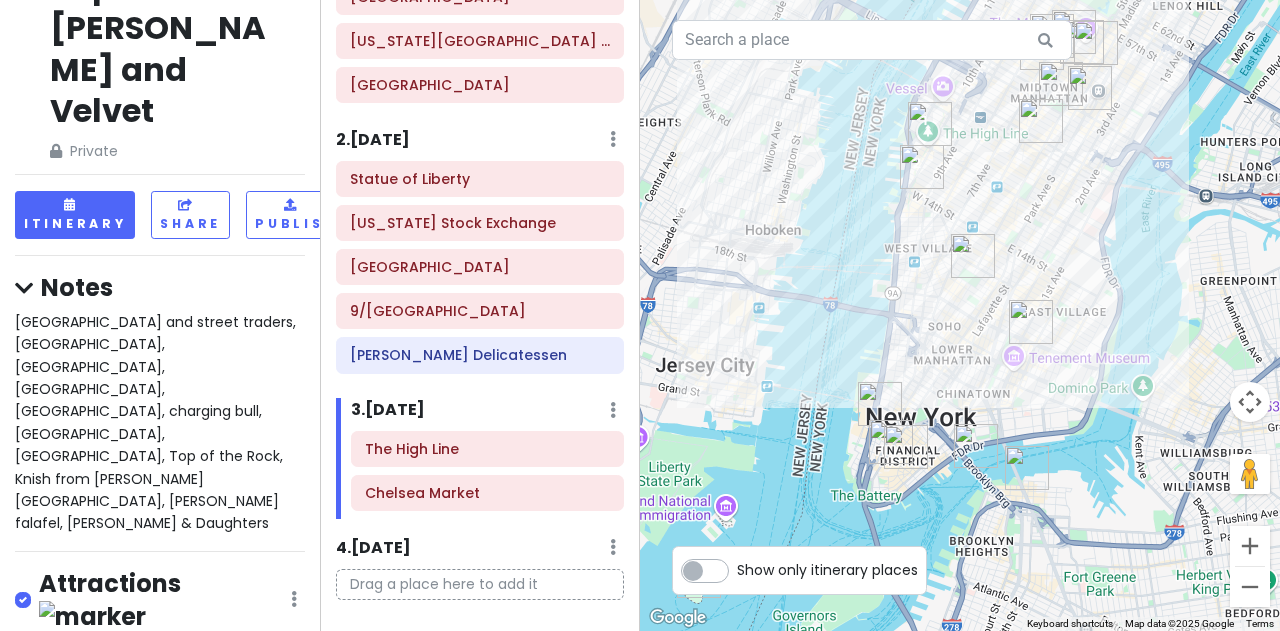 drag, startPoint x: 996, startPoint y: 434, endPoint x: 1022, endPoint y: 378, distance: 61.741398 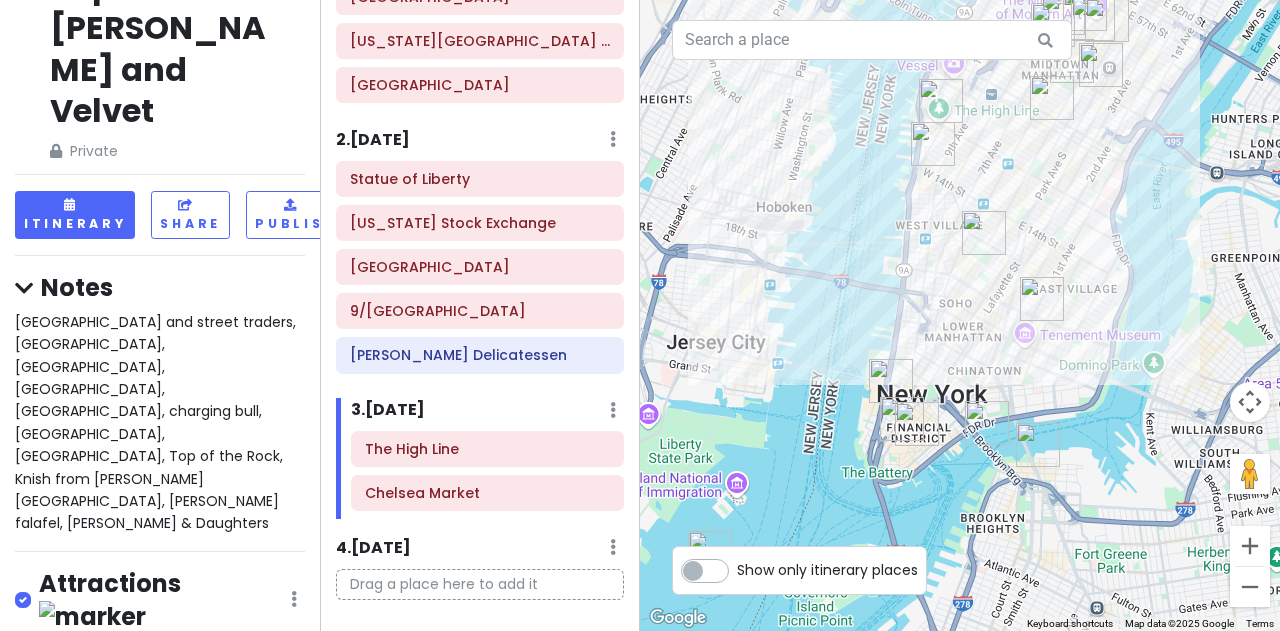 click at bounding box center (987, 423) 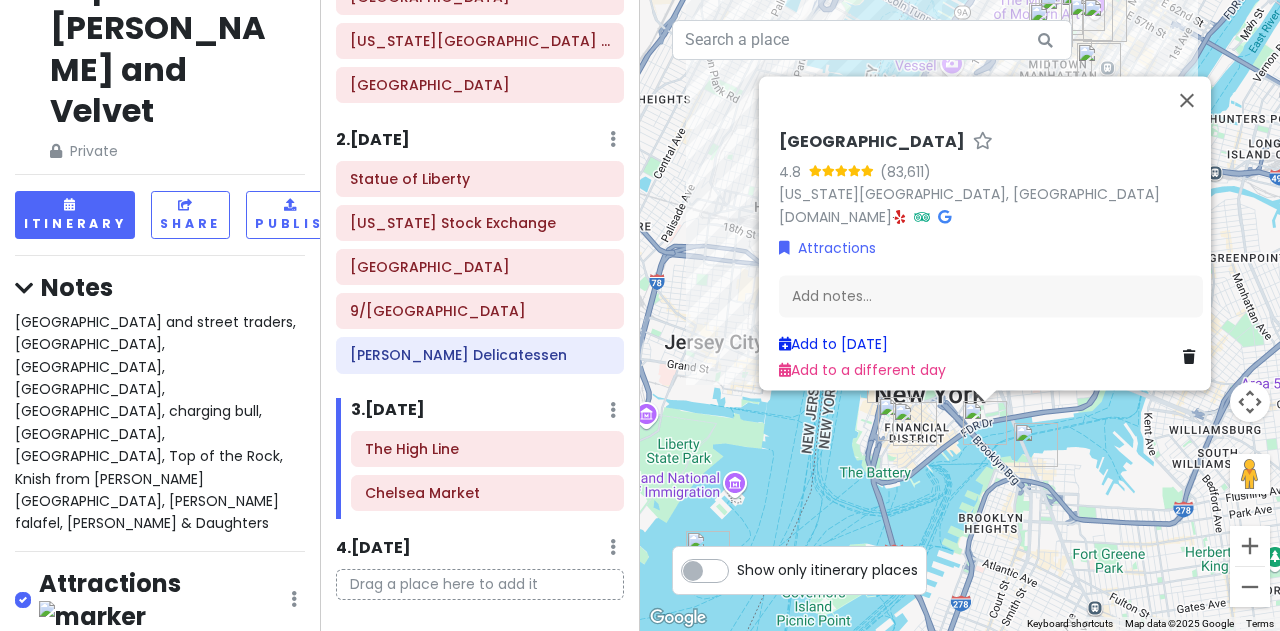 click on "Add to   [DATE]" at bounding box center (833, 344) 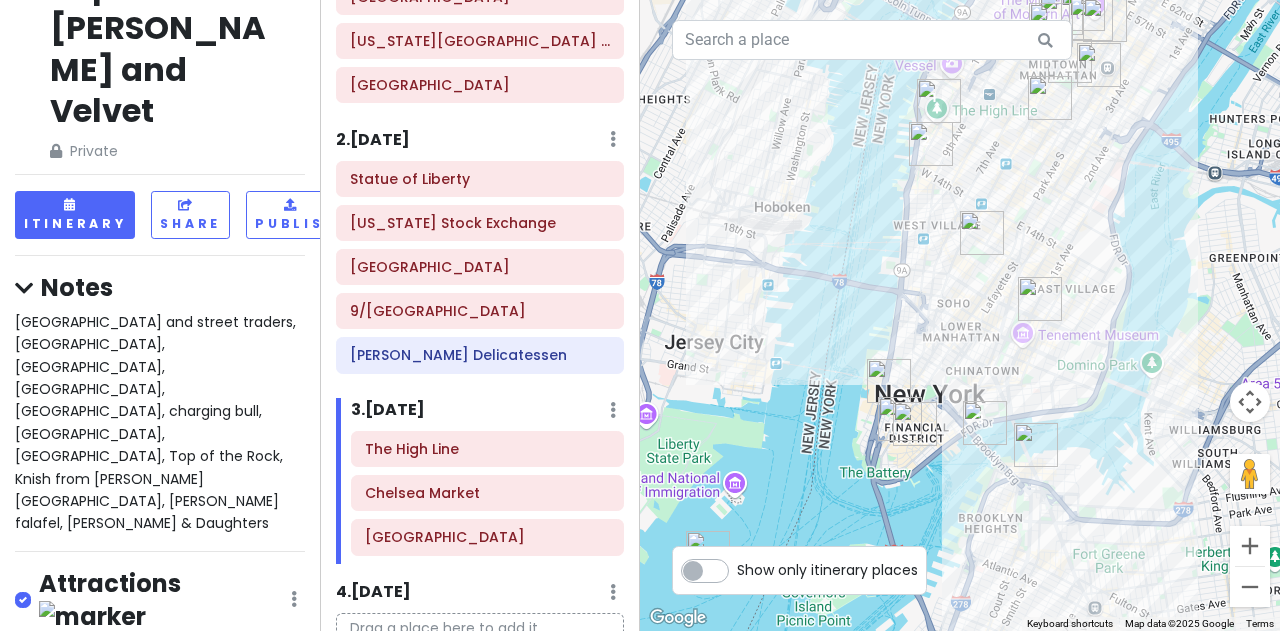 click at bounding box center [1036, 445] 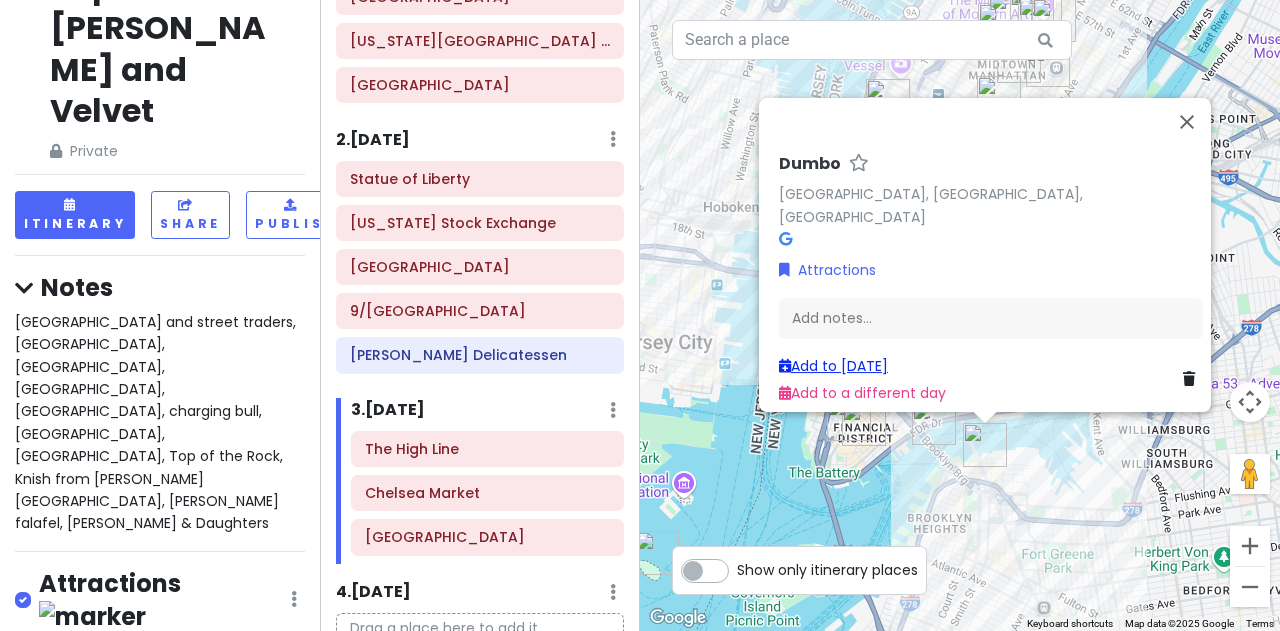 click on "Add to   [DATE]" at bounding box center (833, 366) 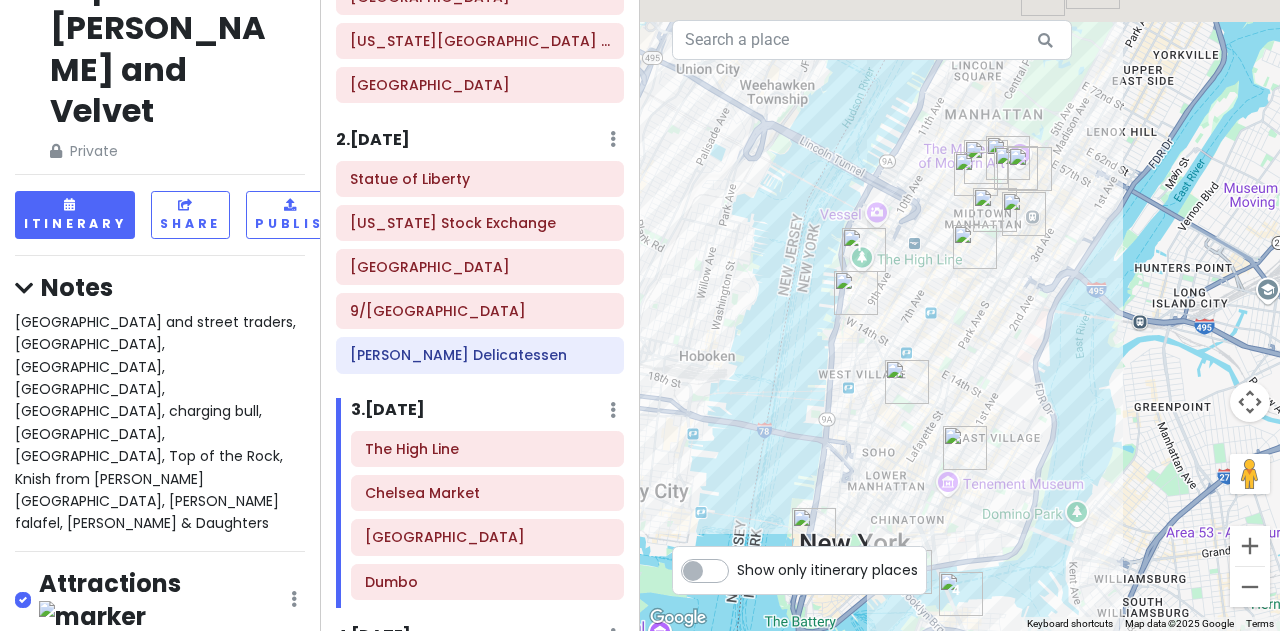 drag, startPoint x: 1013, startPoint y: 205, endPoint x: 994, endPoint y: 415, distance: 210.85777 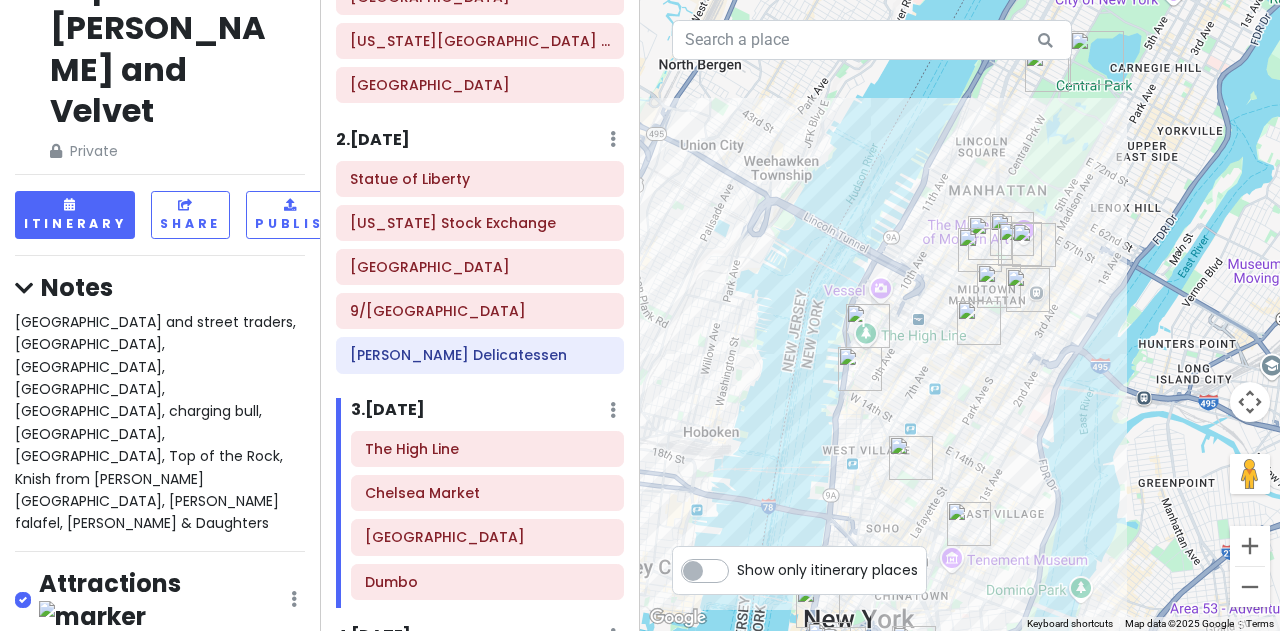 click at bounding box center [1047, 70] 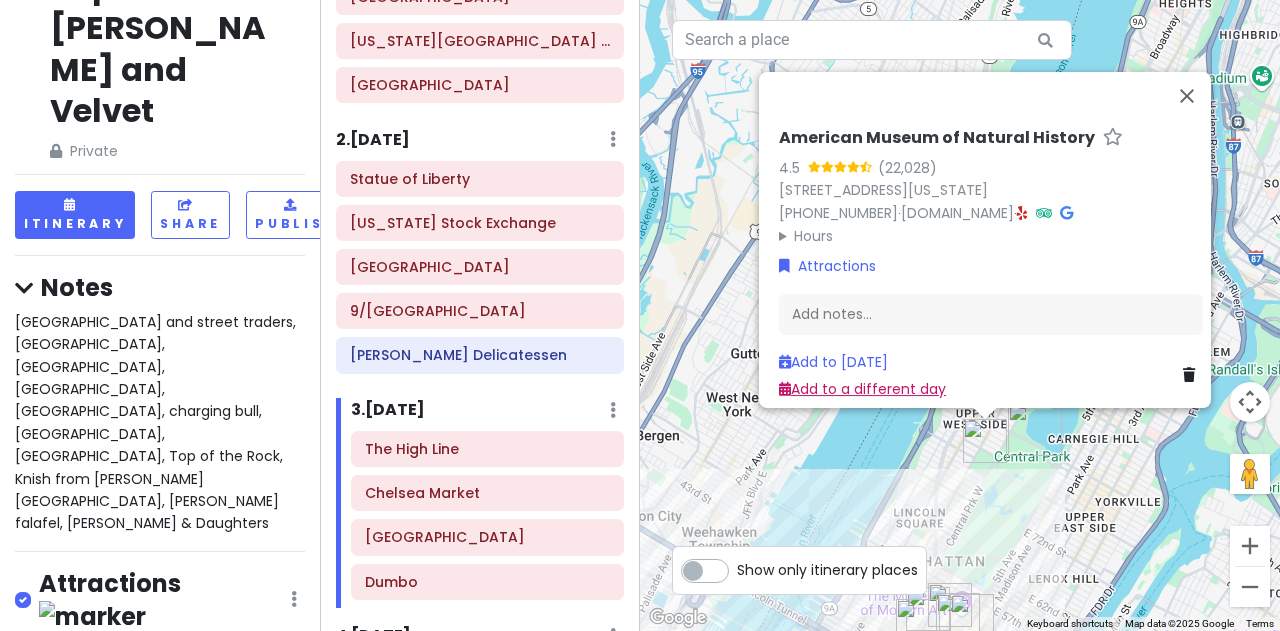 click on "Add to a different day" at bounding box center (862, 388) 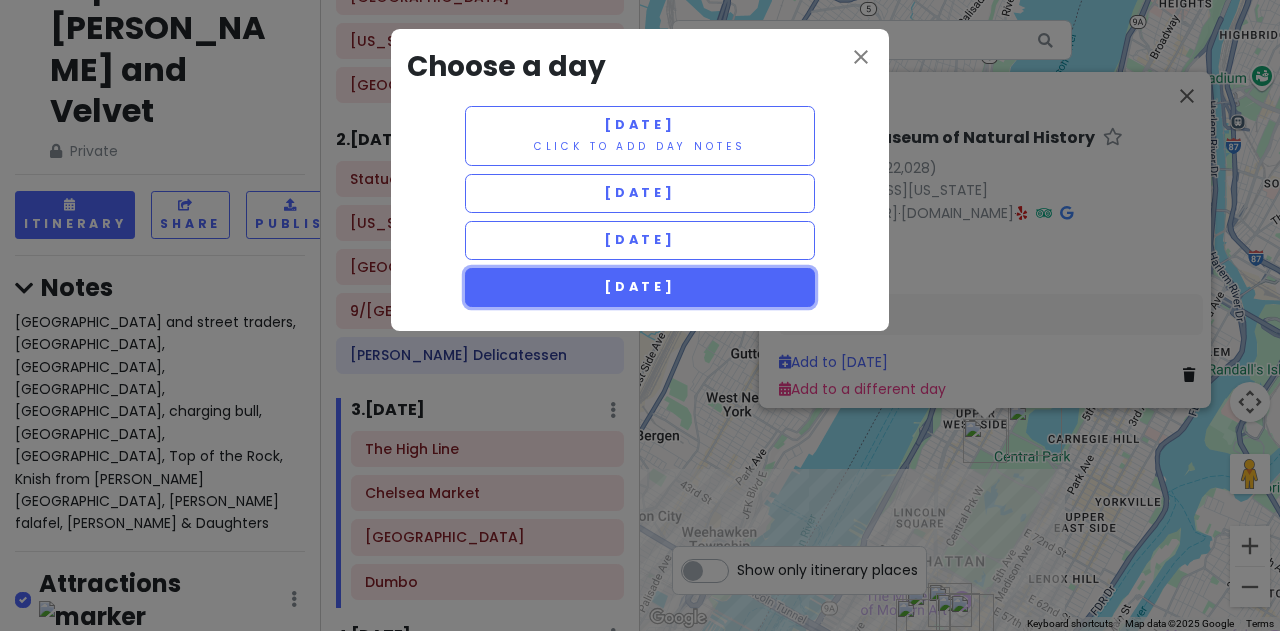 click on "[DATE]" at bounding box center [640, 287] 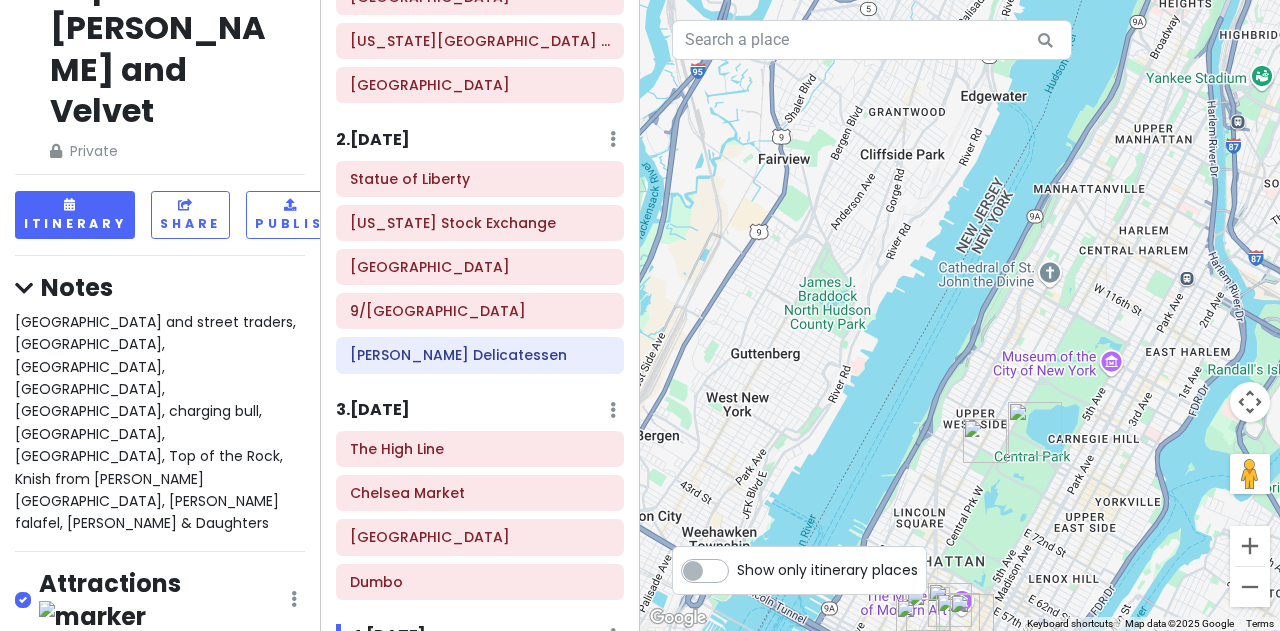 click at bounding box center (1035, 429) 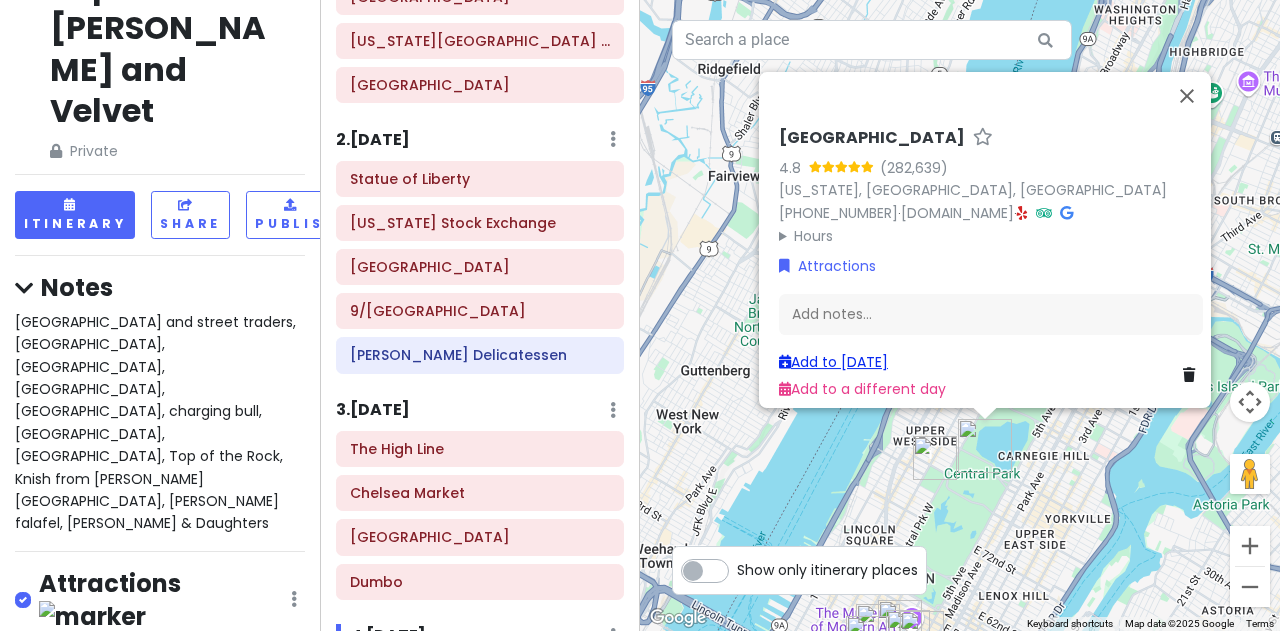 click on "Add to   [DATE]" at bounding box center (833, 362) 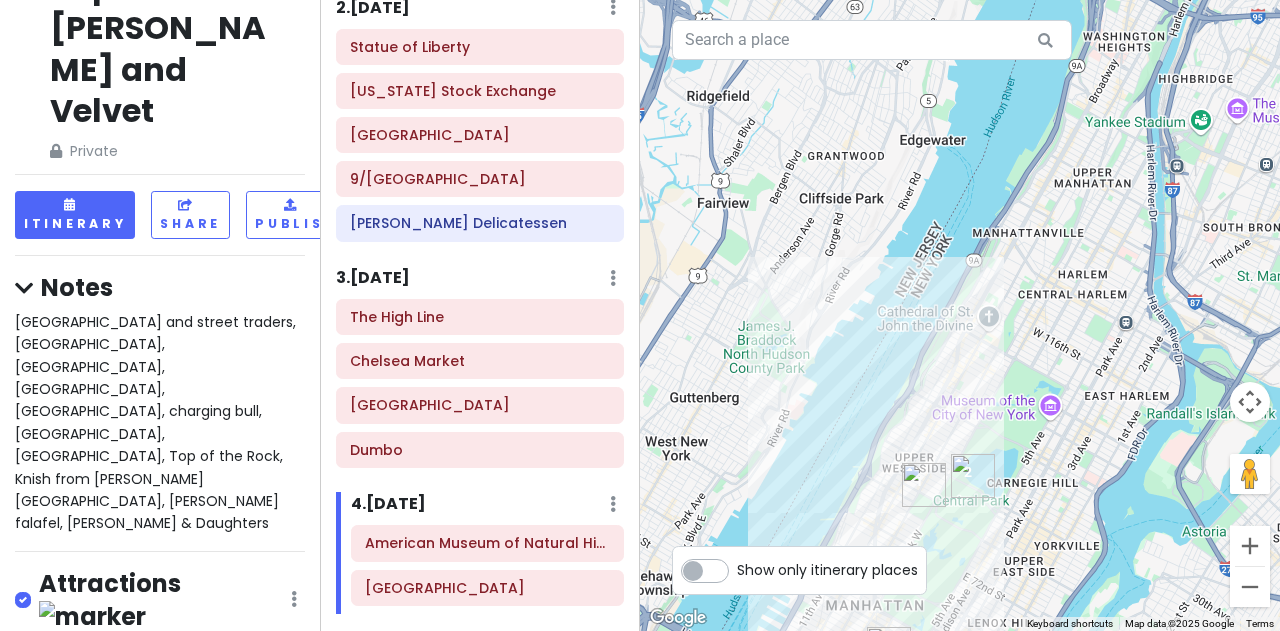 scroll, scrollTop: 456, scrollLeft: 0, axis: vertical 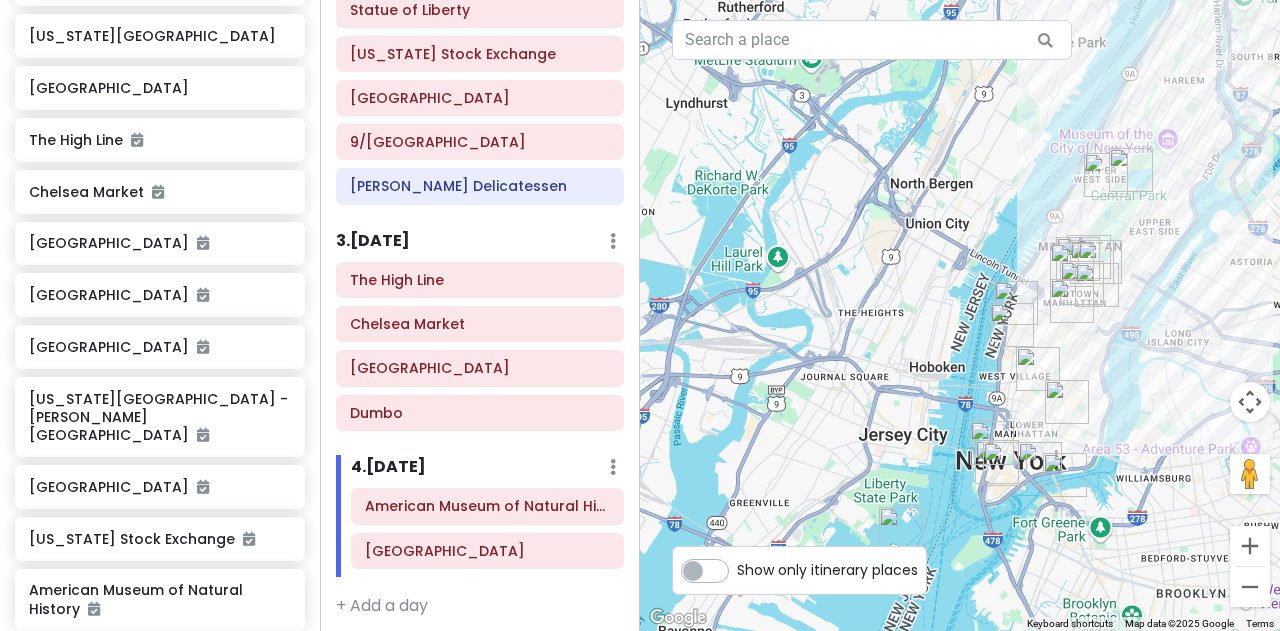 drag, startPoint x: 917, startPoint y: 458, endPoint x: 1206, endPoint y: 169, distance: 408.70773 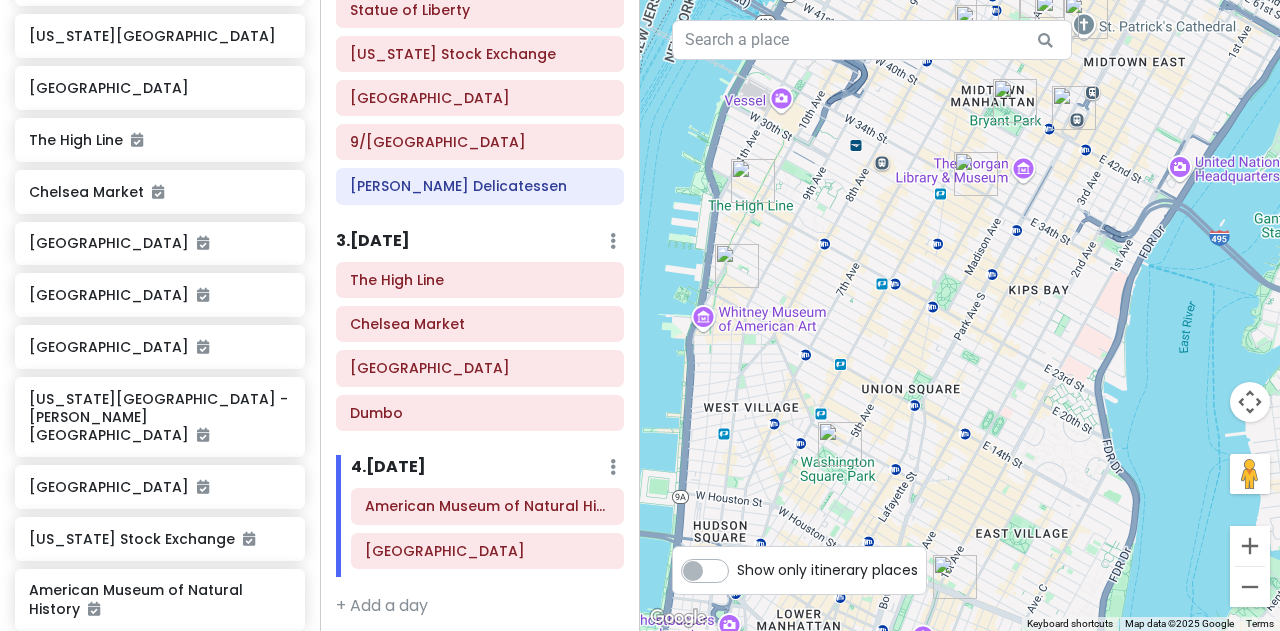 click at bounding box center [1015, 101] 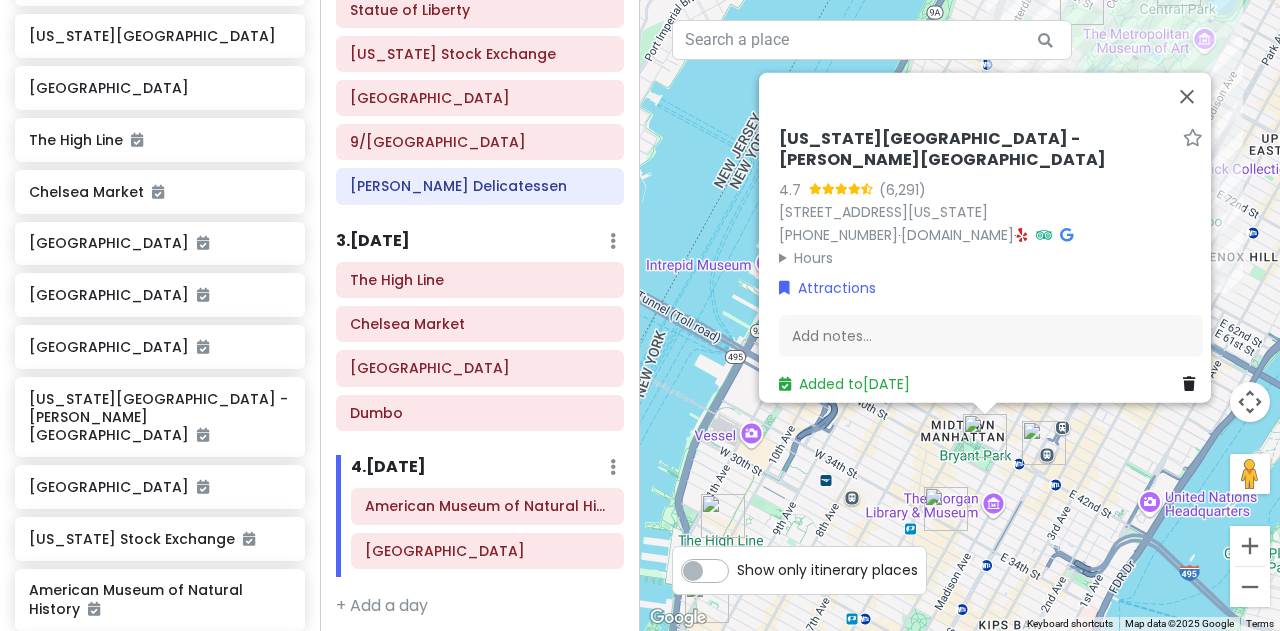 click at bounding box center [946, 509] 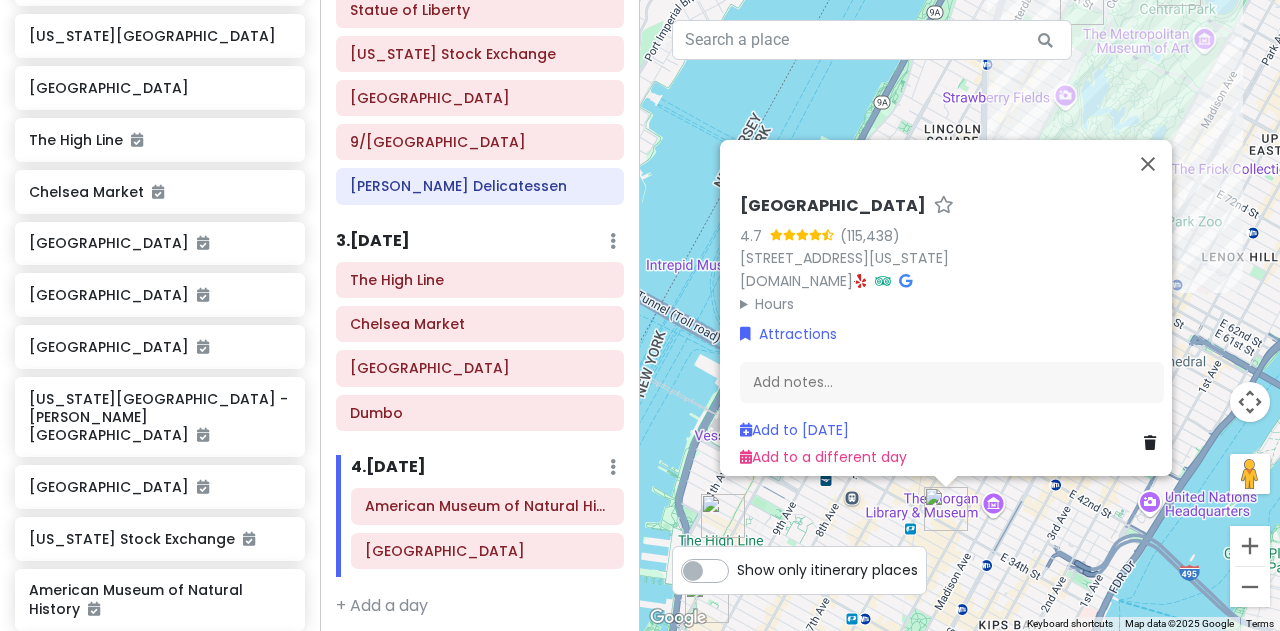 click on "[GEOGRAPHIC_DATA] 4.7        (115,438) [STREET_ADDRESS][US_STATE] [DOMAIN_NAME]   ·   Hours [DATE]  10:00 AM – 11:30 PM [DATE]  10:00 AM – 11:30 PM [DATE]  10:00 AM – 11:30 PM [DATE]  10:00 AM – 11:30 PM [DATE]  10:00 AM – 11:30 PM [DATE]  10:00 AM – 11:30 PM [DATE]  10:00 AM – 11:30 PM Attractions Add notes...  Add to   [DATE]  Add to a different day" at bounding box center [960, 315] 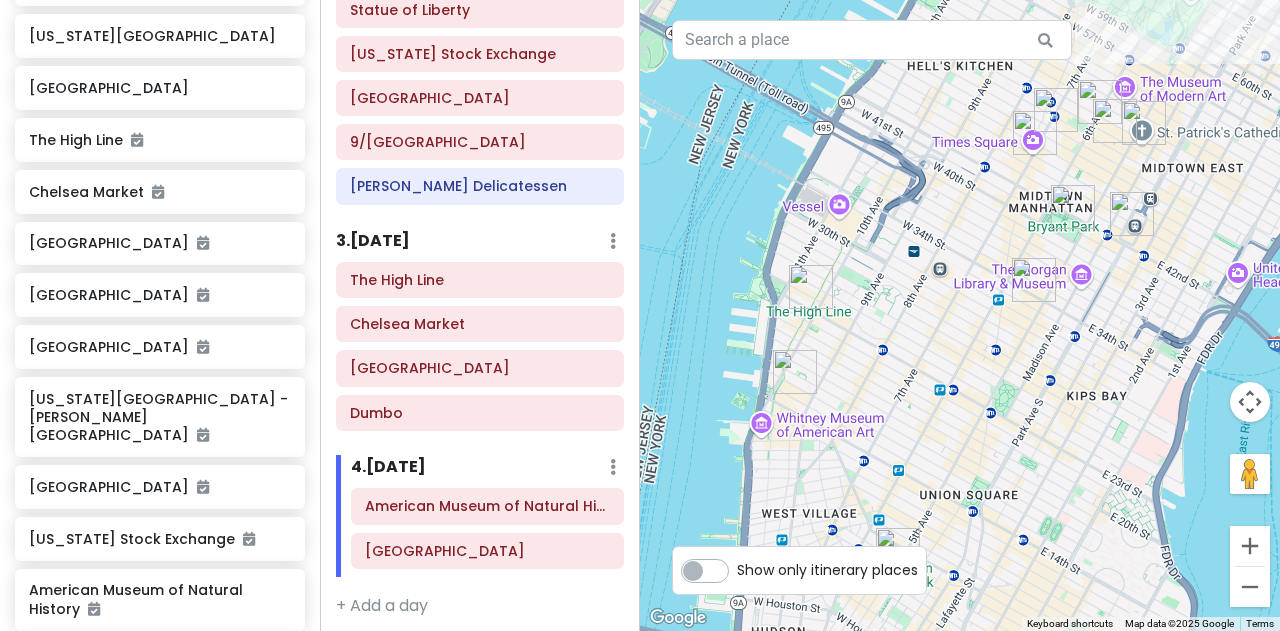 drag, startPoint x: 1028, startPoint y: 507, endPoint x: 1113, endPoint y: 290, distance: 233.05363 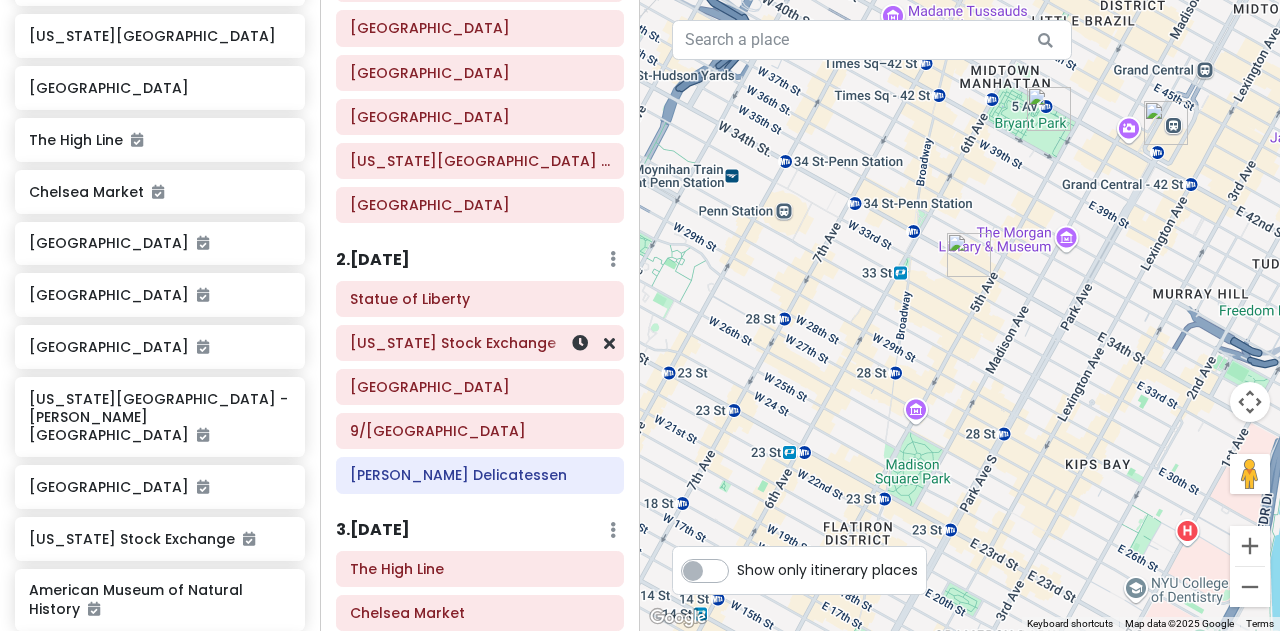 scroll, scrollTop: 156, scrollLeft: 0, axis: vertical 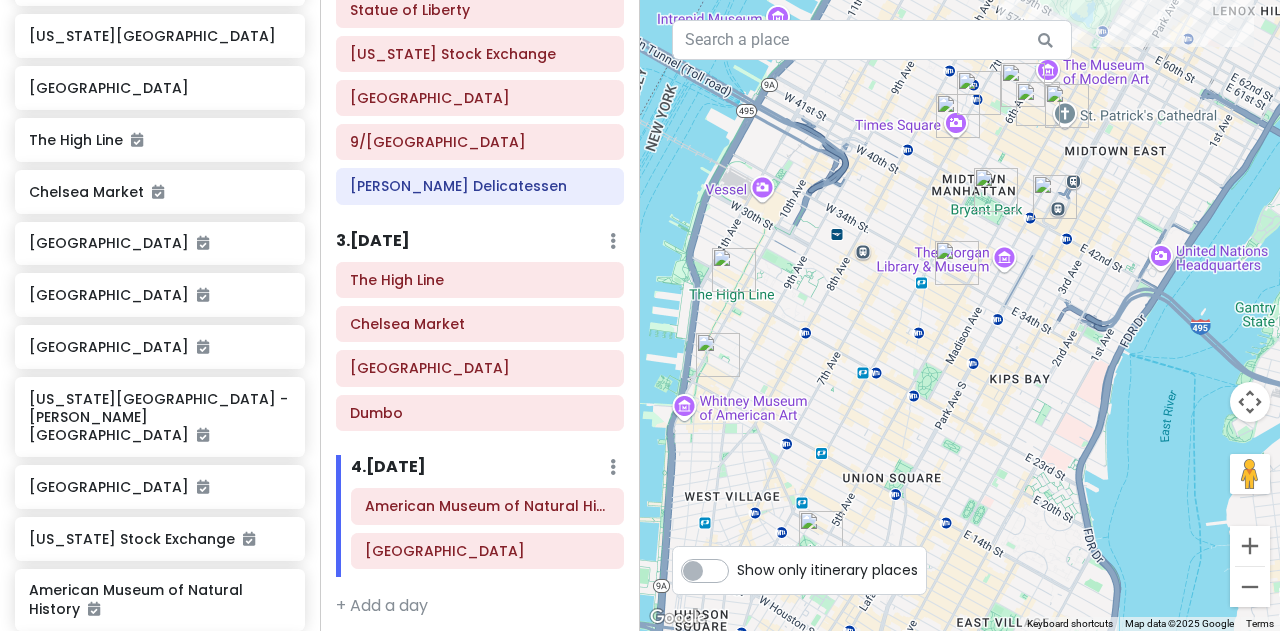 click at bounding box center [957, 263] 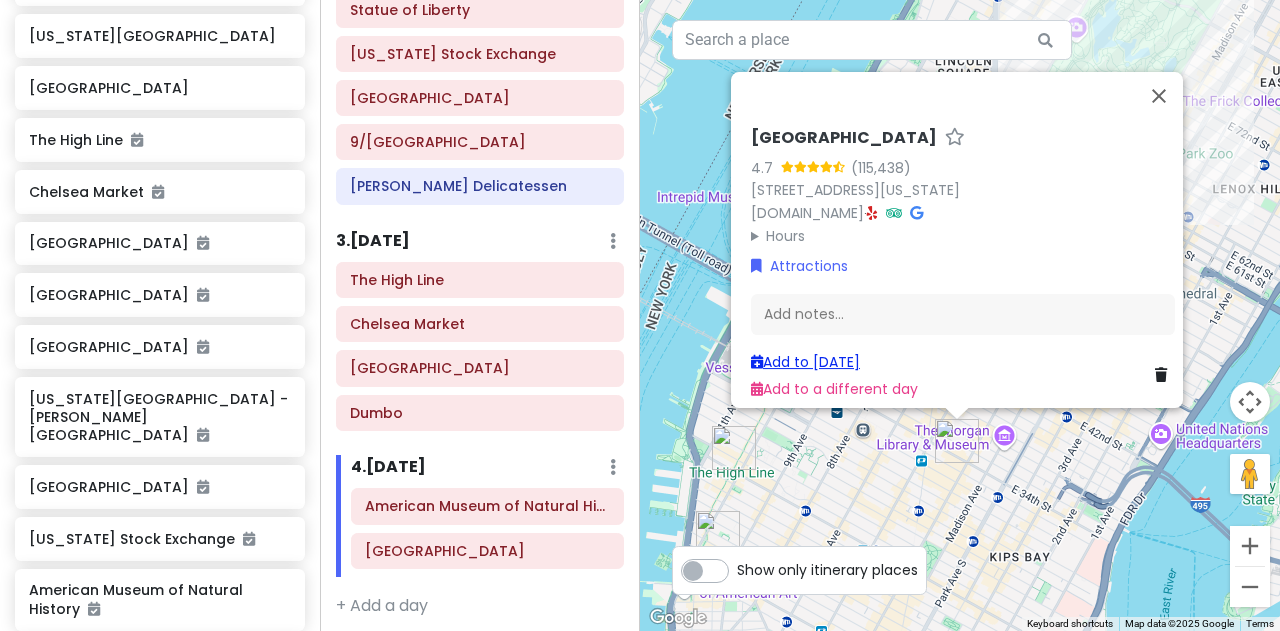 click on "Add to   [DATE]" at bounding box center [805, 362] 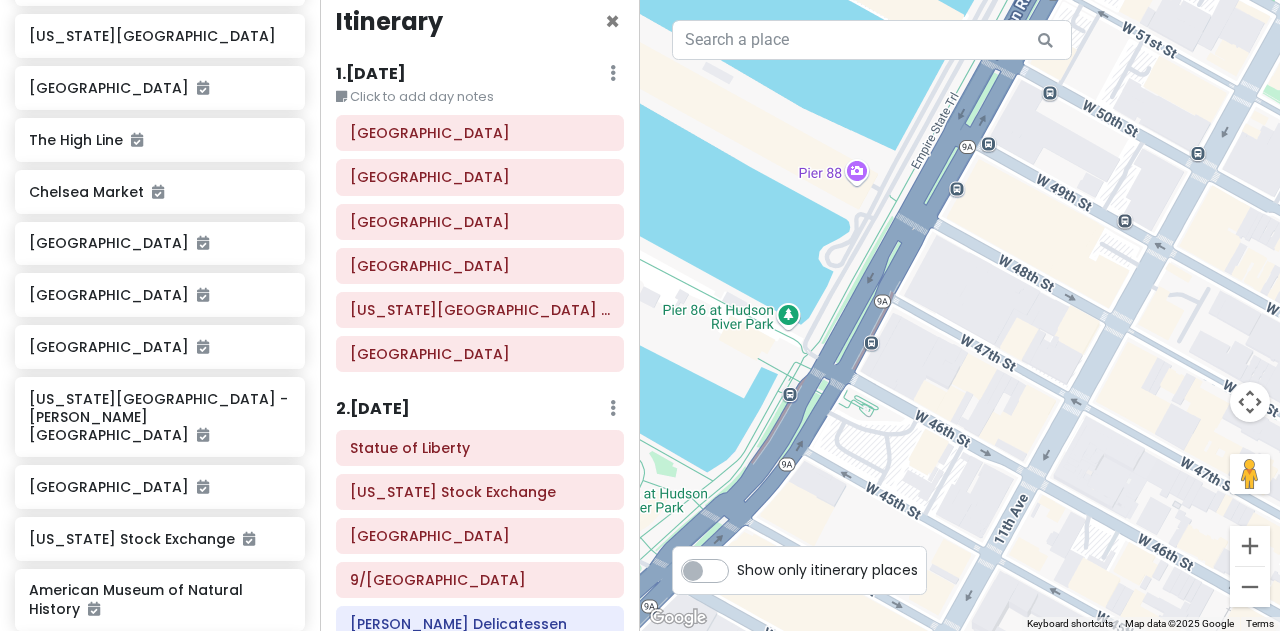 scroll, scrollTop: 0, scrollLeft: 0, axis: both 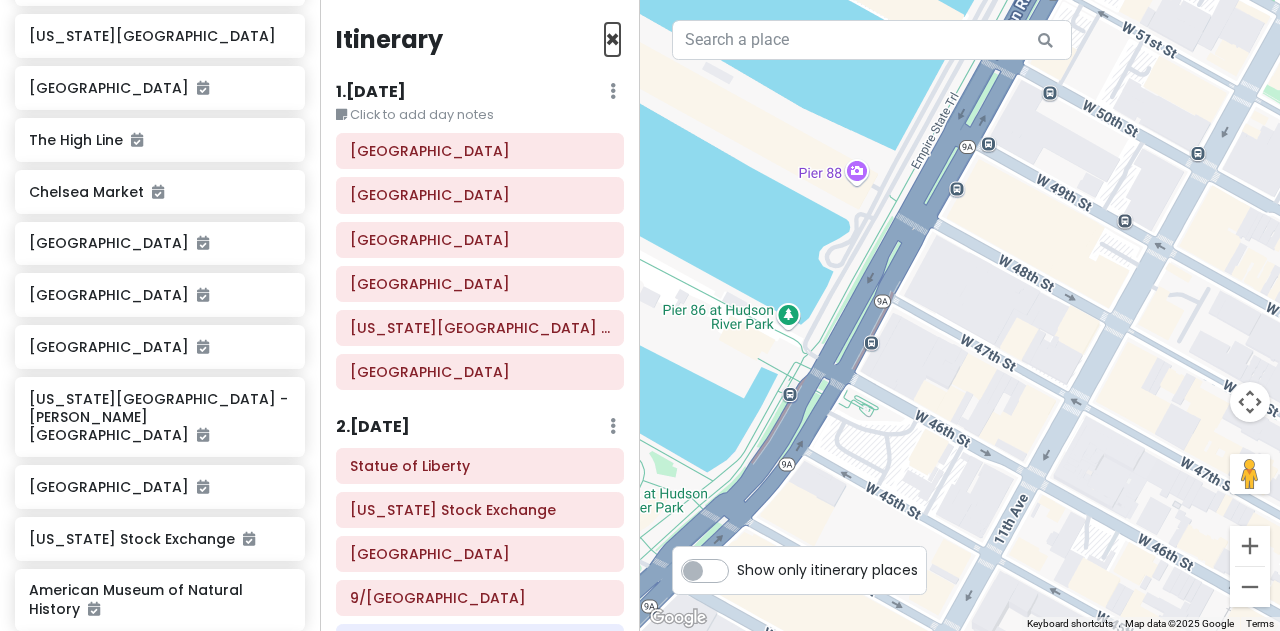 click on "×" at bounding box center [612, 39] 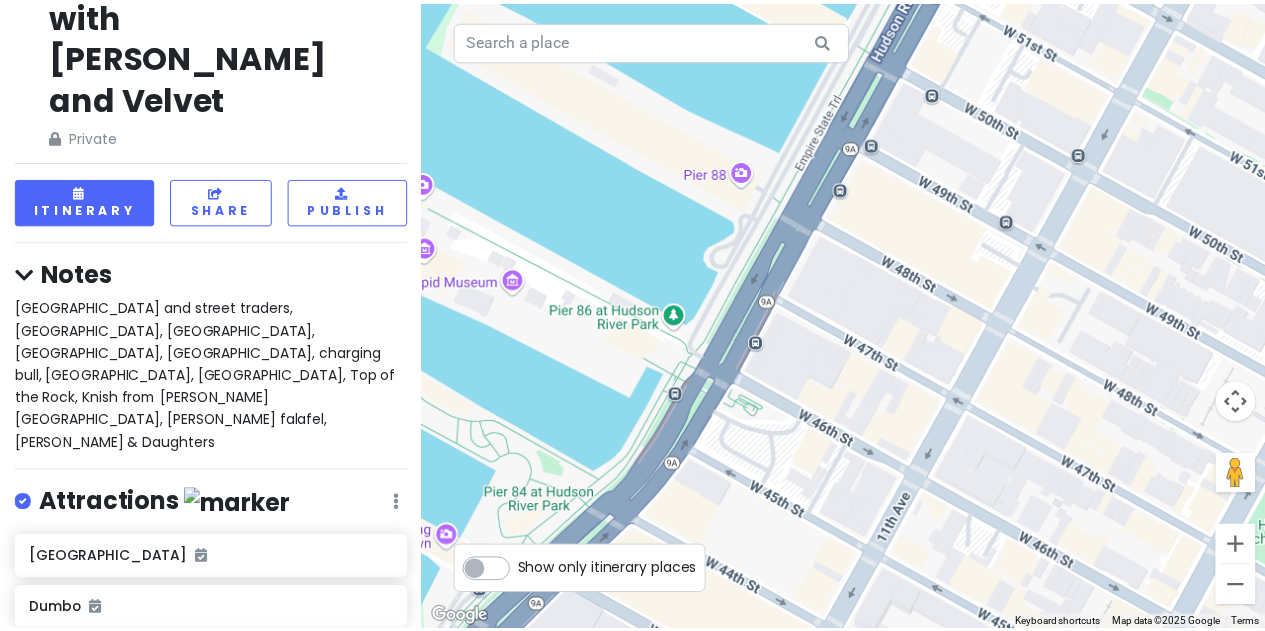 scroll, scrollTop: 0, scrollLeft: 0, axis: both 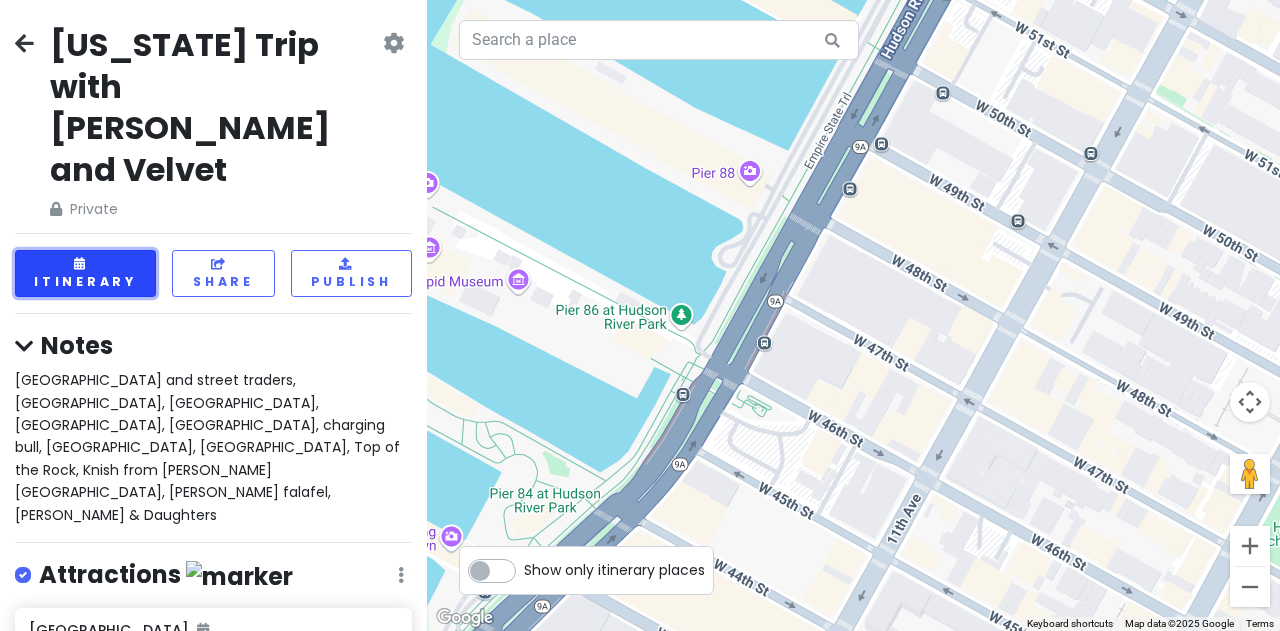 click on "Itinerary" at bounding box center [85, 273] 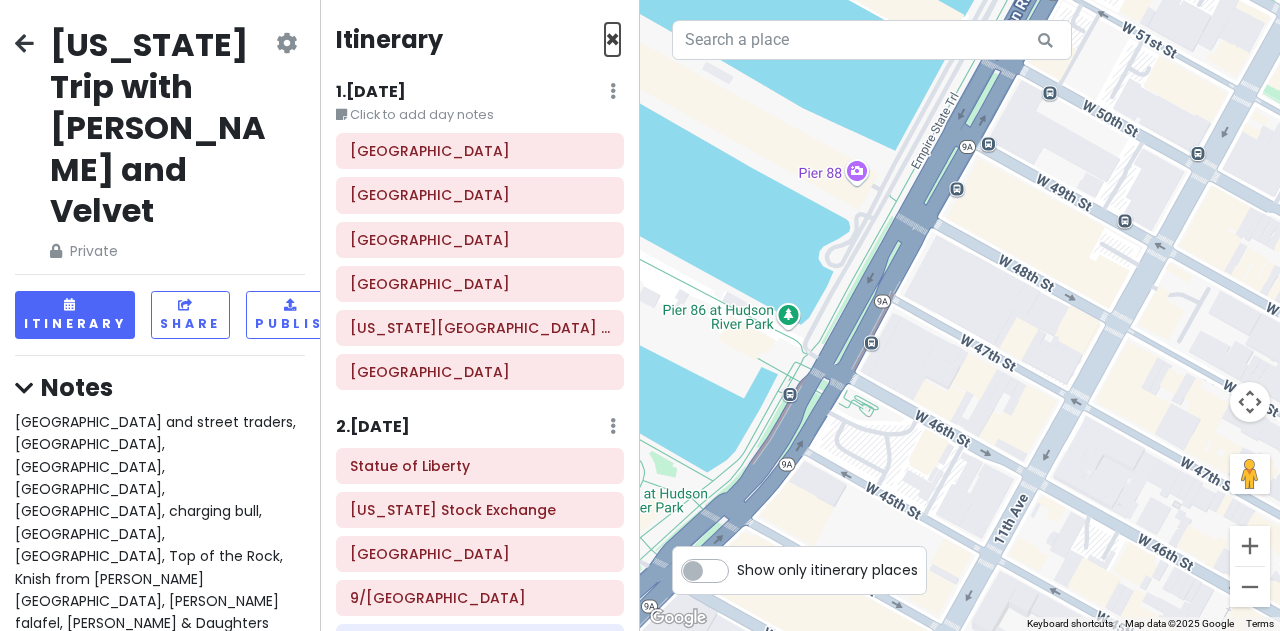 click on "×" at bounding box center [612, 39] 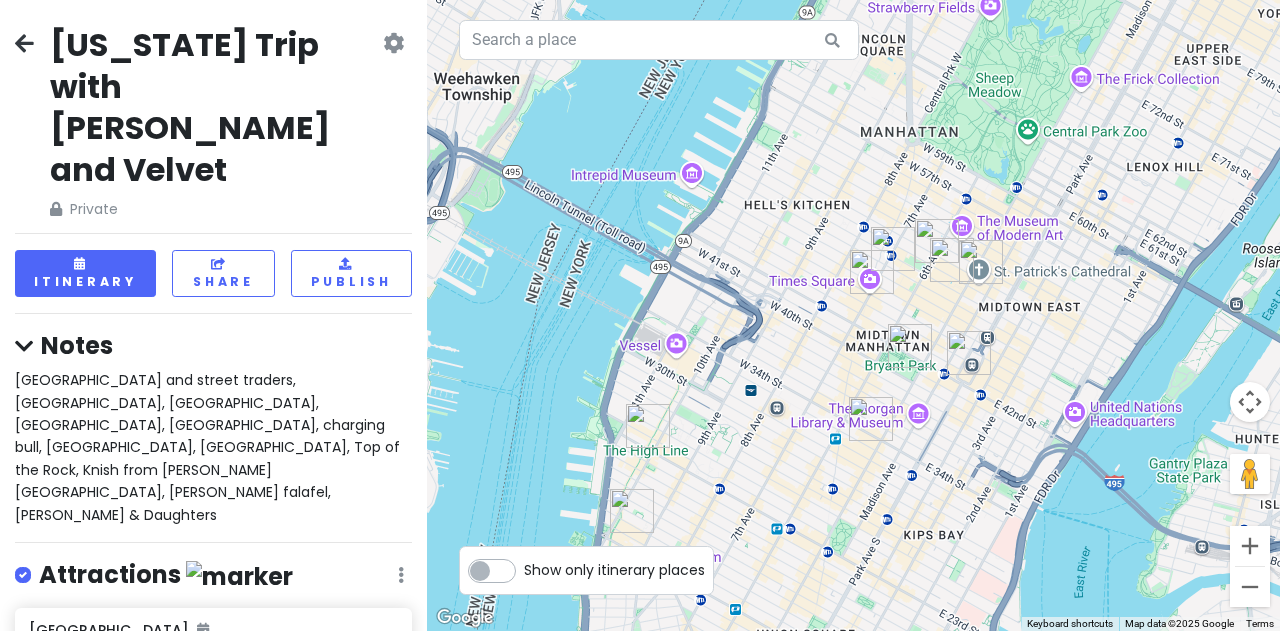 drag, startPoint x: 782, startPoint y: 313, endPoint x: 780, endPoint y: 251, distance: 62.03225 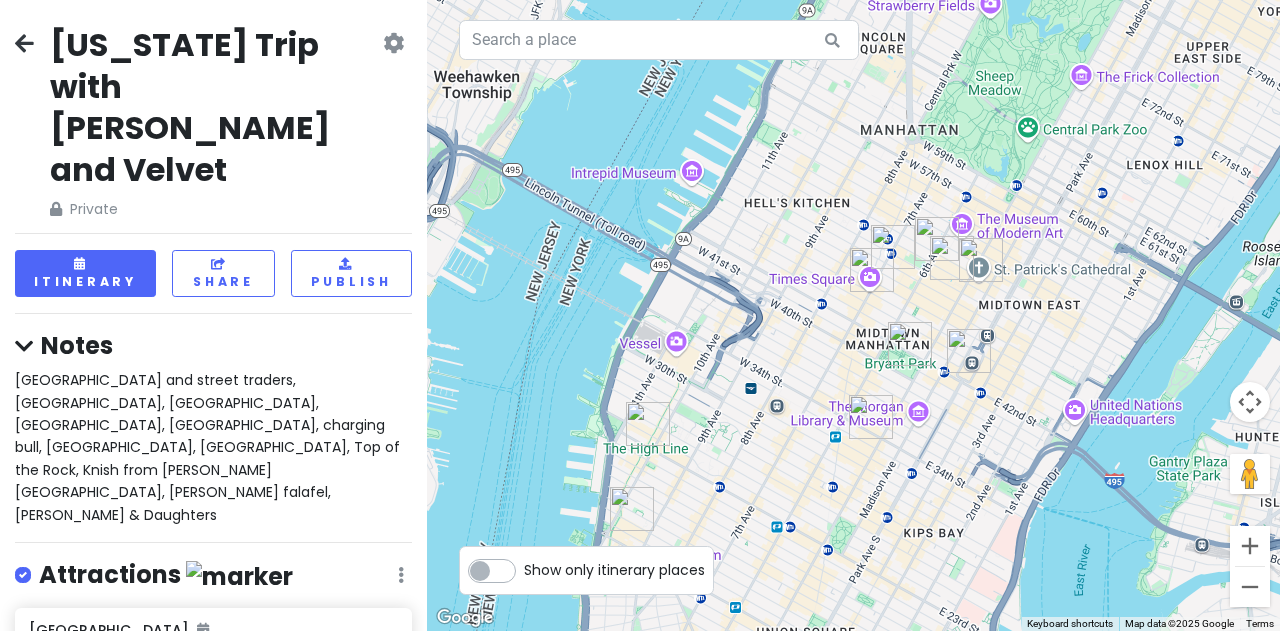click at bounding box center (24, 43) 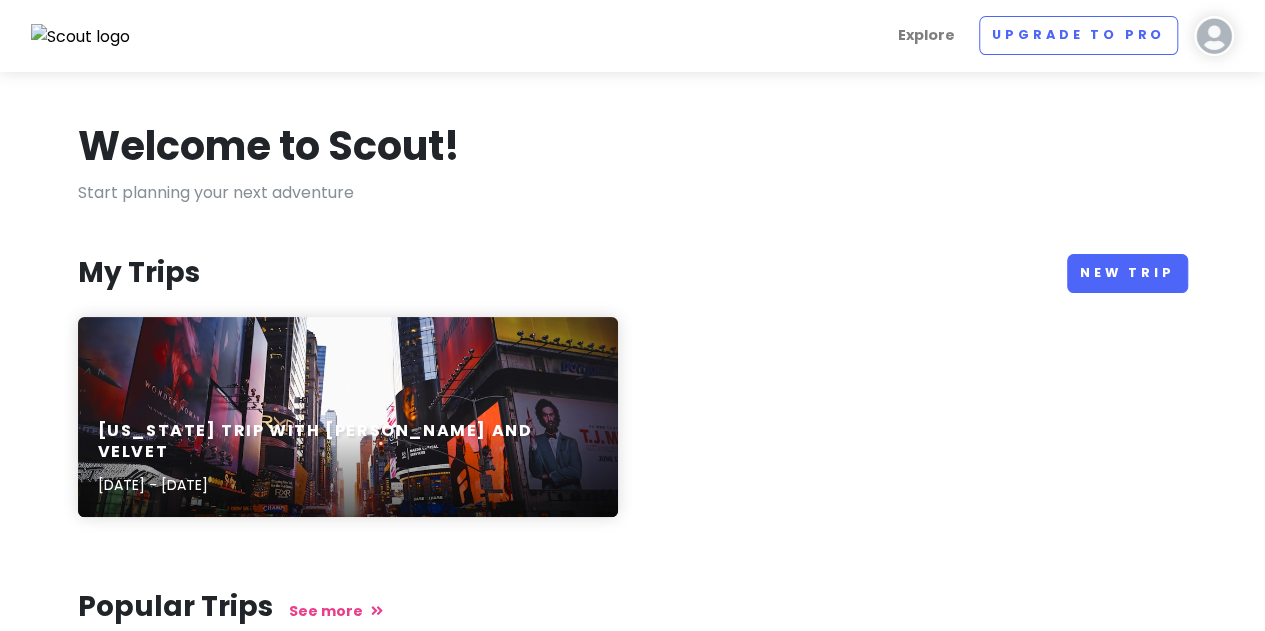 click at bounding box center [1214, 36] 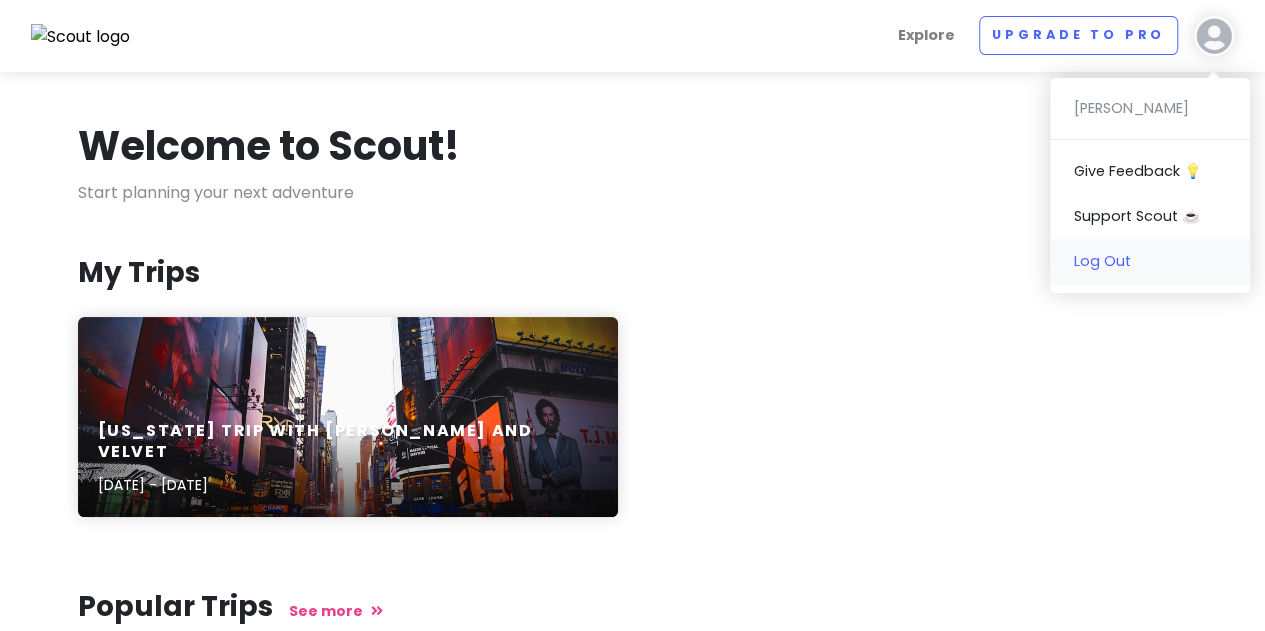 click on "Log Out" at bounding box center [1150, 261] 